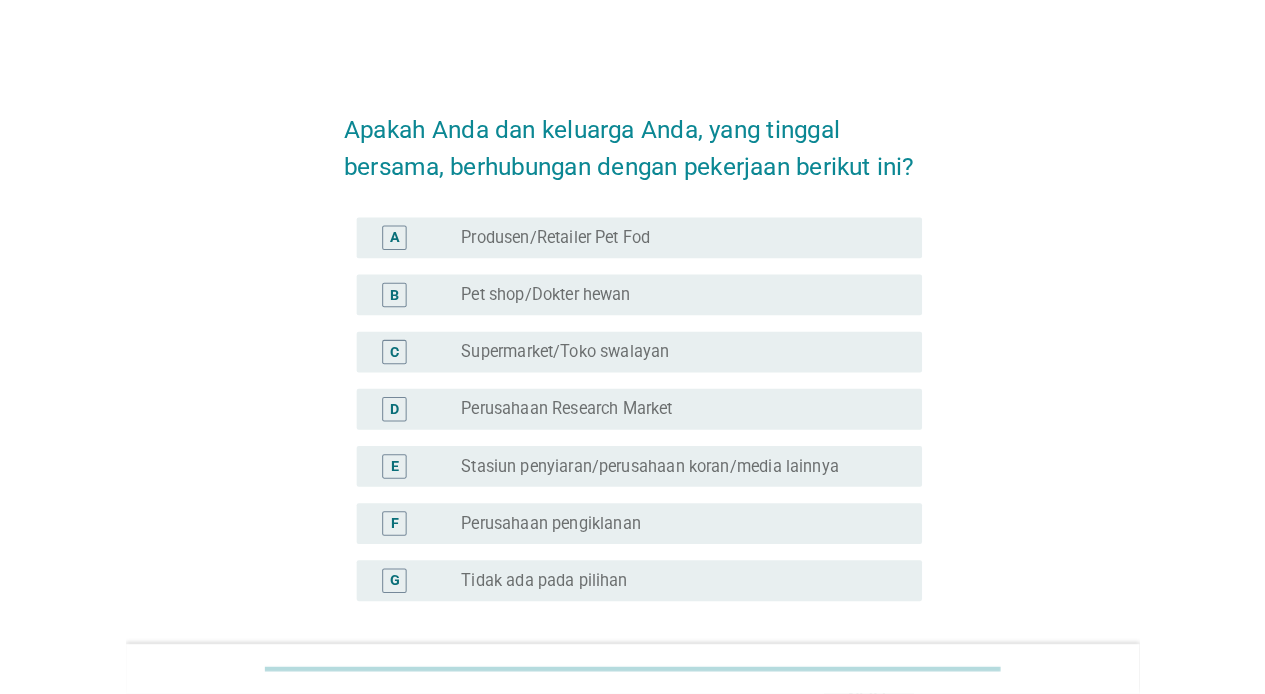 scroll, scrollTop: 0, scrollLeft: 0, axis: both 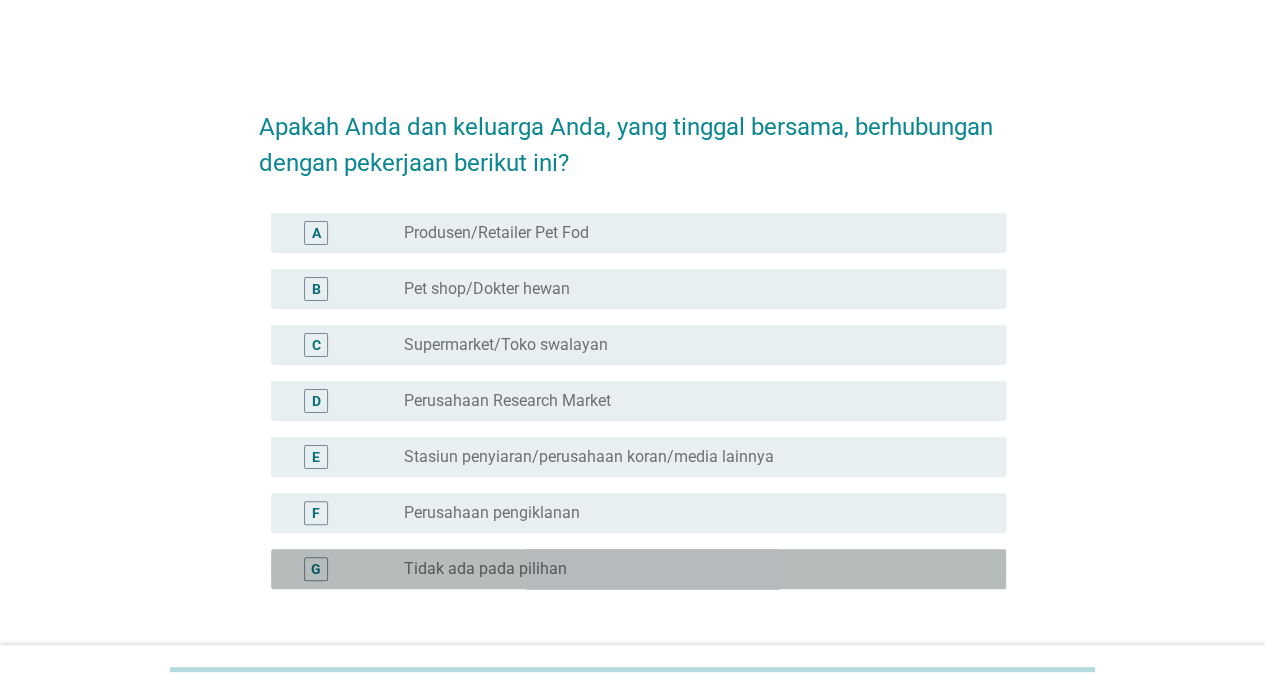 click on "Tidak ada pada pilihan" at bounding box center (485, 569) 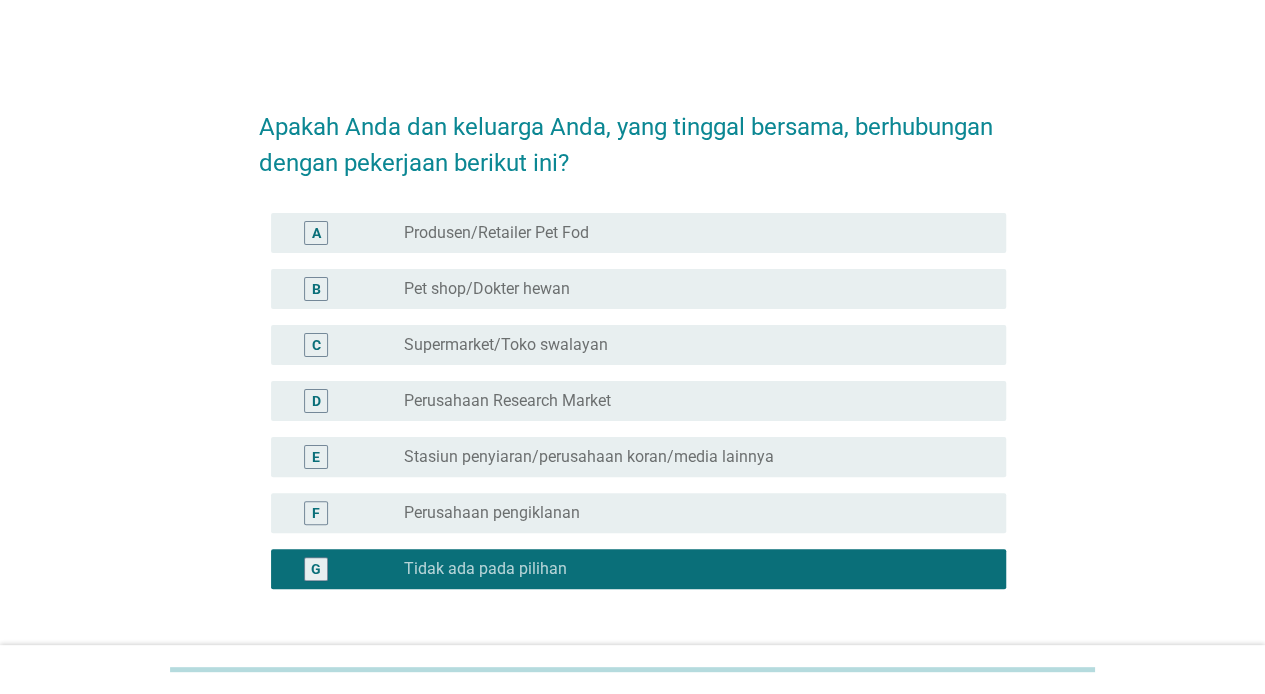 scroll, scrollTop: 152, scrollLeft: 0, axis: vertical 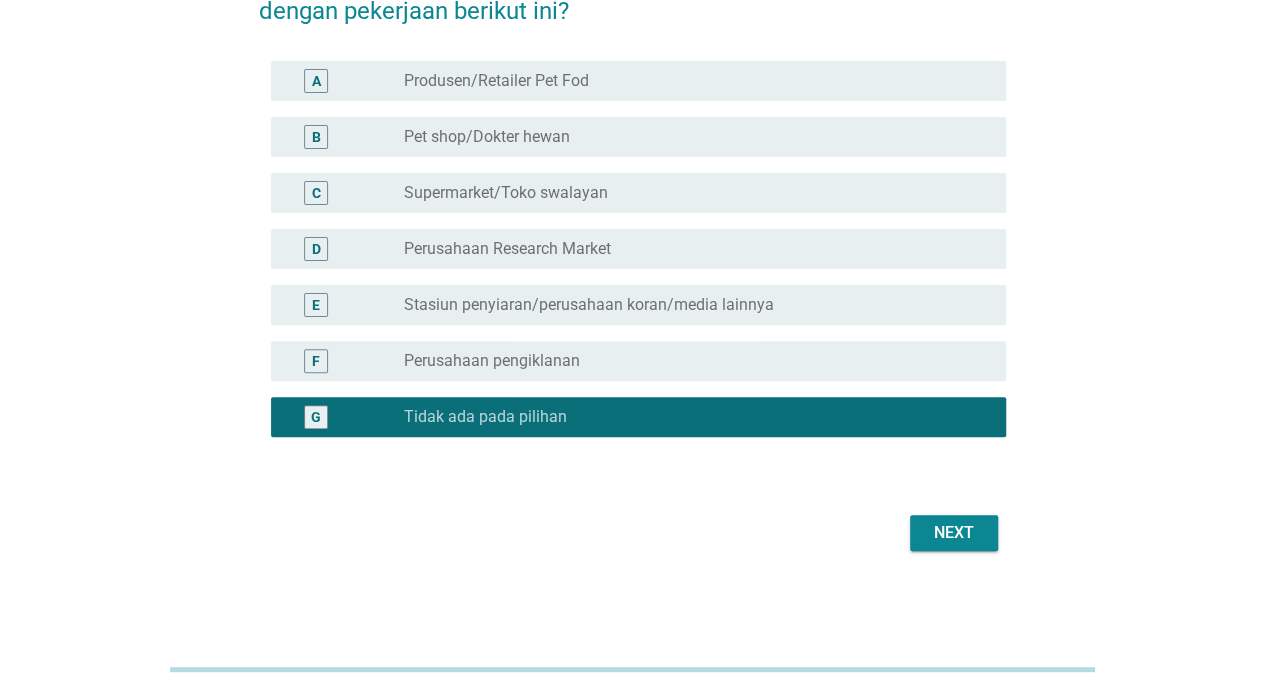 click on "Next" at bounding box center (954, 533) 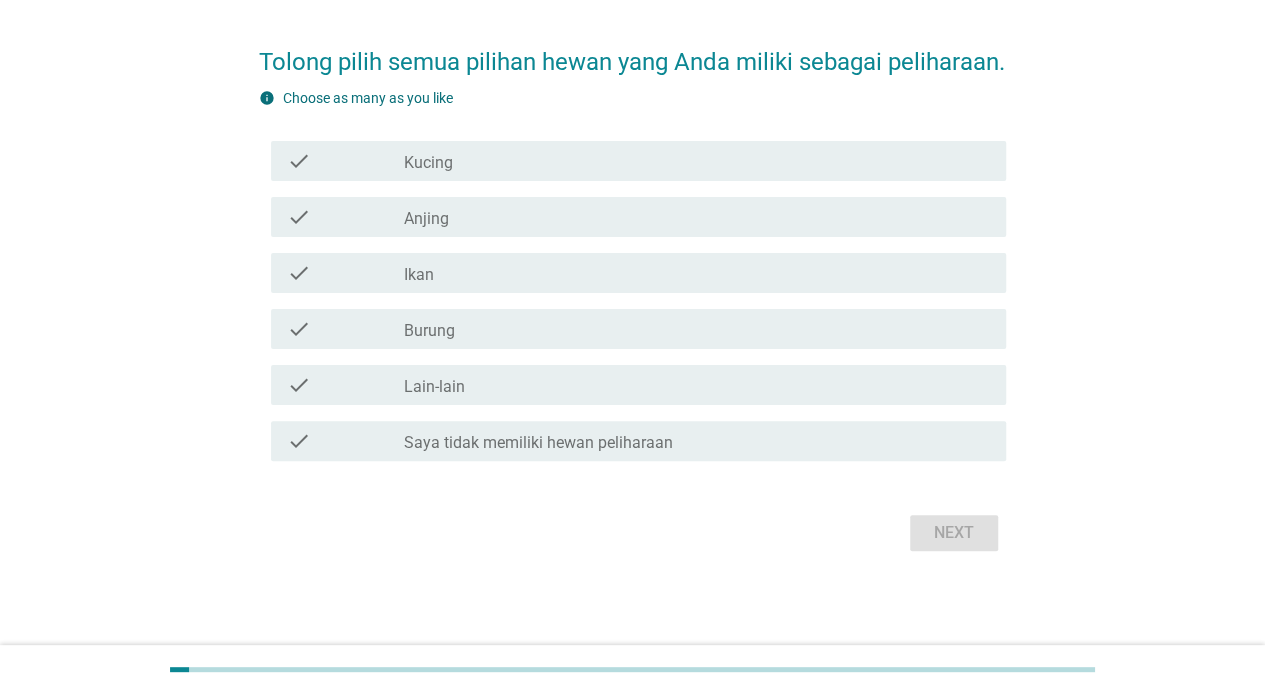 scroll, scrollTop: 0, scrollLeft: 0, axis: both 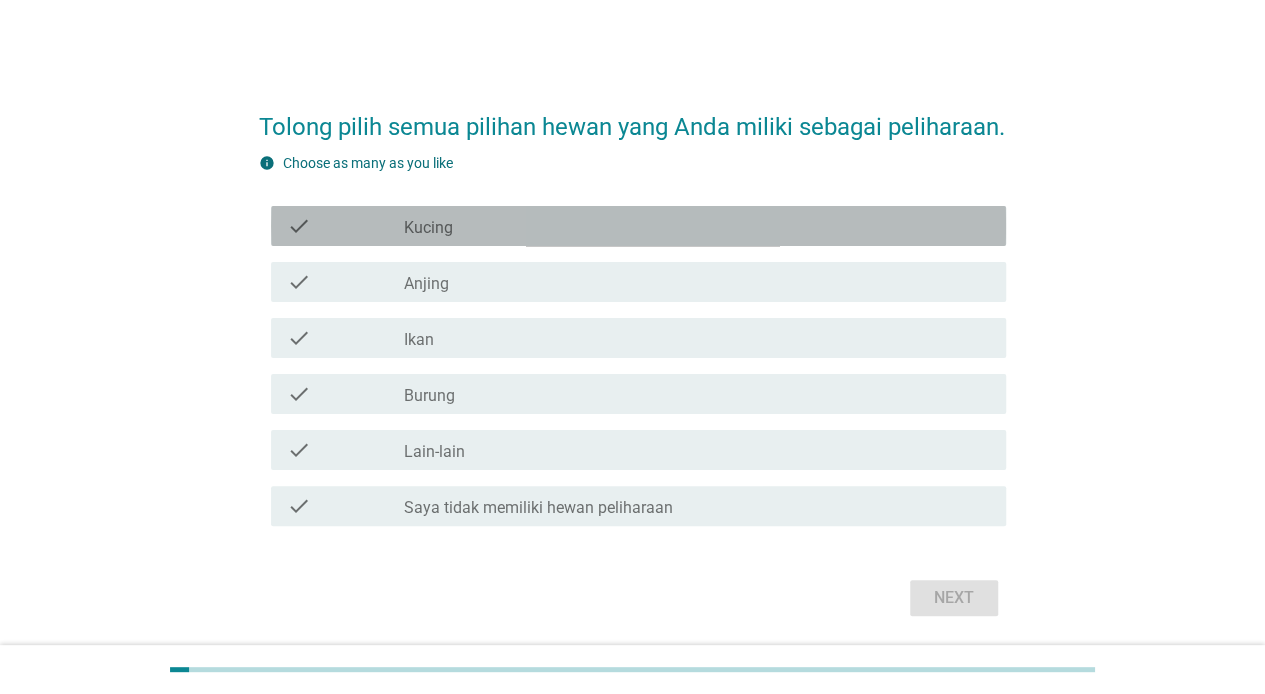 click on "check_box_outline_blank Kucing" at bounding box center (697, 226) 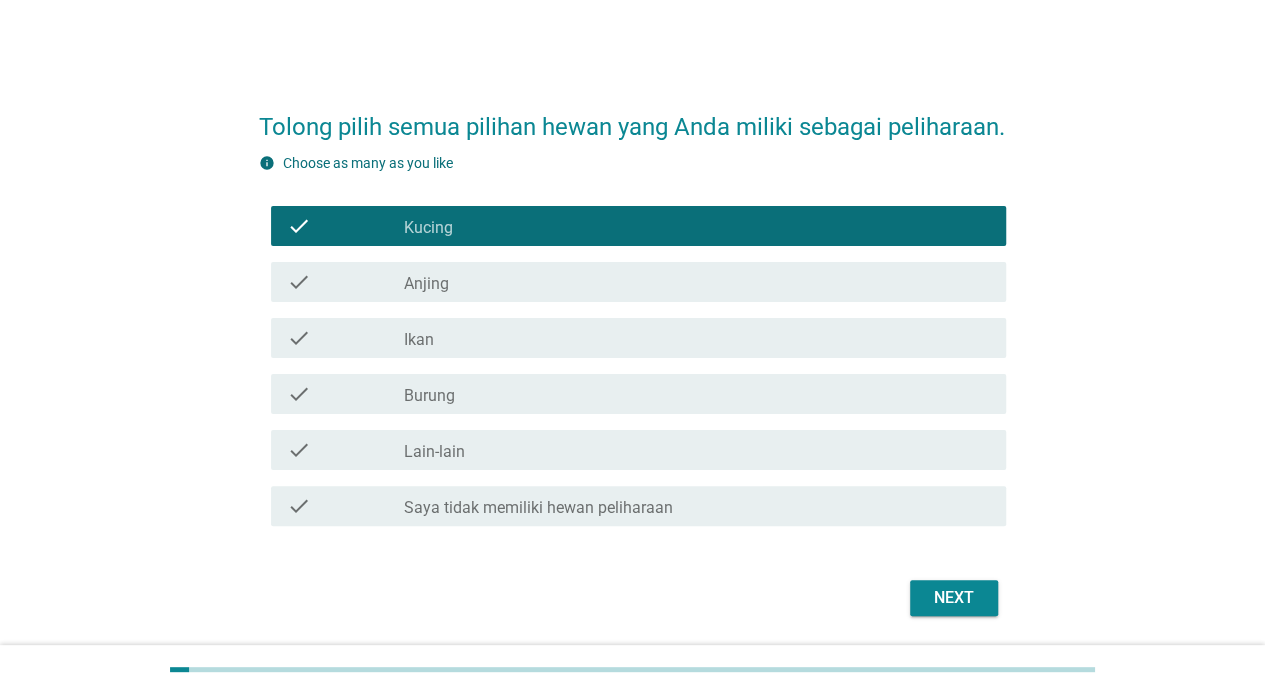 click on "check_box_outline_blank Ikan" at bounding box center (697, 338) 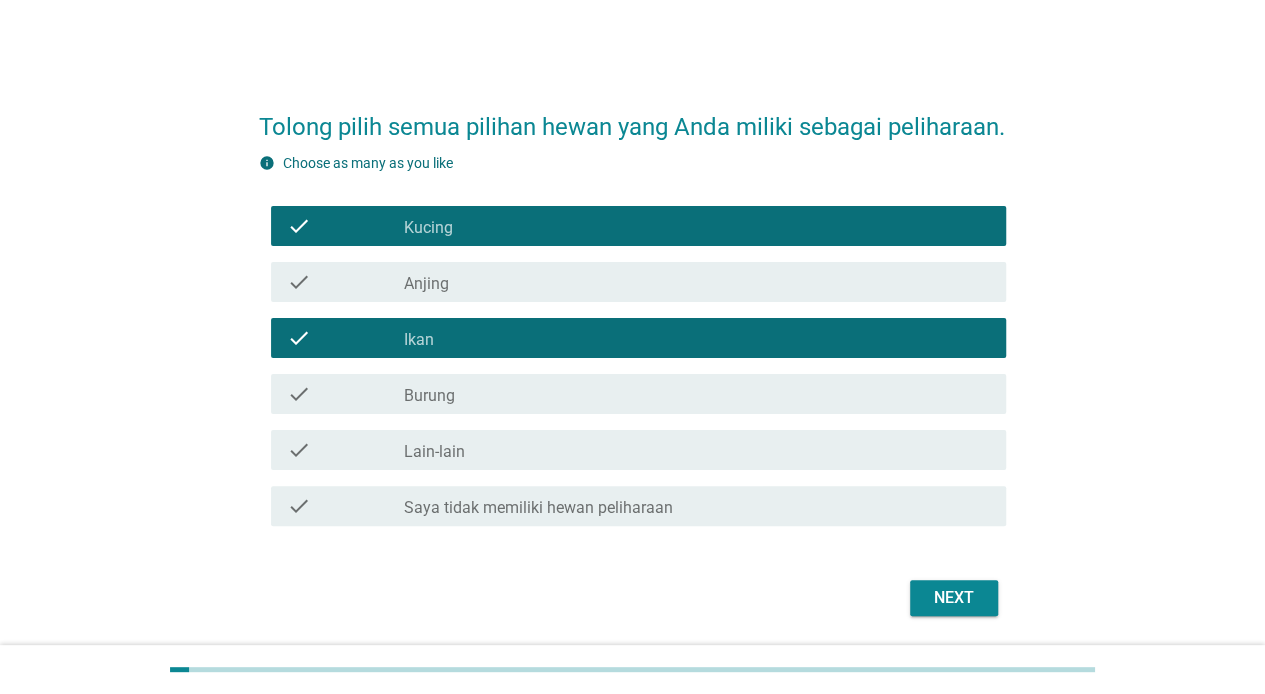 click on "Next" at bounding box center (954, 598) 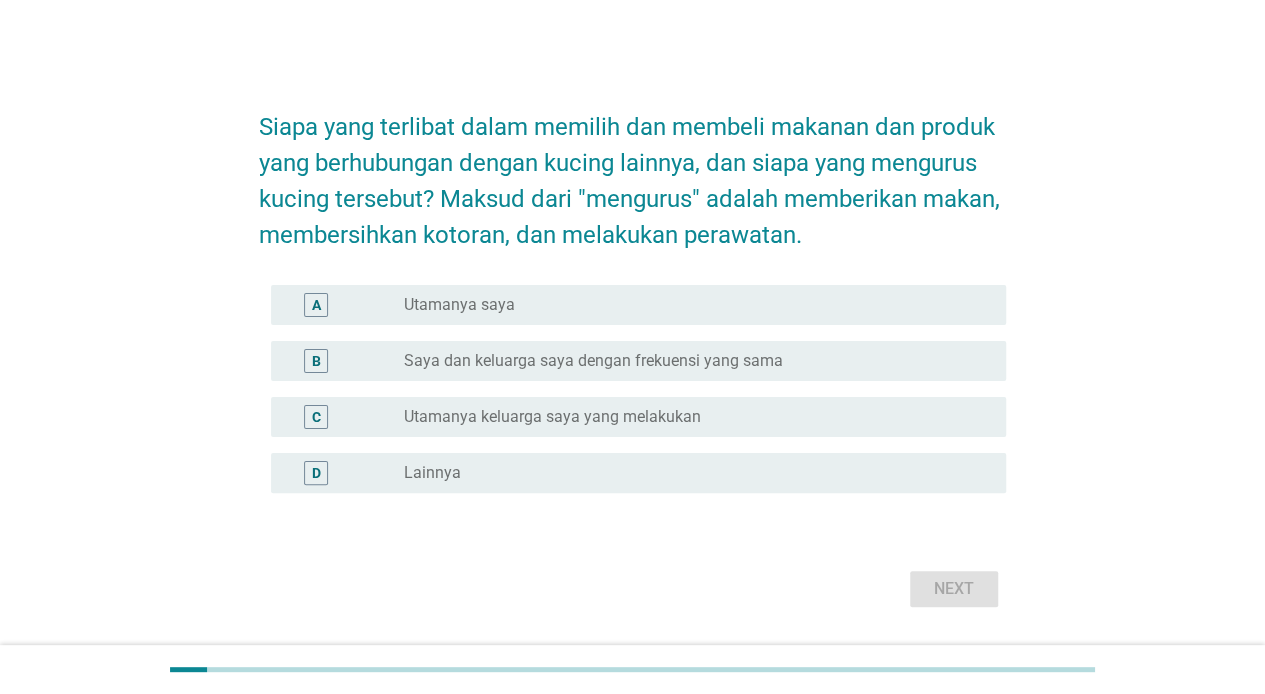 click on "radio_button_unchecked Utamanya saya" at bounding box center (689, 305) 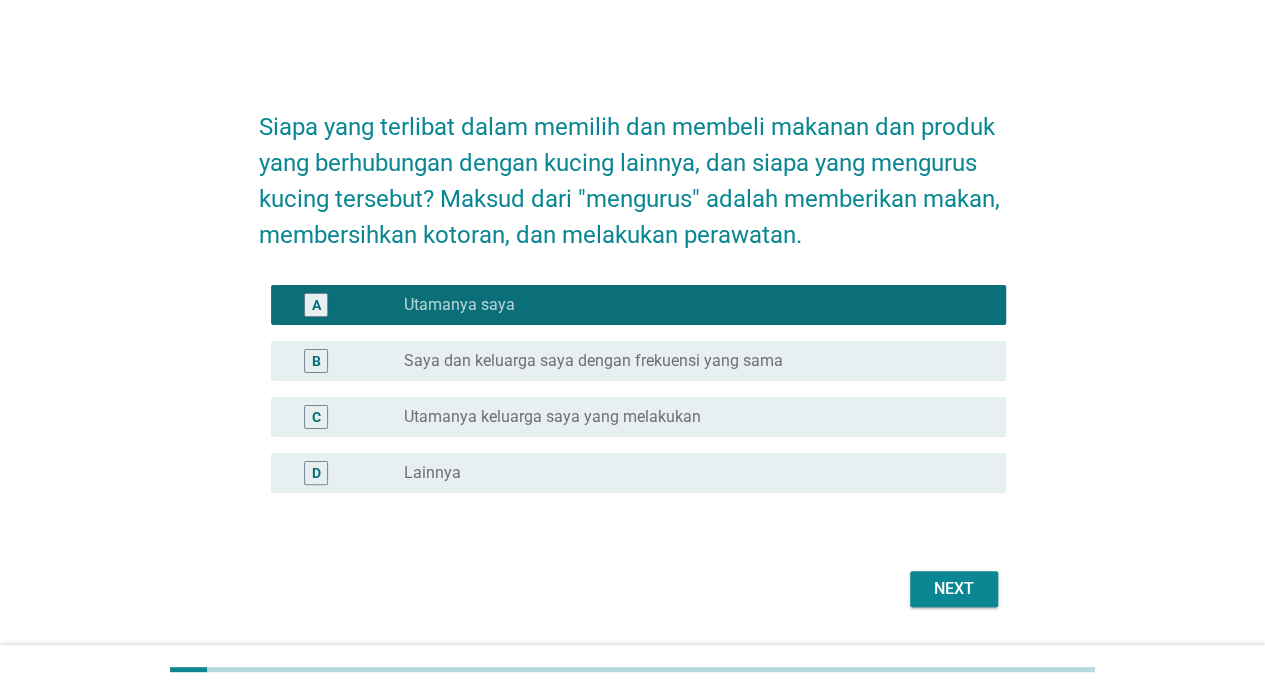 click on "Next" at bounding box center (954, 589) 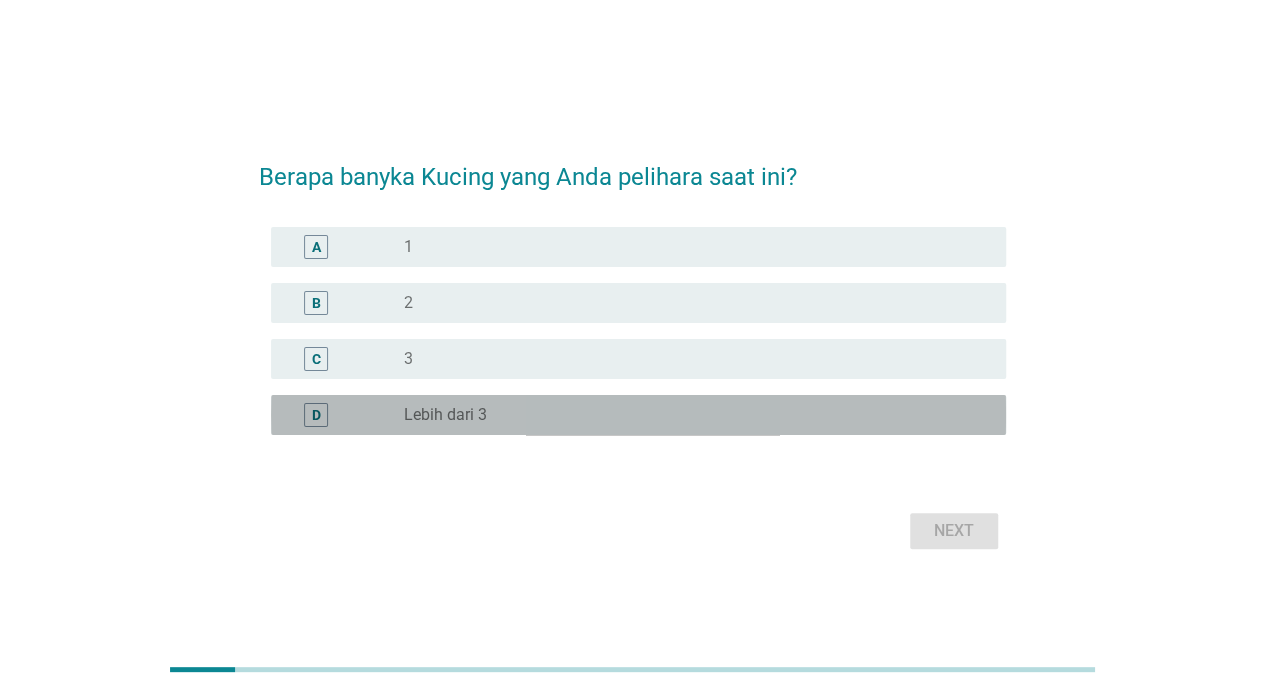click on "D     radio_button_unchecked Lebih dari 3" at bounding box center [638, 415] 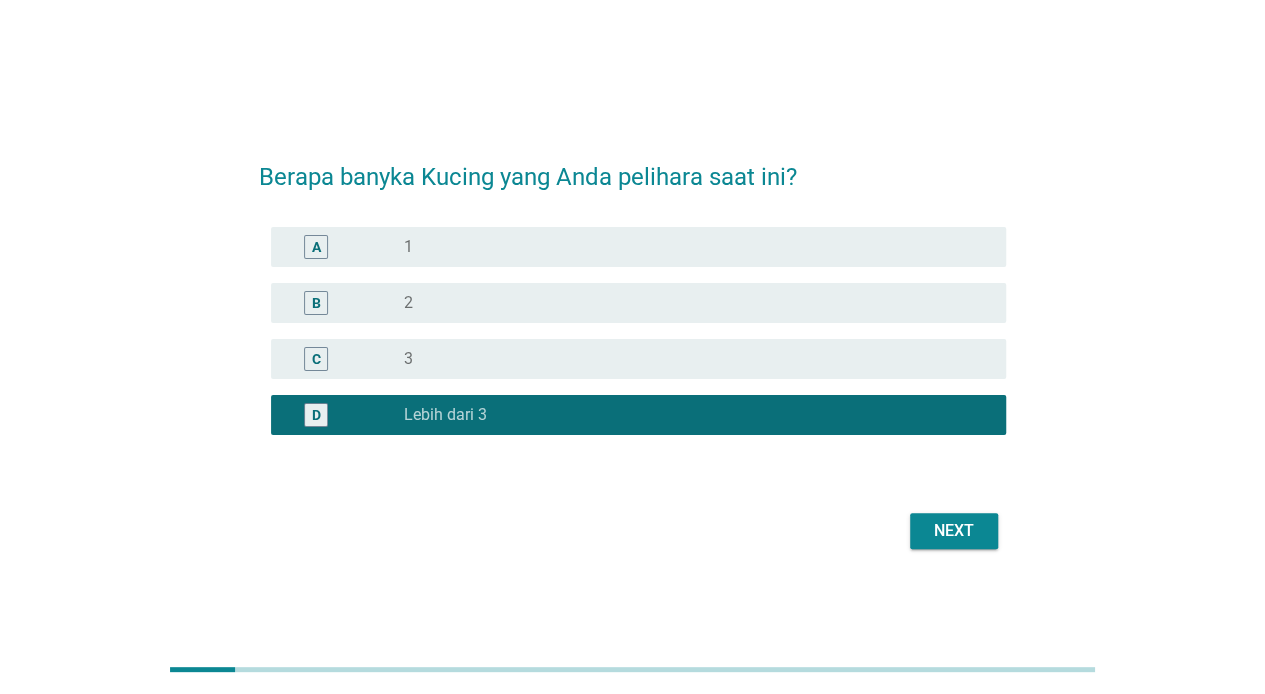click on "Next" at bounding box center (954, 531) 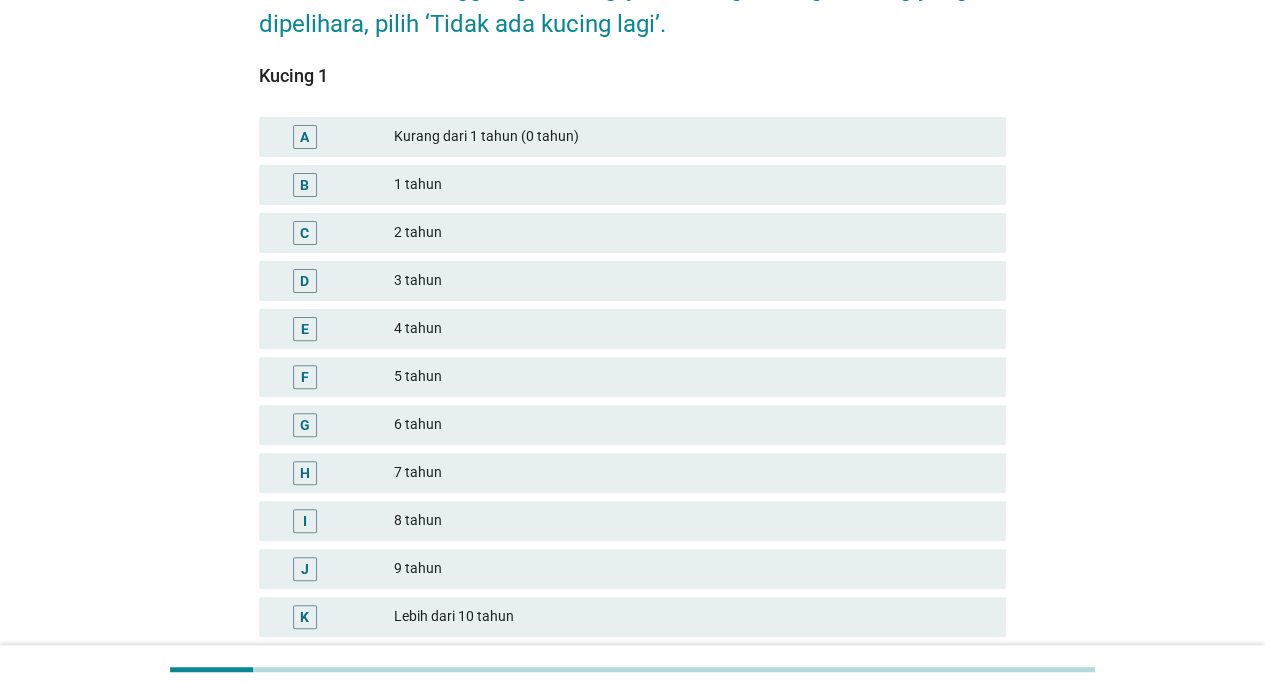 scroll, scrollTop: 166, scrollLeft: 0, axis: vertical 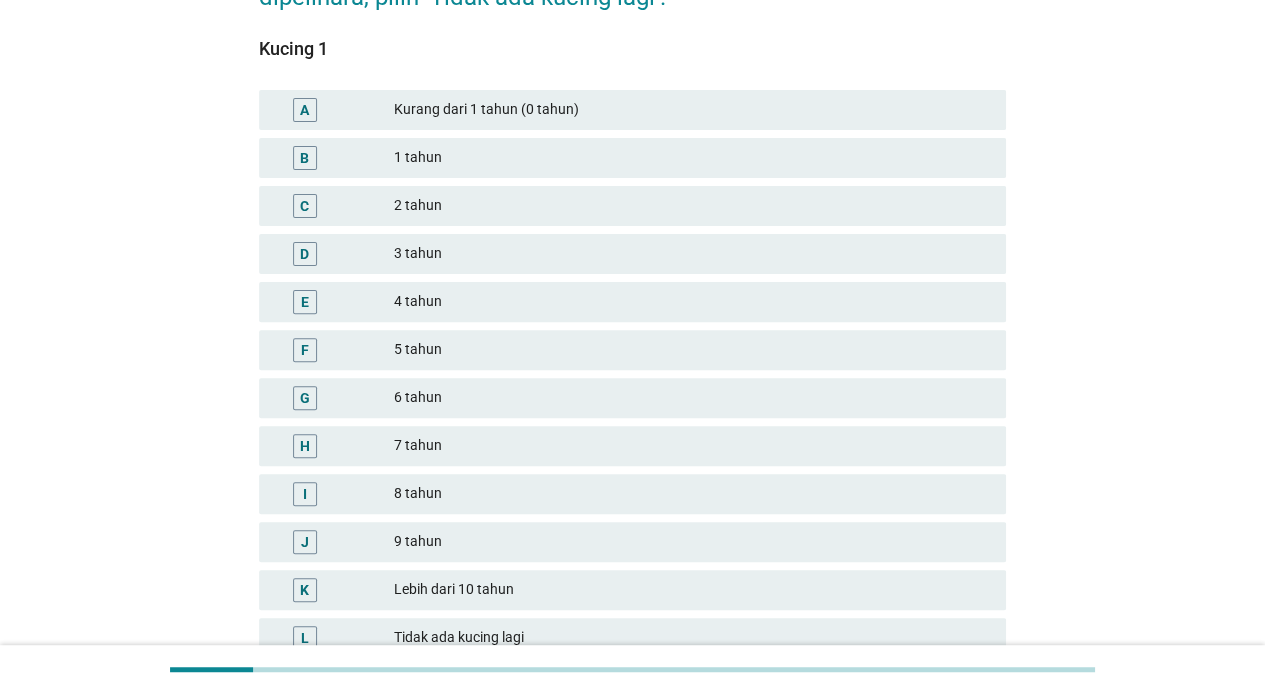 click on "4 tahun" at bounding box center (692, 302) 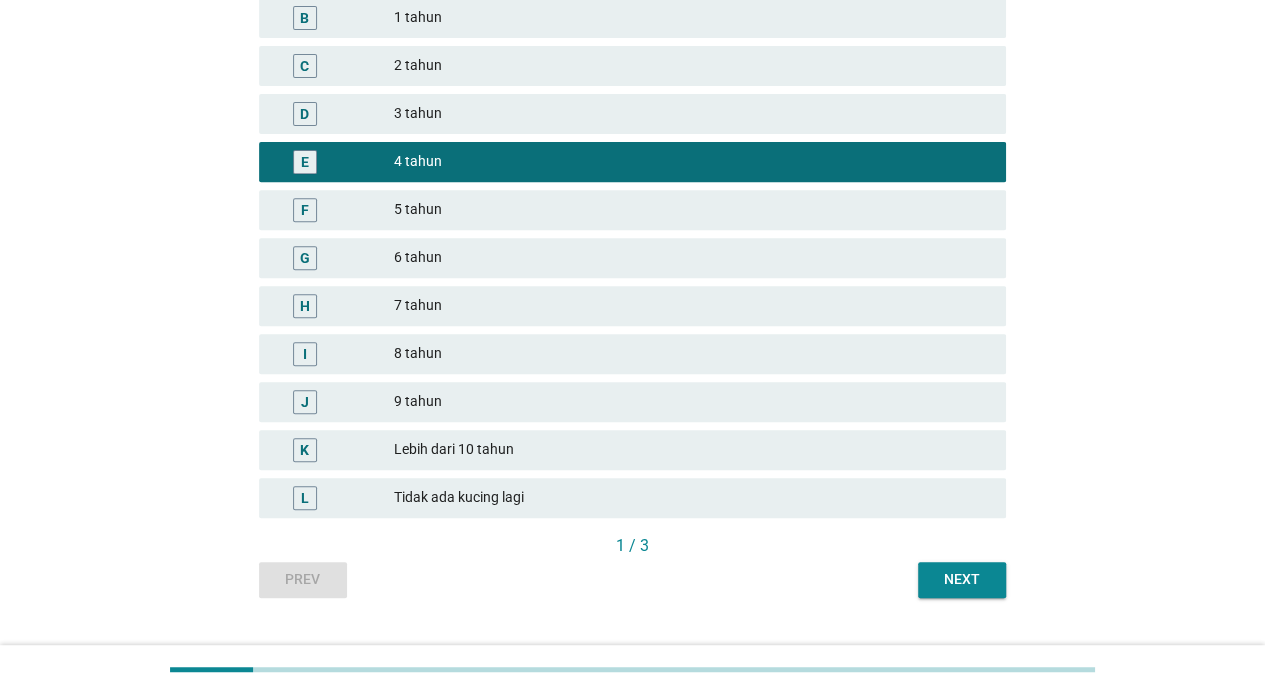 scroll, scrollTop: 347, scrollLeft: 0, axis: vertical 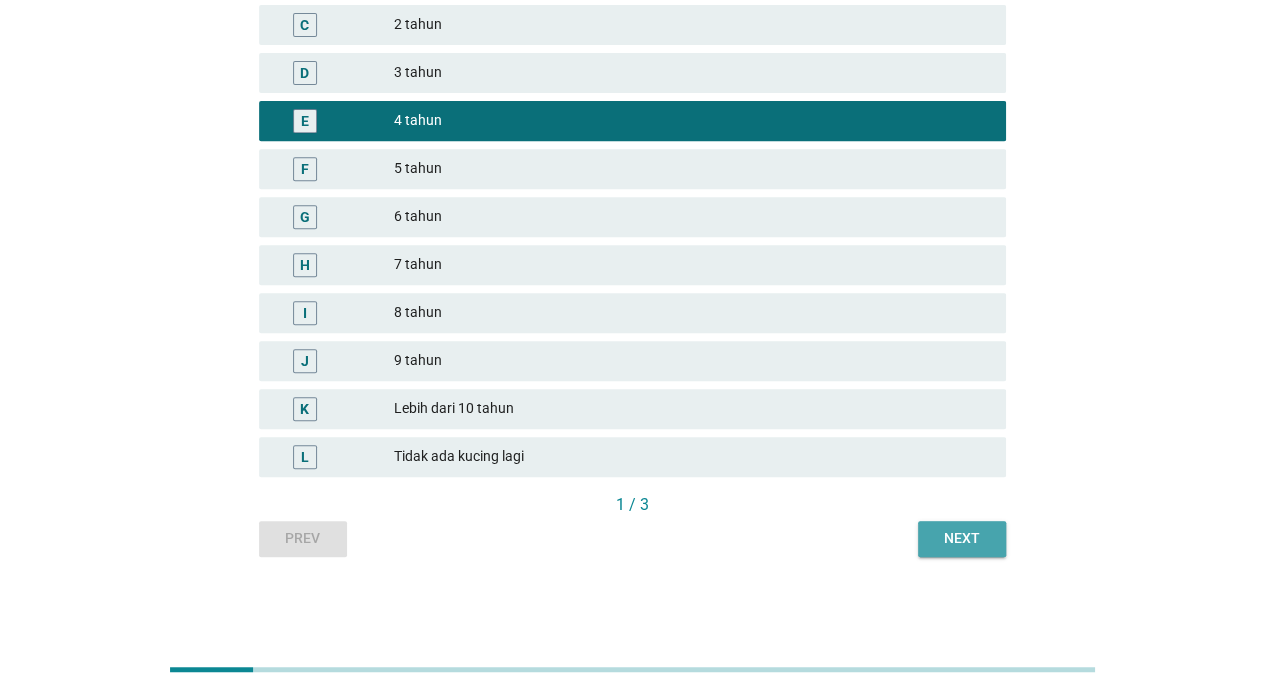 click on "Next" at bounding box center [962, 538] 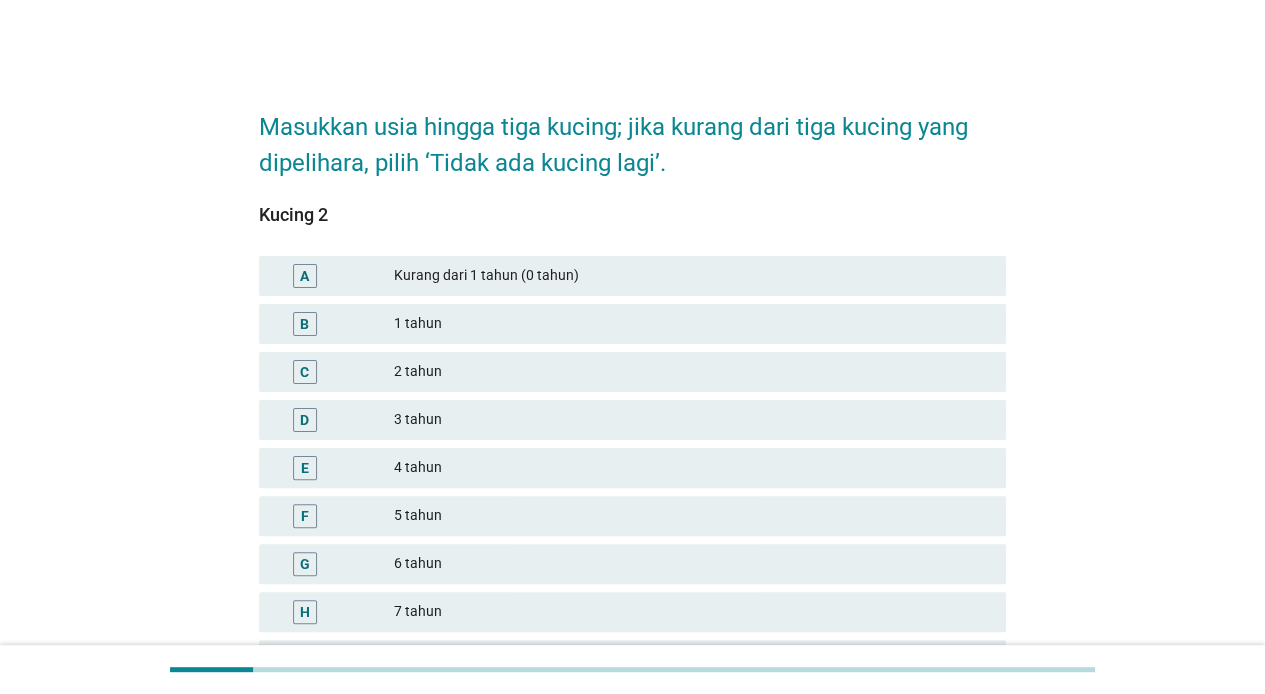 click on "3 tahun" at bounding box center (692, 420) 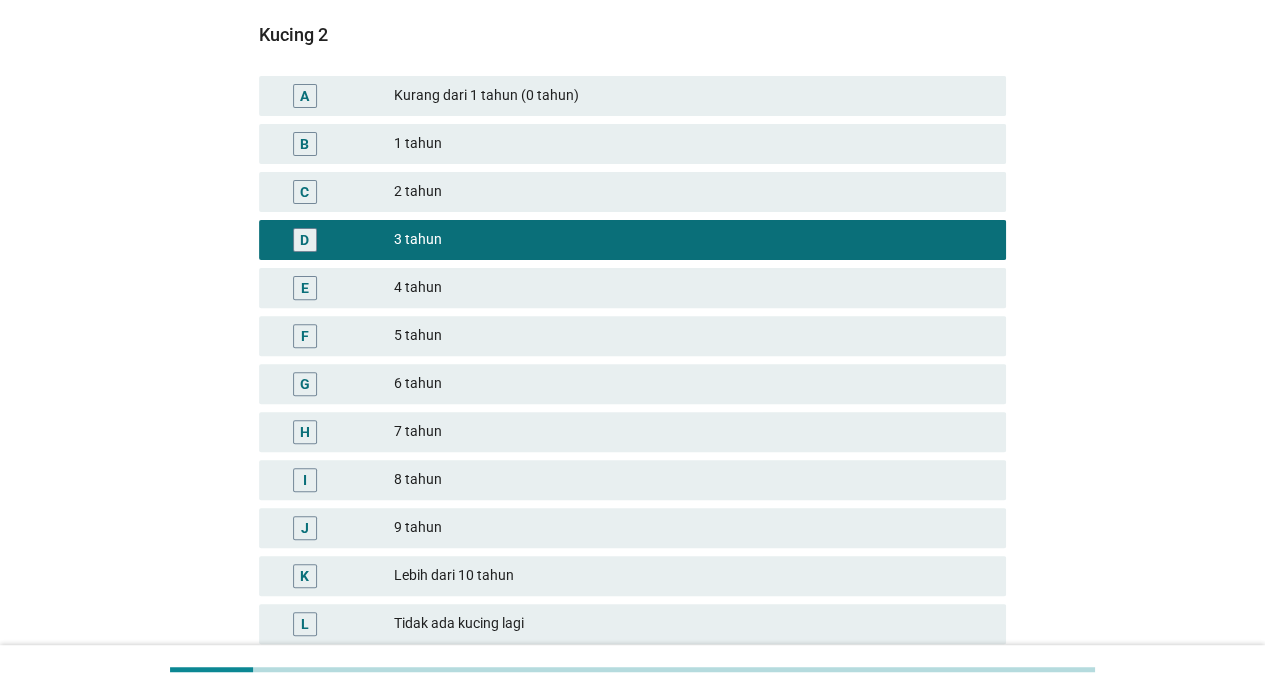 scroll, scrollTop: 333, scrollLeft: 0, axis: vertical 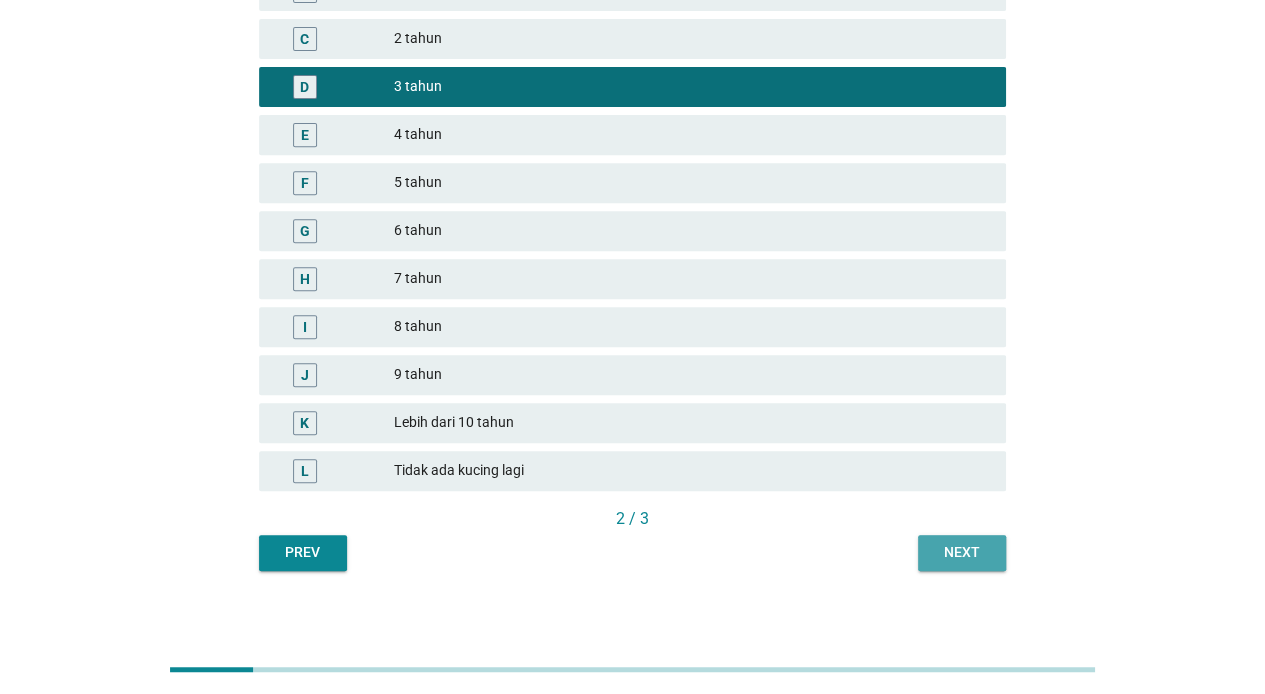 click on "Next" at bounding box center (962, 552) 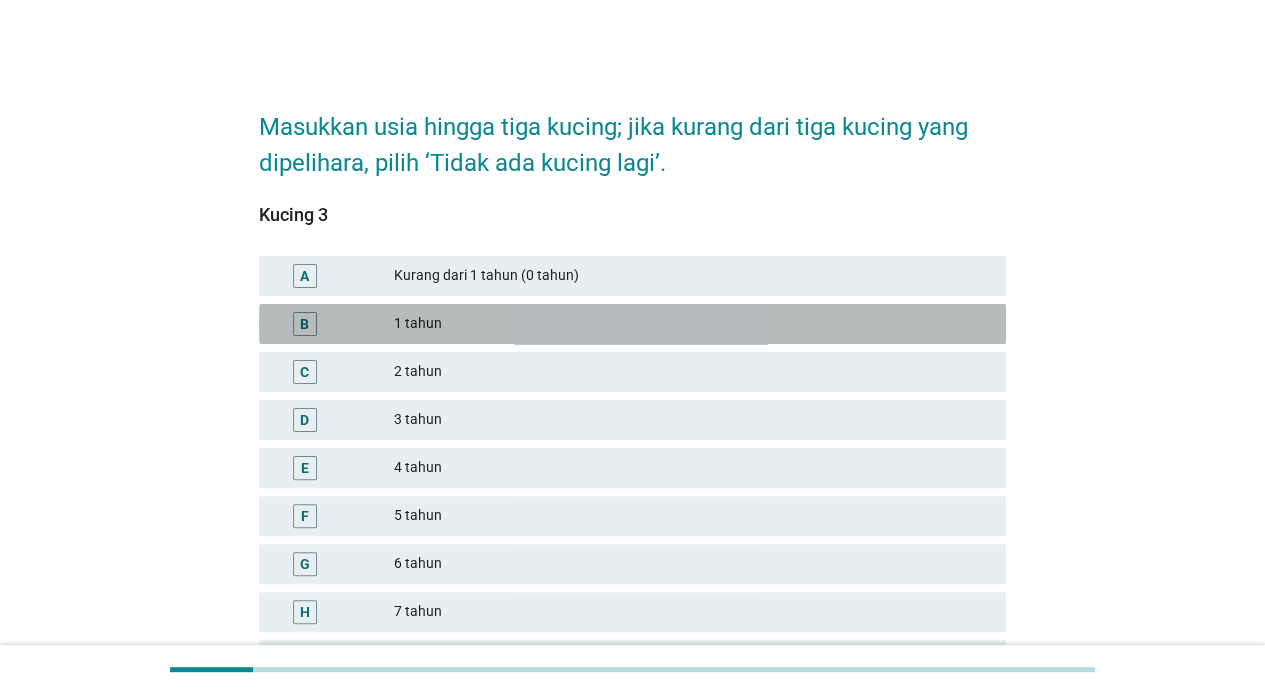 click on "B   1 tahun" at bounding box center (632, 324) 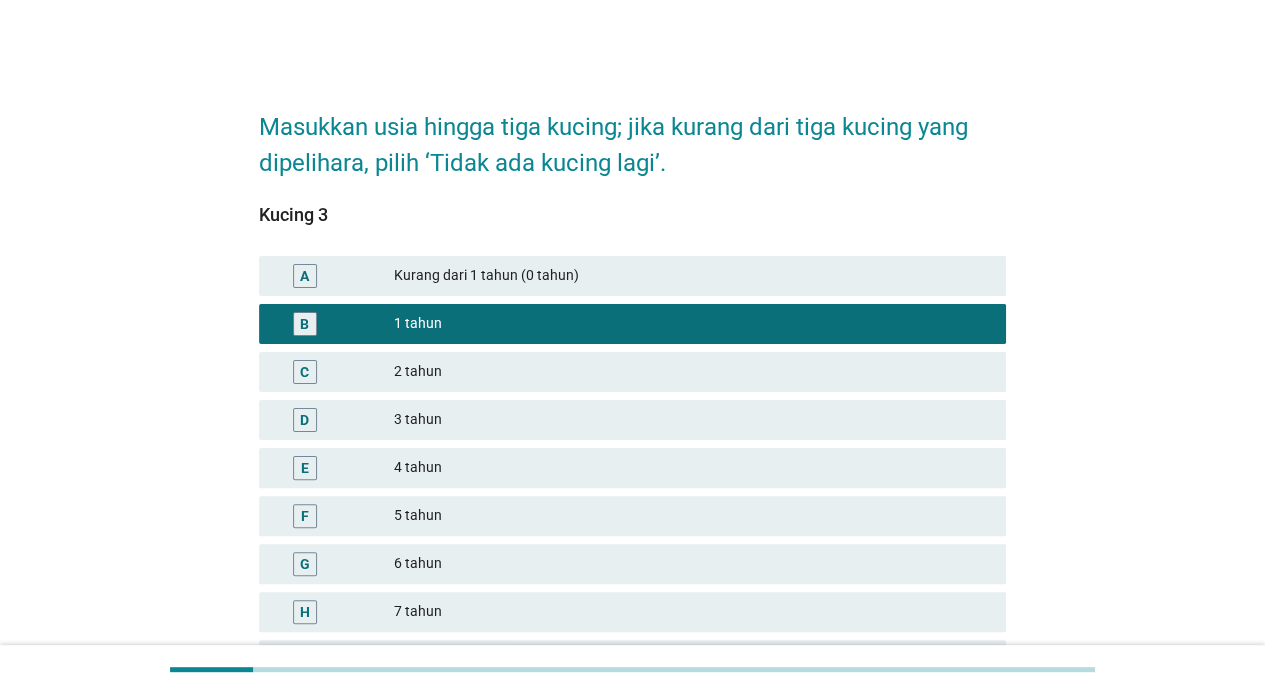scroll, scrollTop: 333, scrollLeft: 0, axis: vertical 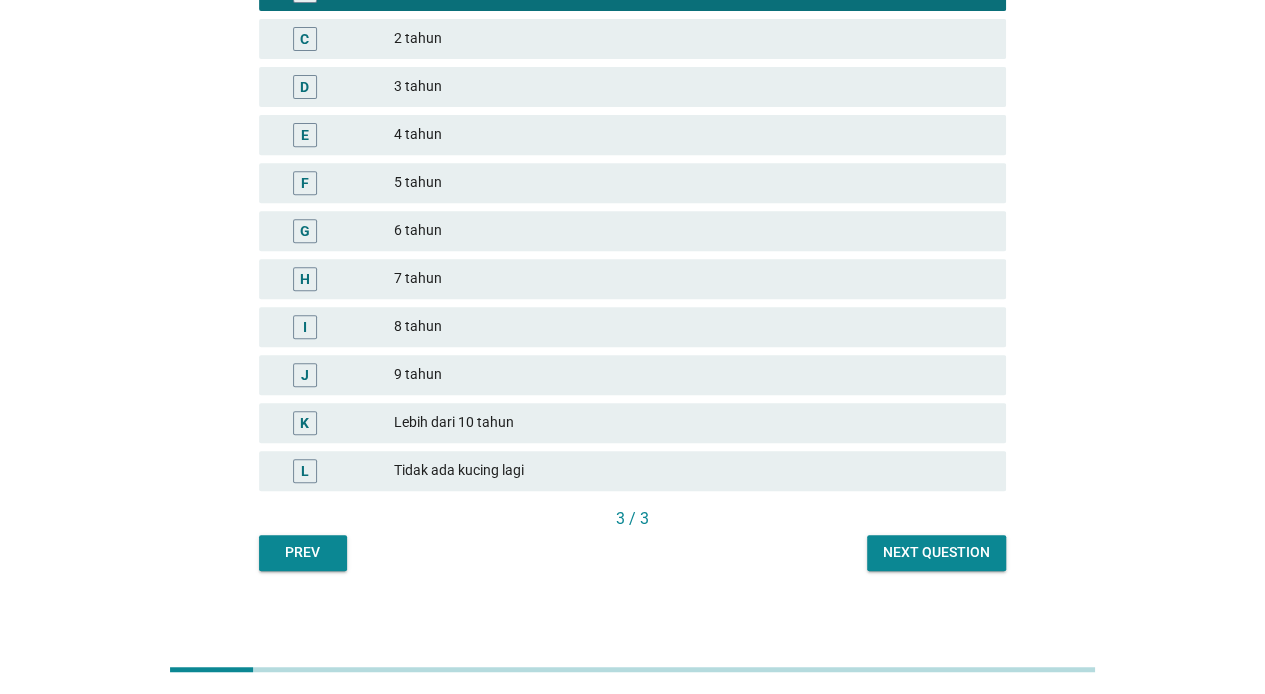click on "Next question" at bounding box center (936, 553) 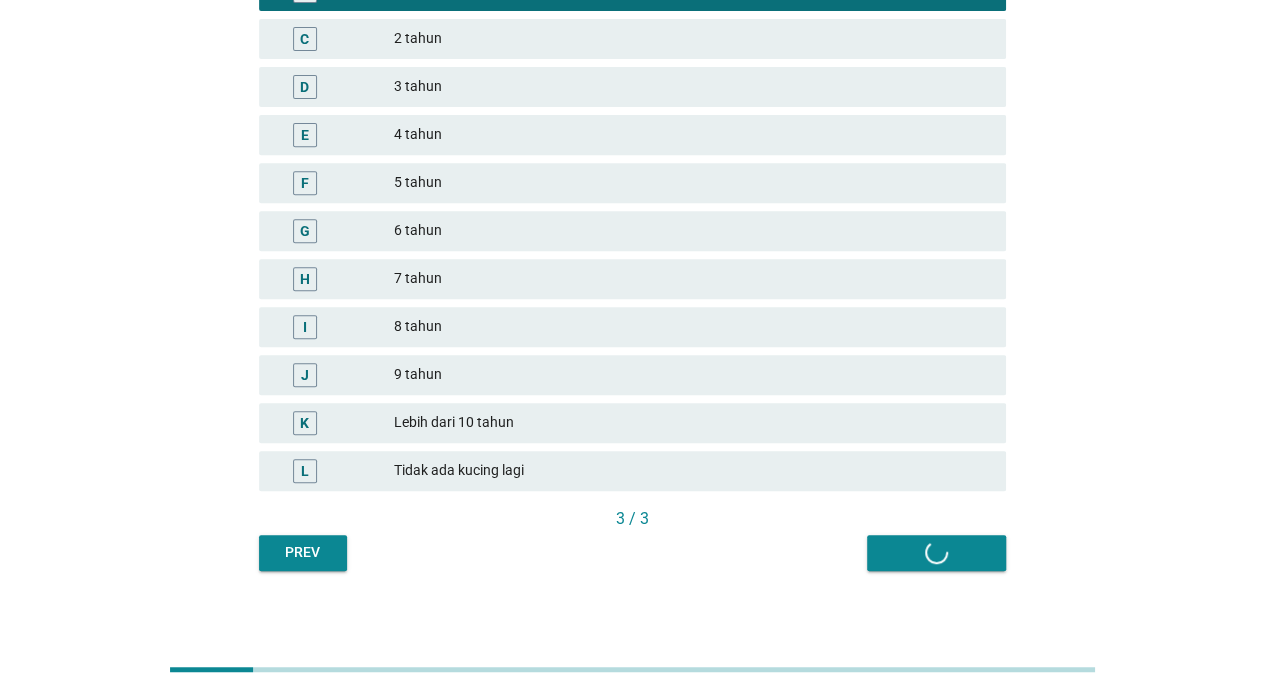 scroll, scrollTop: 0, scrollLeft: 0, axis: both 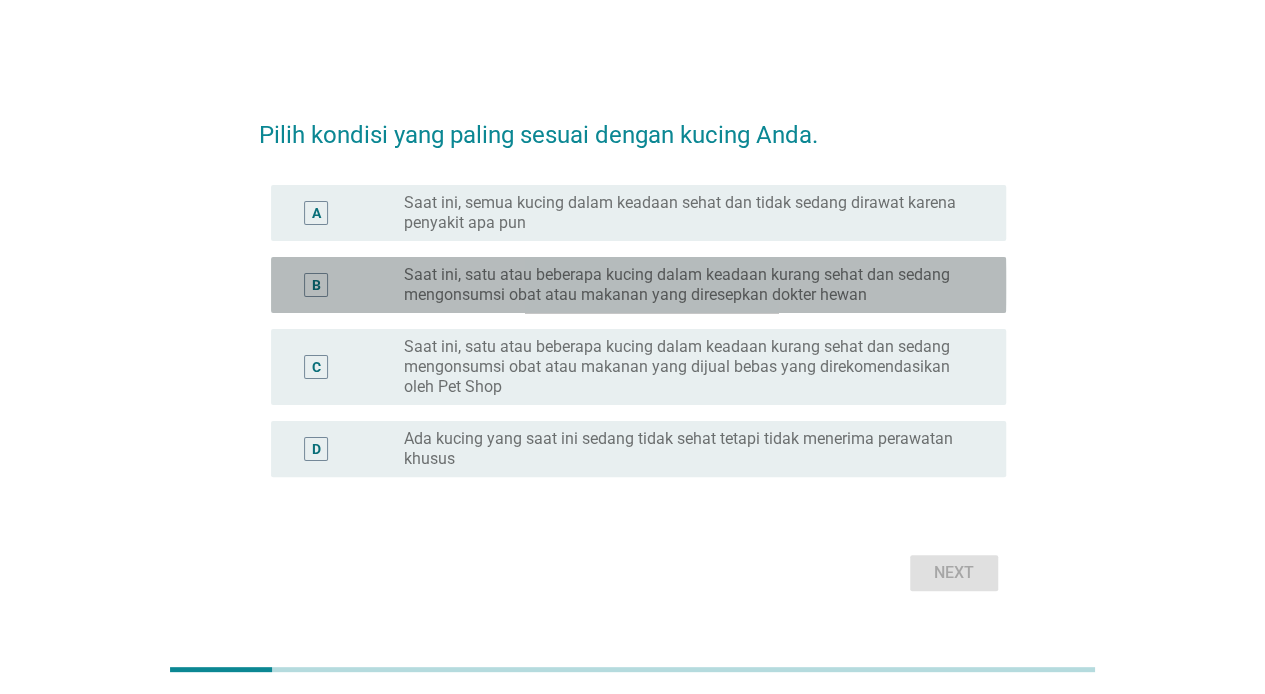 click on "Saat ini, satu atau beberapa kucing dalam keadaan kurang sehat dan sedang mengonsumsi obat atau makanan yang diresepkan dokter hewan" at bounding box center [689, 285] 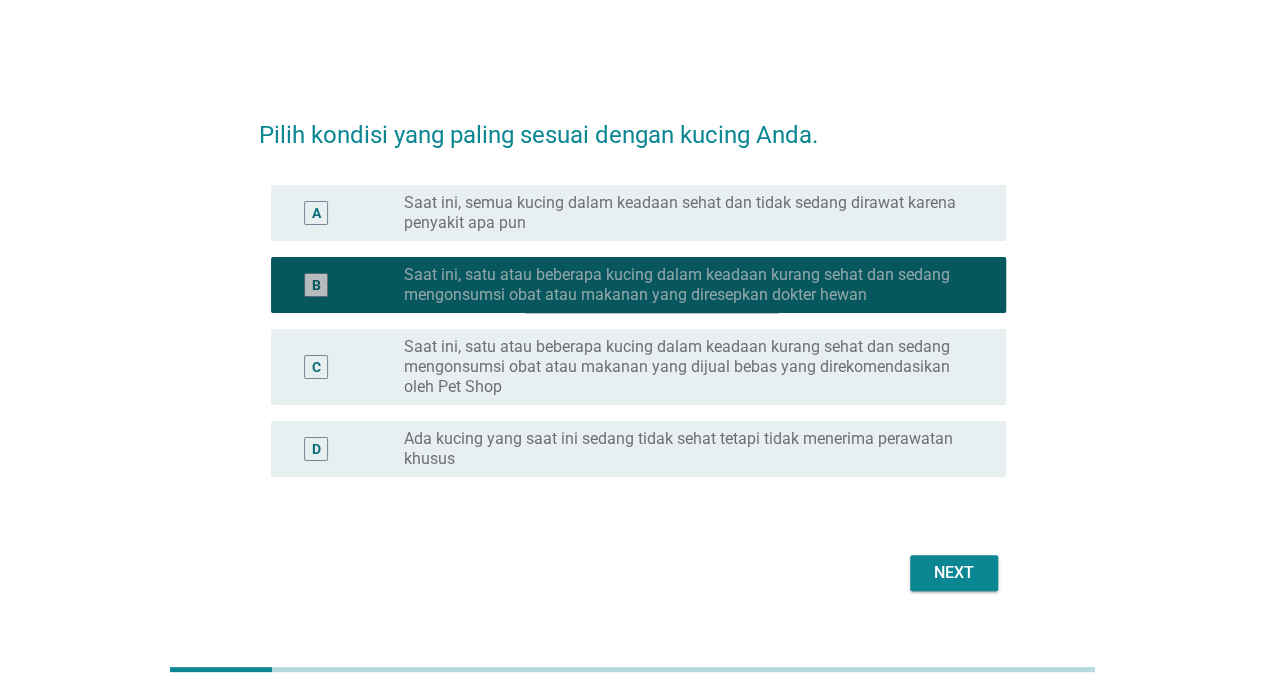 click on "B" at bounding box center (316, 285) 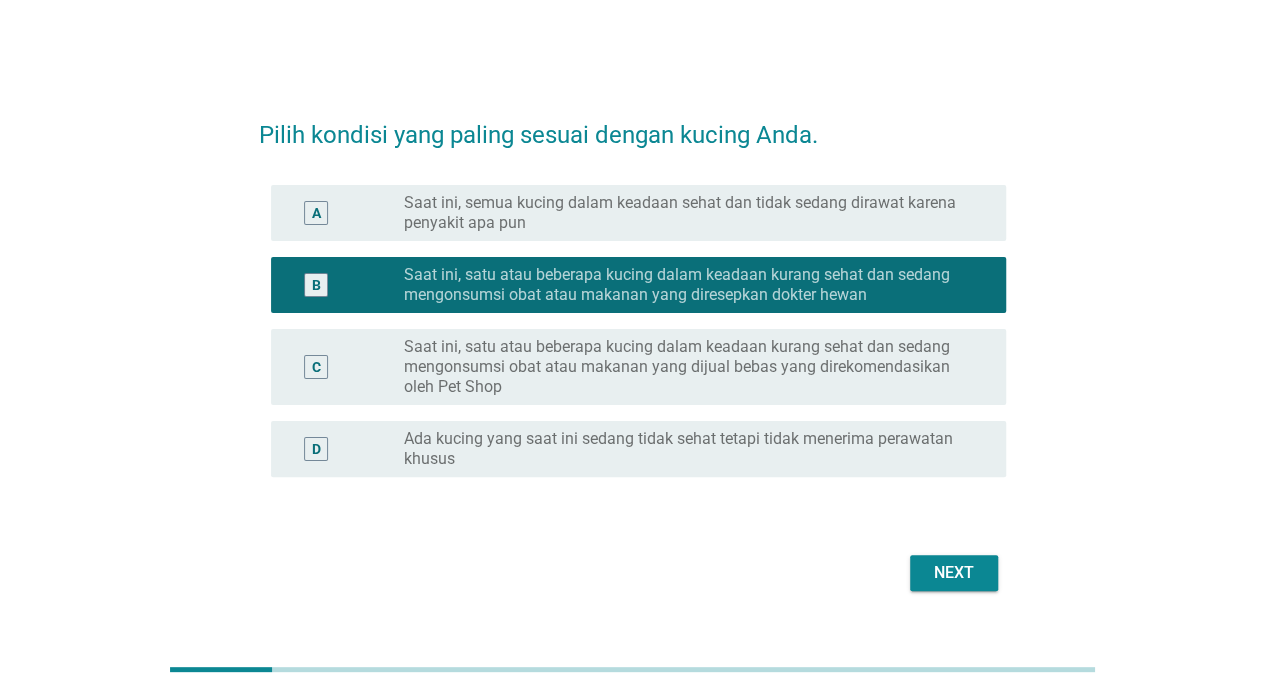 click on "C" at bounding box center (345, 367) 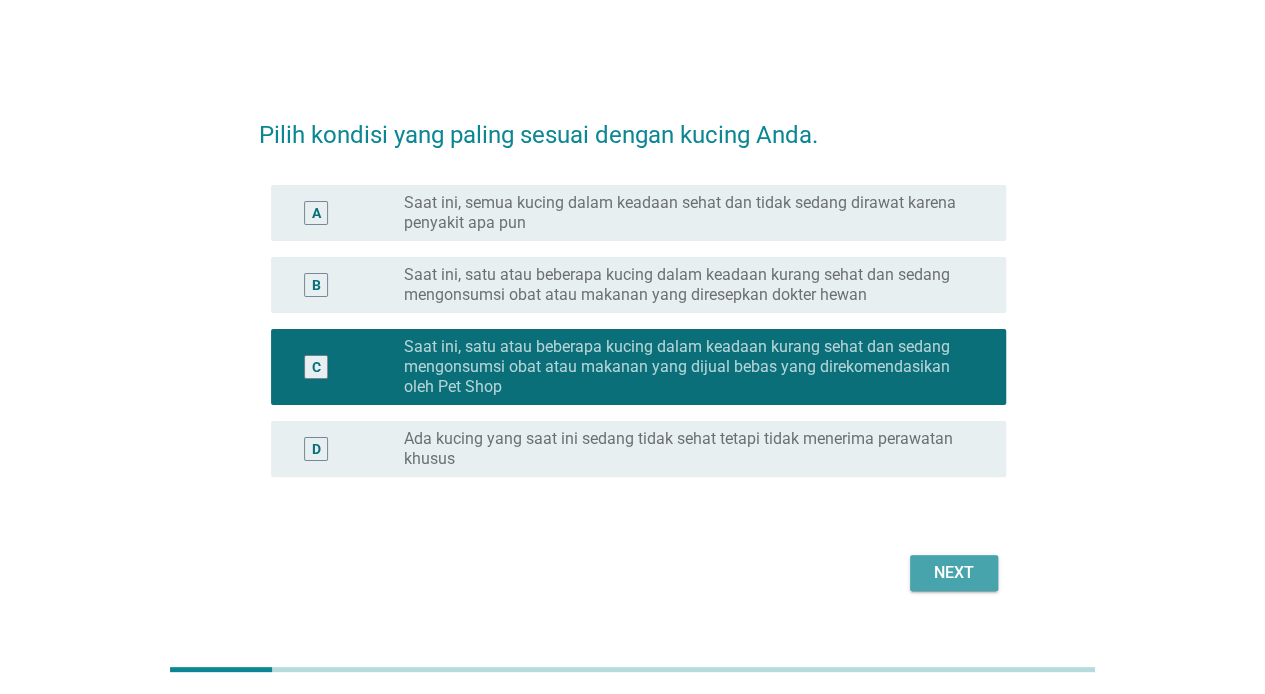 click on "Next" at bounding box center [954, 573] 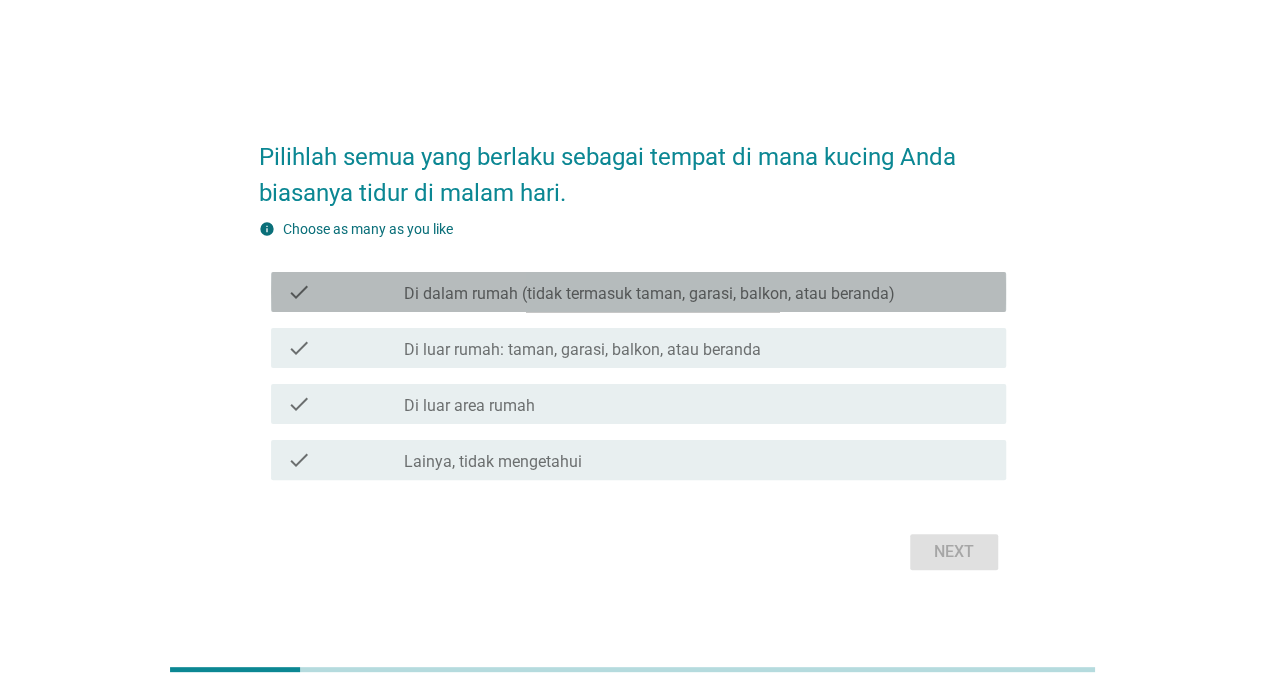 click on "Di dalam rumah (tidak termasuk taman, garasi, balkon, atau beranda)" at bounding box center [649, 294] 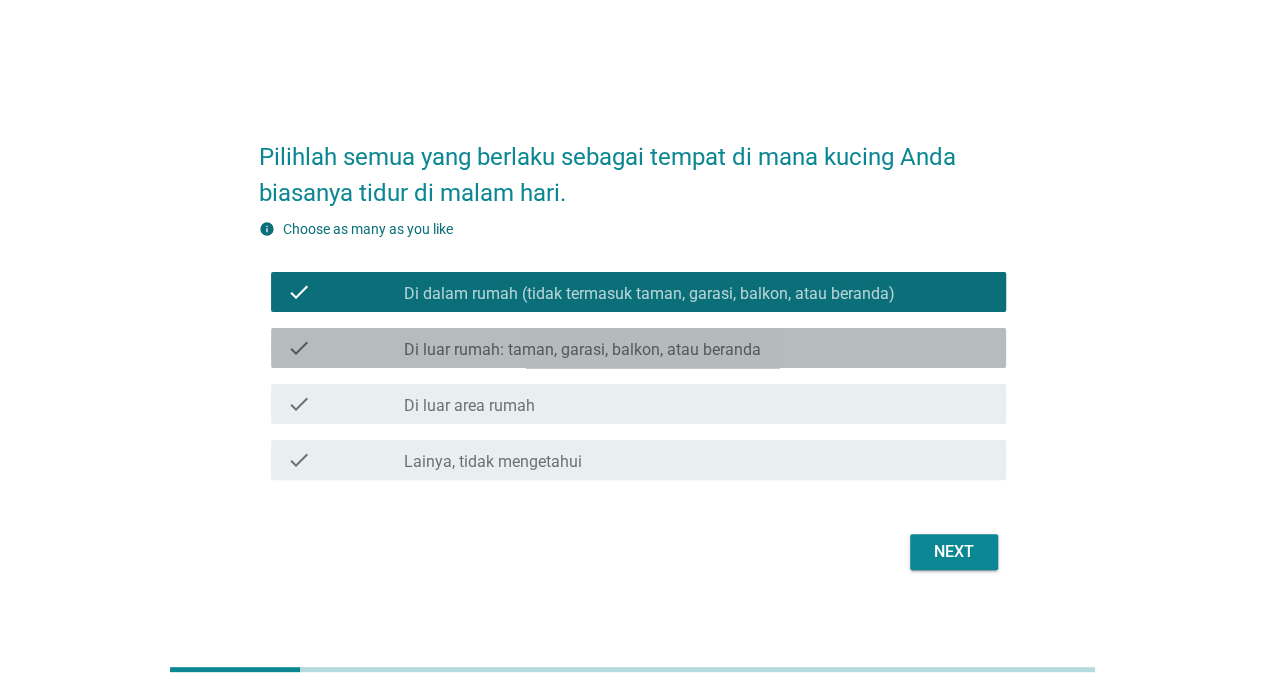 click on "check     check_box_outline_blank Di luar rumah: taman, garasi, balkon, atau beranda" at bounding box center (638, 348) 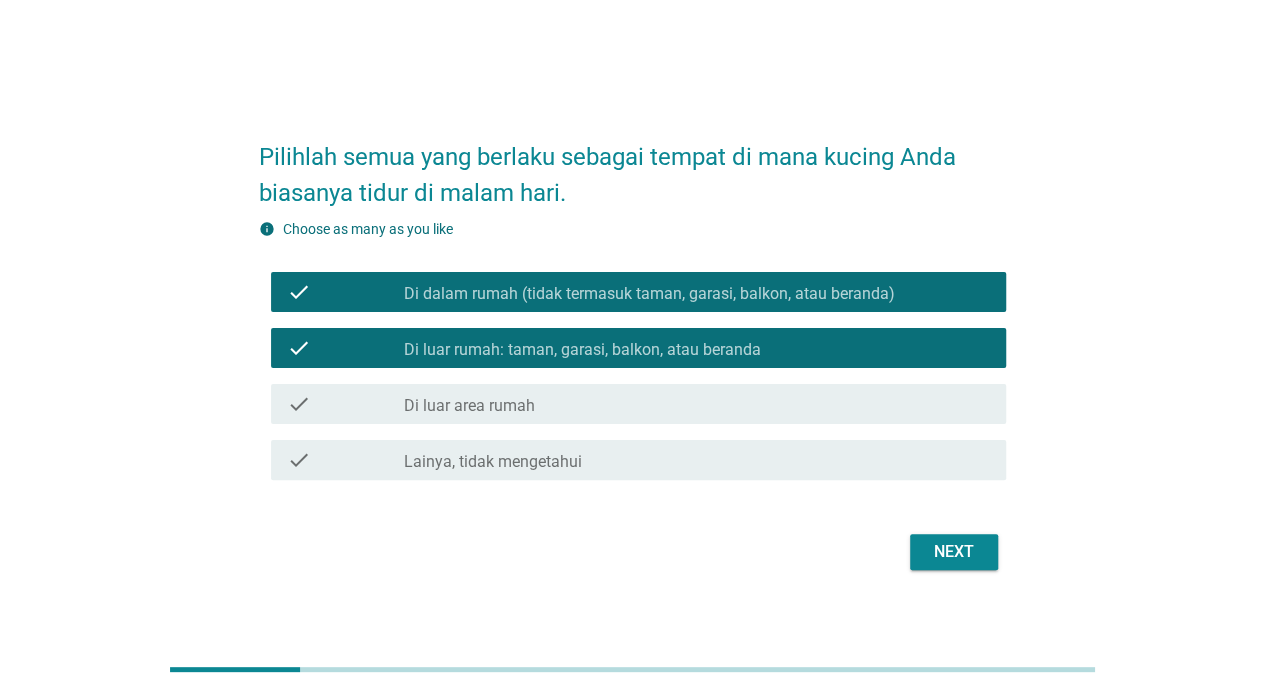 click on "check_box_outline_blank Di luar area rumah" at bounding box center (697, 404) 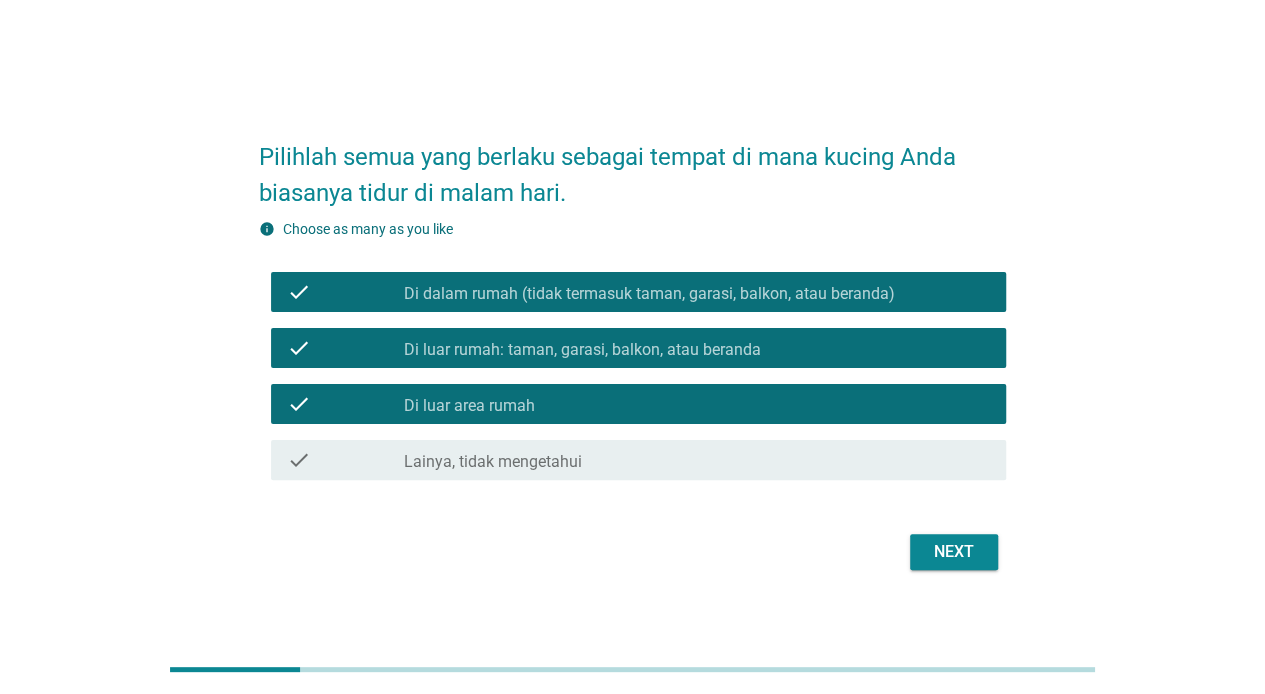click on "Next" at bounding box center [954, 552] 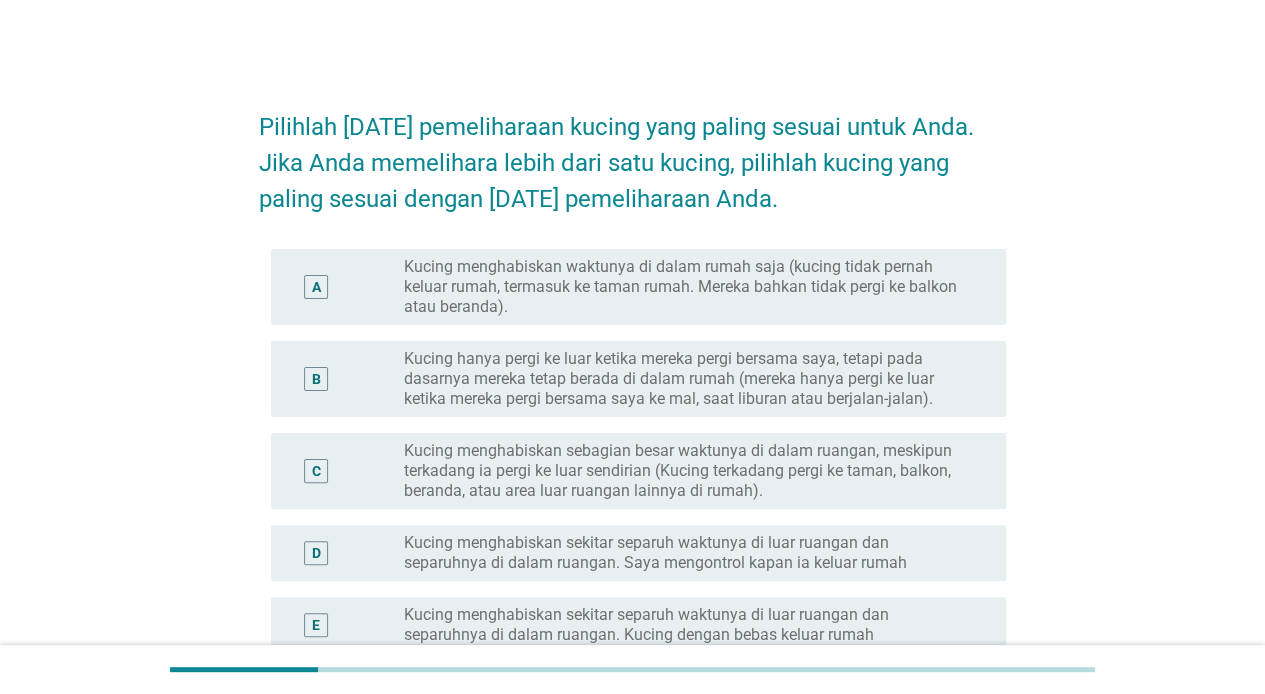 scroll, scrollTop: 166, scrollLeft: 0, axis: vertical 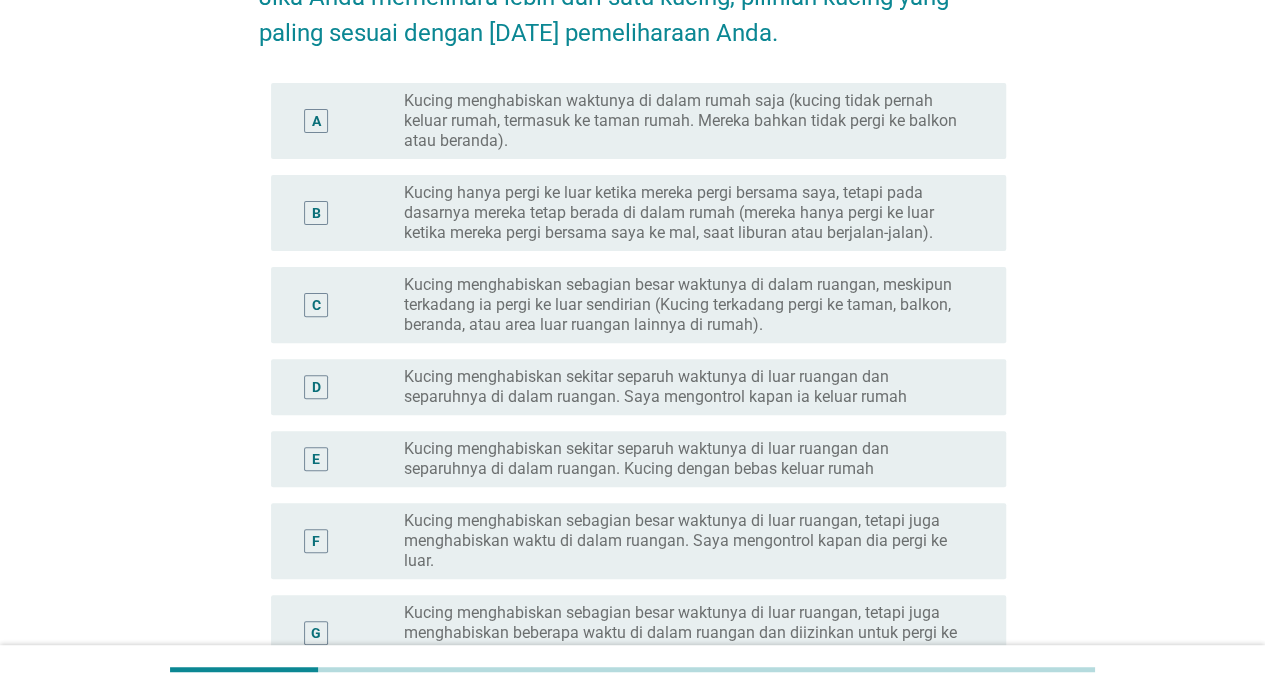 click on "Kucing menghabiskan sebagian besar waktunya di dalam ruangan, meskipun terkadang ia pergi ke luar sendirian (Kucing terkadang pergi ke taman, balkon, beranda, atau area luar ruangan lainnya di rumah)." at bounding box center [689, 305] 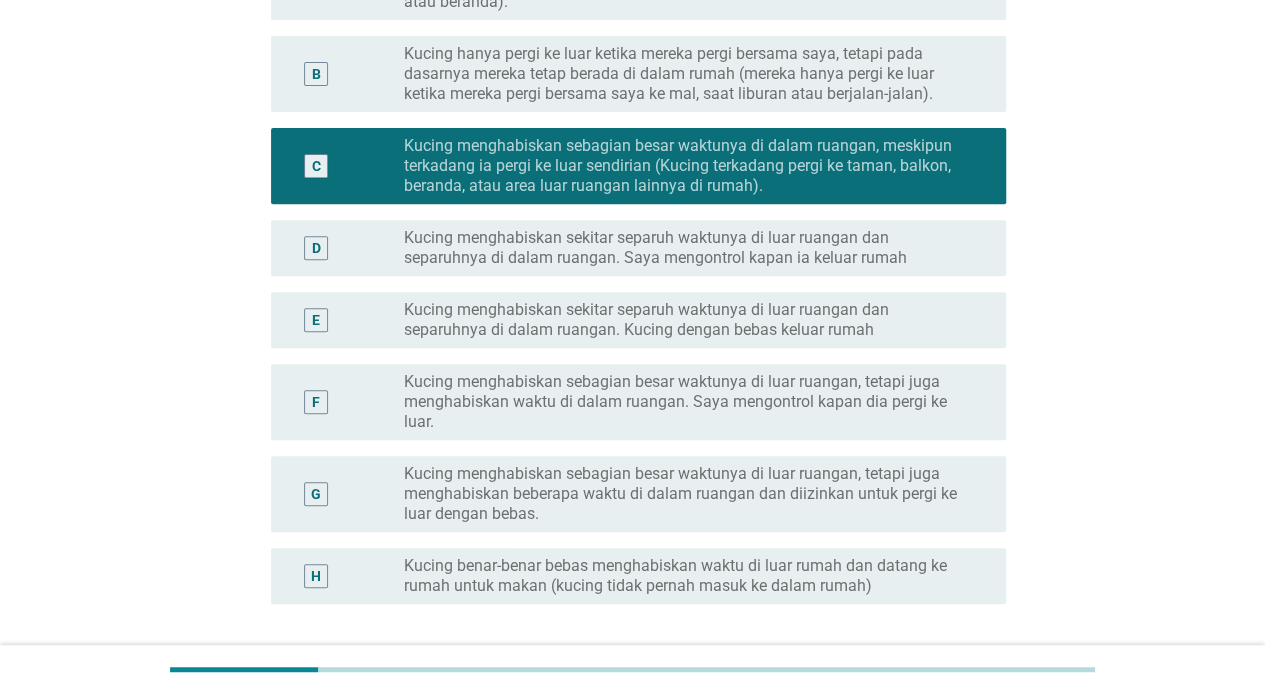 scroll, scrollTop: 333, scrollLeft: 0, axis: vertical 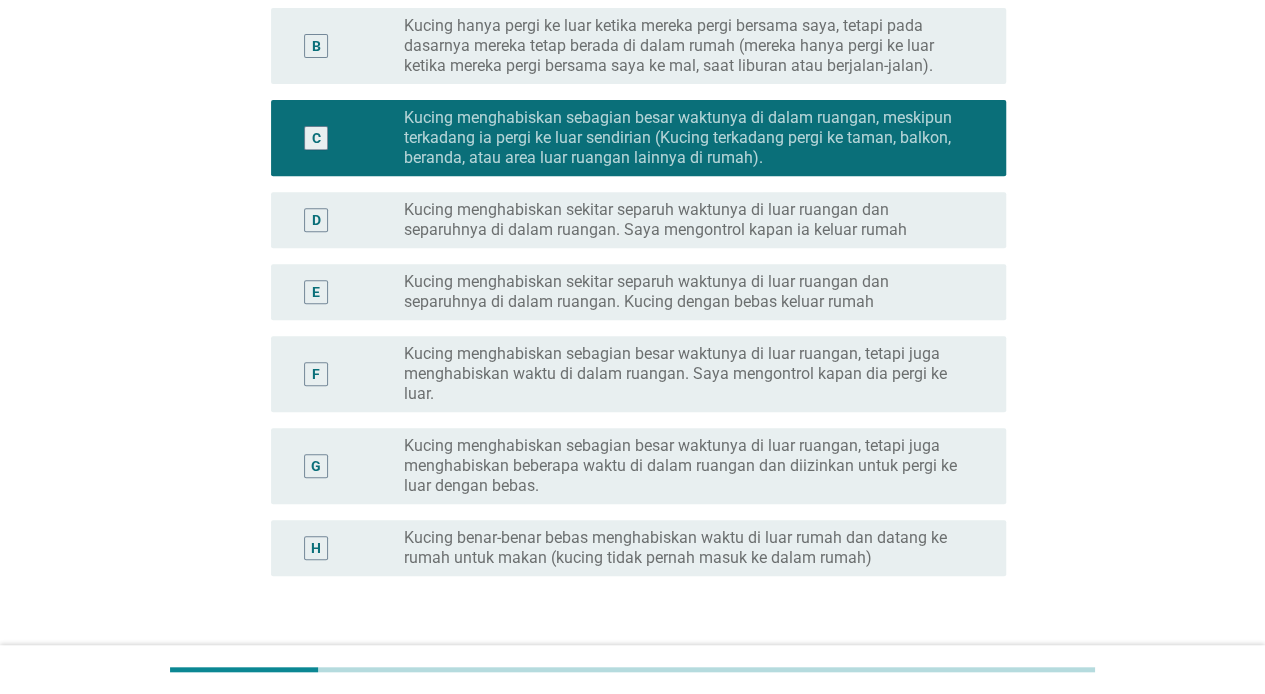 click on "Kucing menghabiskan sekitar separuh waktunya di luar ruangan dan separuhnya di dalam ruangan. Saya mengontrol kapan ia keluar rumah" at bounding box center (689, 220) 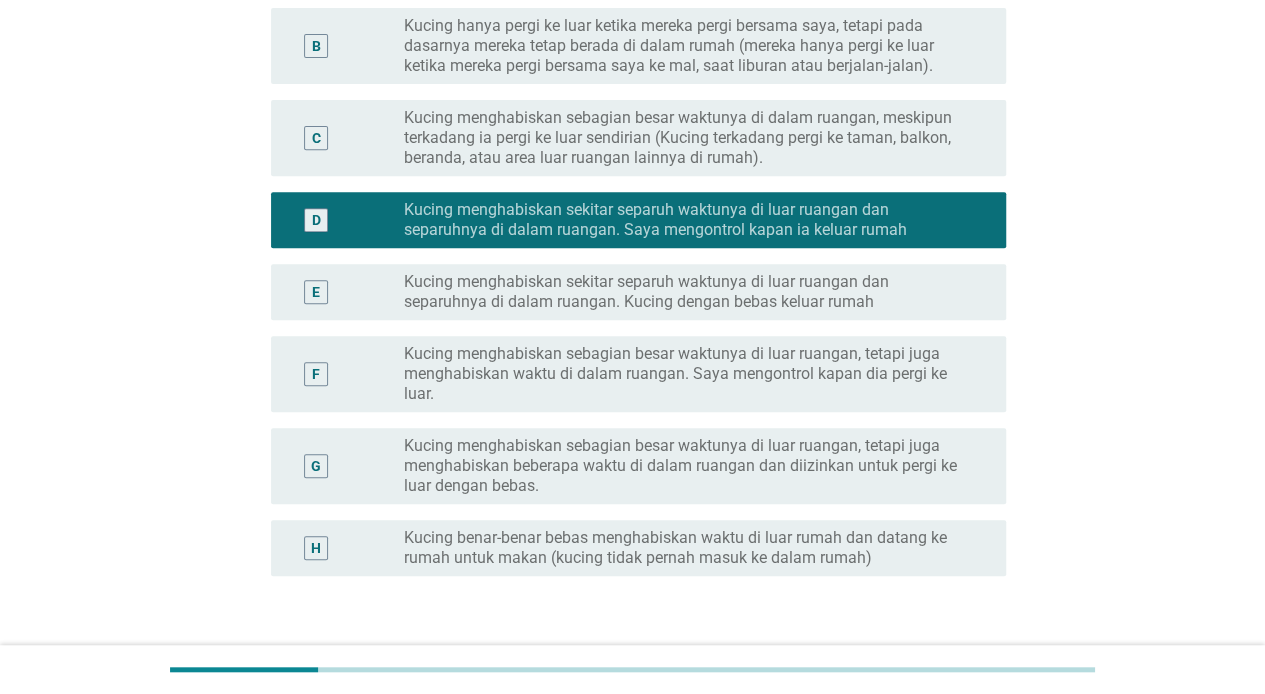 click on "Kucing menghabiskan sebagian besar waktunya di dalam ruangan, meskipun terkadang ia pergi ke luar sendirian (Kucing terkadang pergi ke taman, balkon, beranda, atau area luar ruangan lainnya di rumah)." at bounding box center (689, 138) 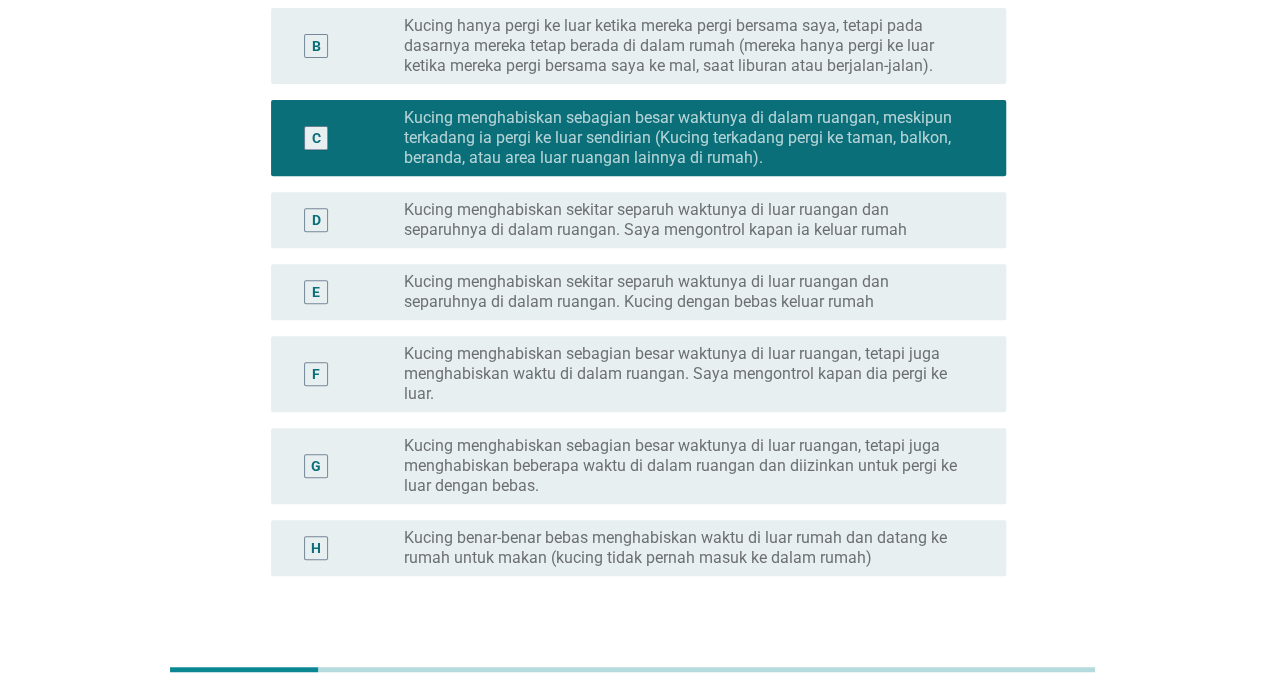 scroll, scrollTop: 305, scrollLeft: 0, axis: vertical 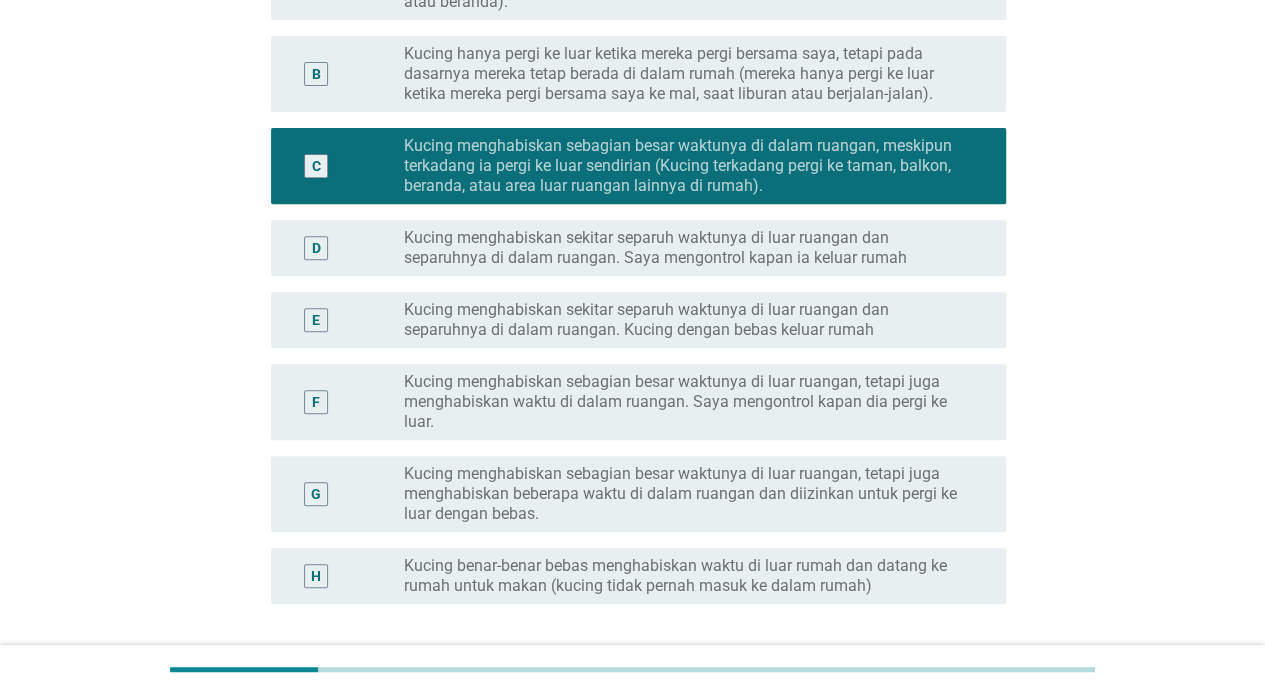 click on "Kucing menghabiskan sekitar separuh waktunya di luar ruangan dan separuhnya di dalam ruangan. Kucing dengan bebas keluar rumah" at bounding box center [689, 320] 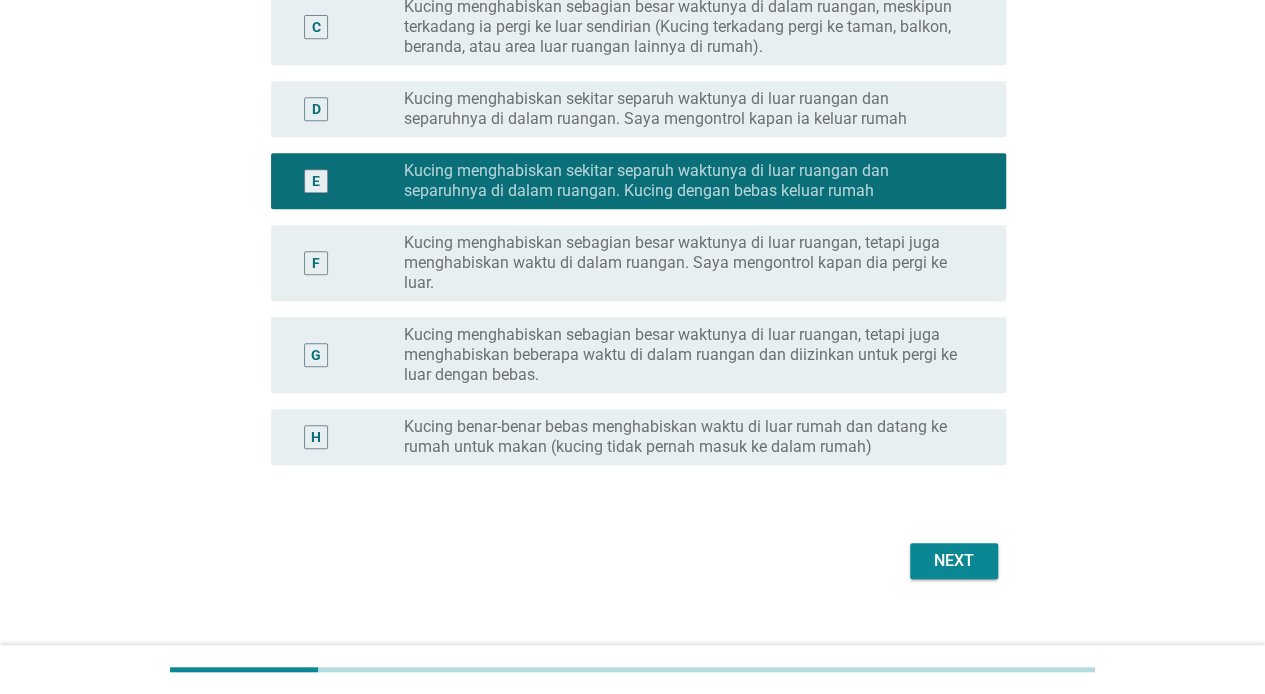 scroll, scrollTop: 472, scrollLeft: 0, axis: vertical 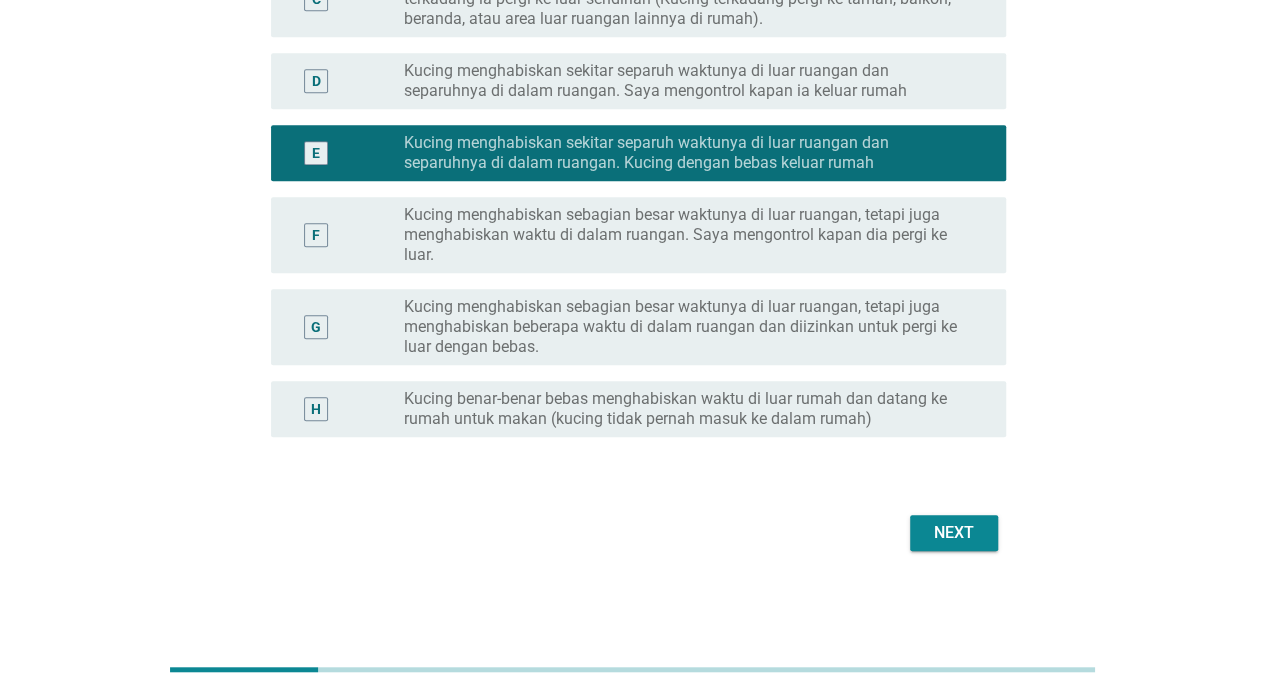 click on "Next" at bounding box center [954, 533] 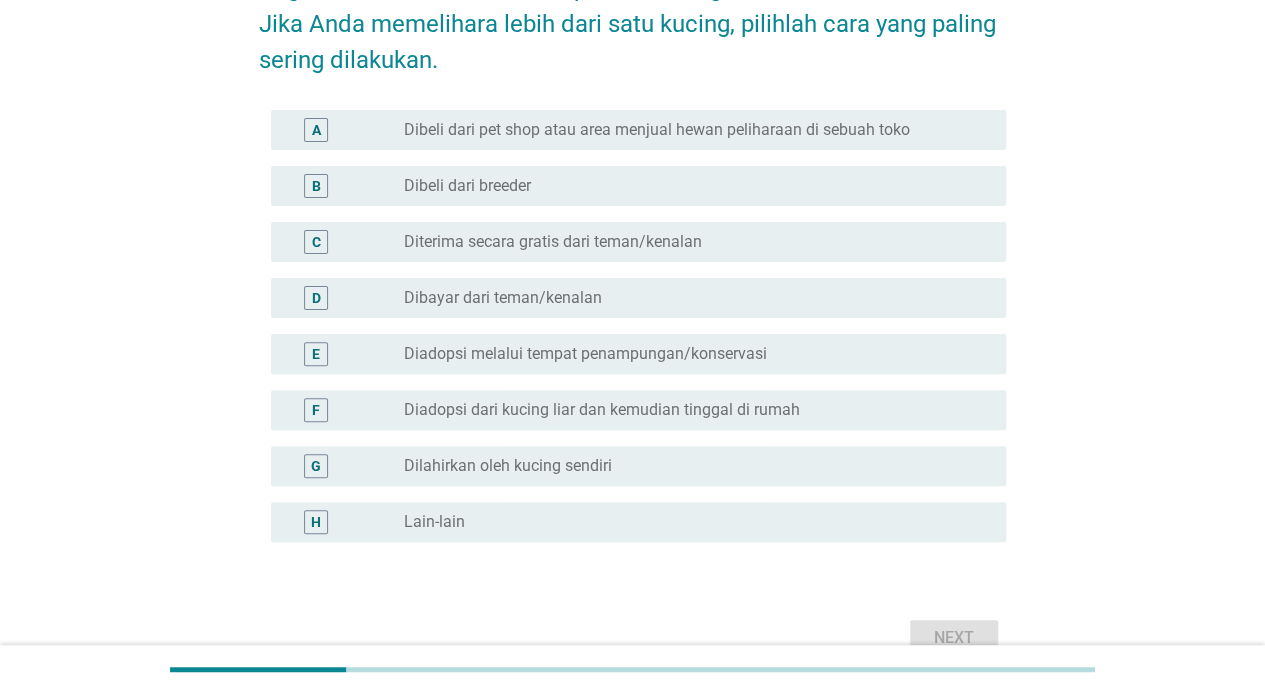 scroll, scrollTop: 166, scrollLeft: 0, axis: vertical 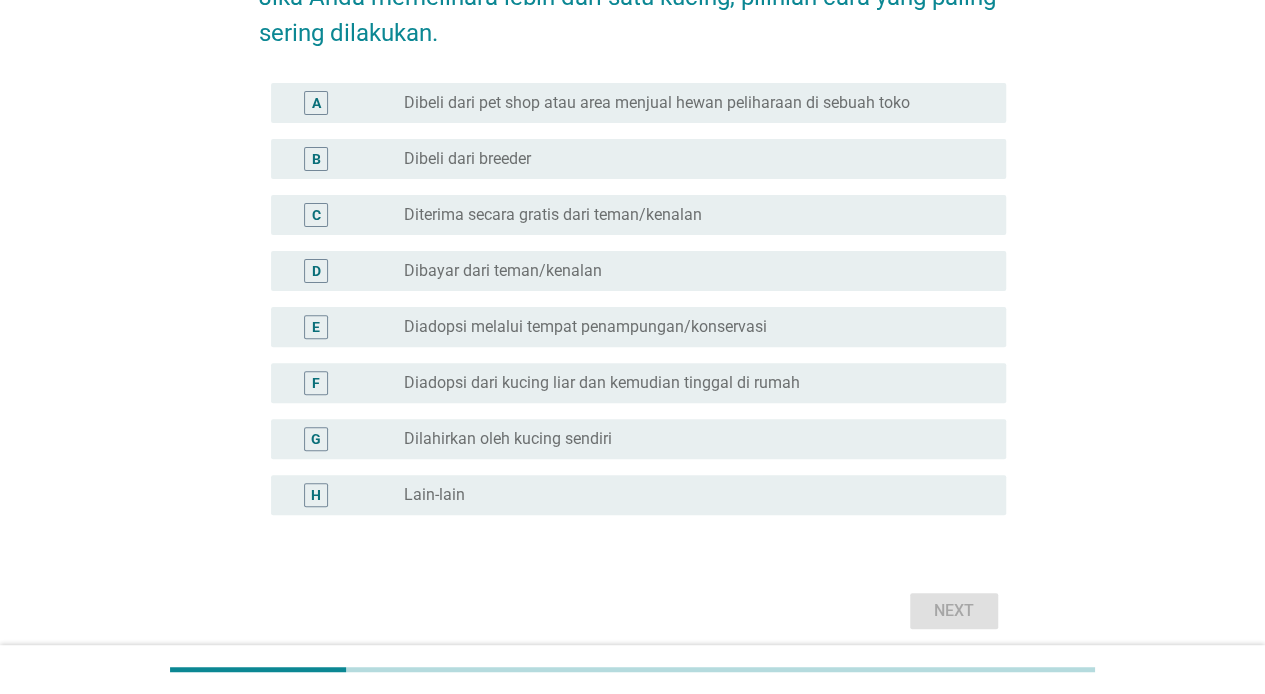 click on "F     radio_button_unchecked Diadopsi dari kucing liar dan kemudian tinggal di rumah" at bounding box center [638, 383] 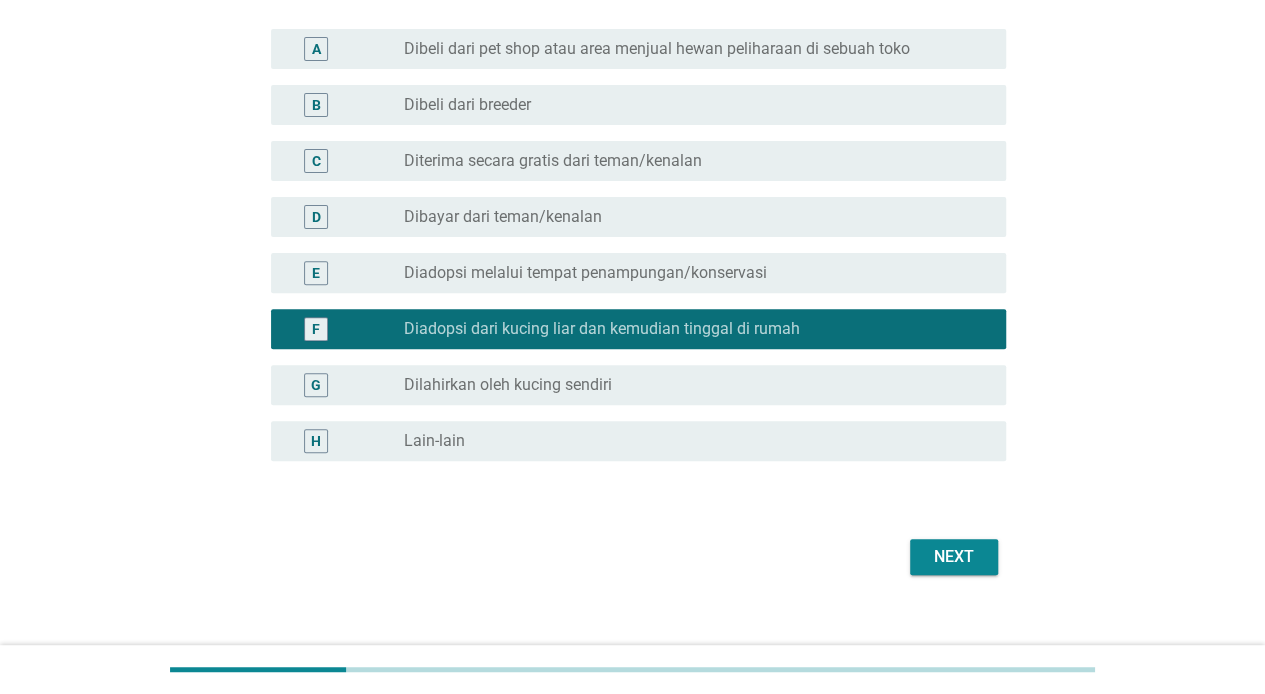 scroll, scrollTop: 244, scrollLeft: 0, axis: vertical 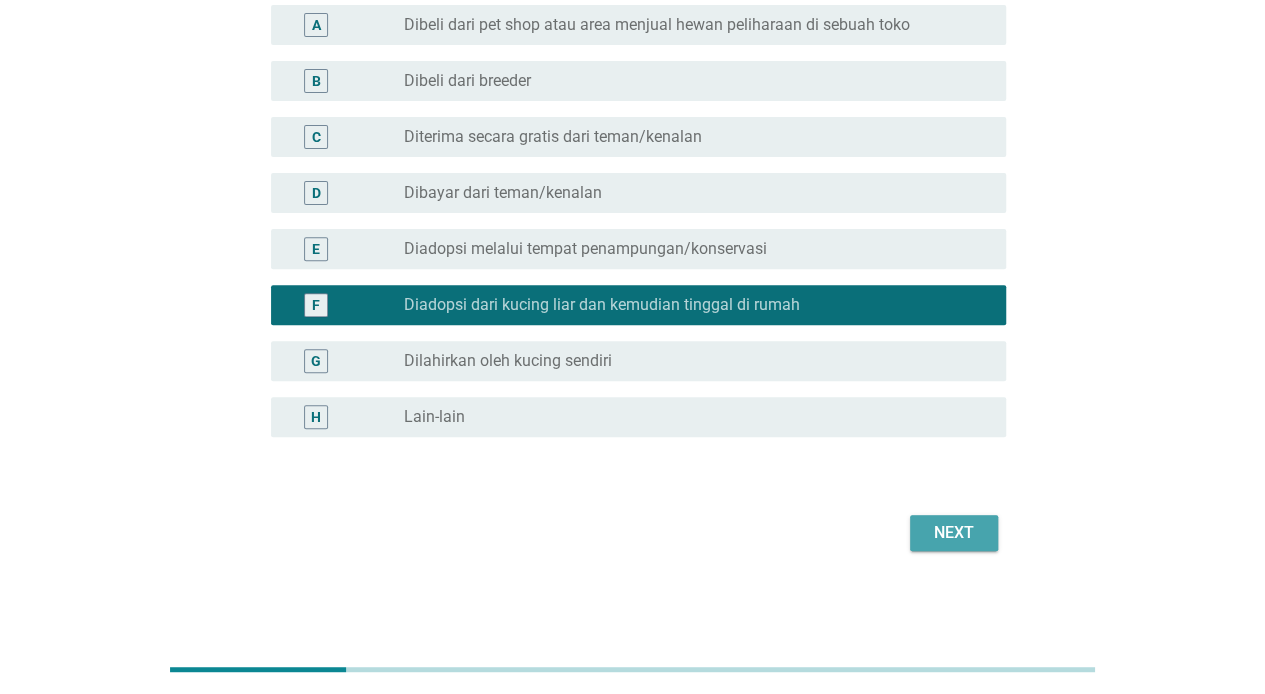 click on "Next" at bounding box center [954, 533] 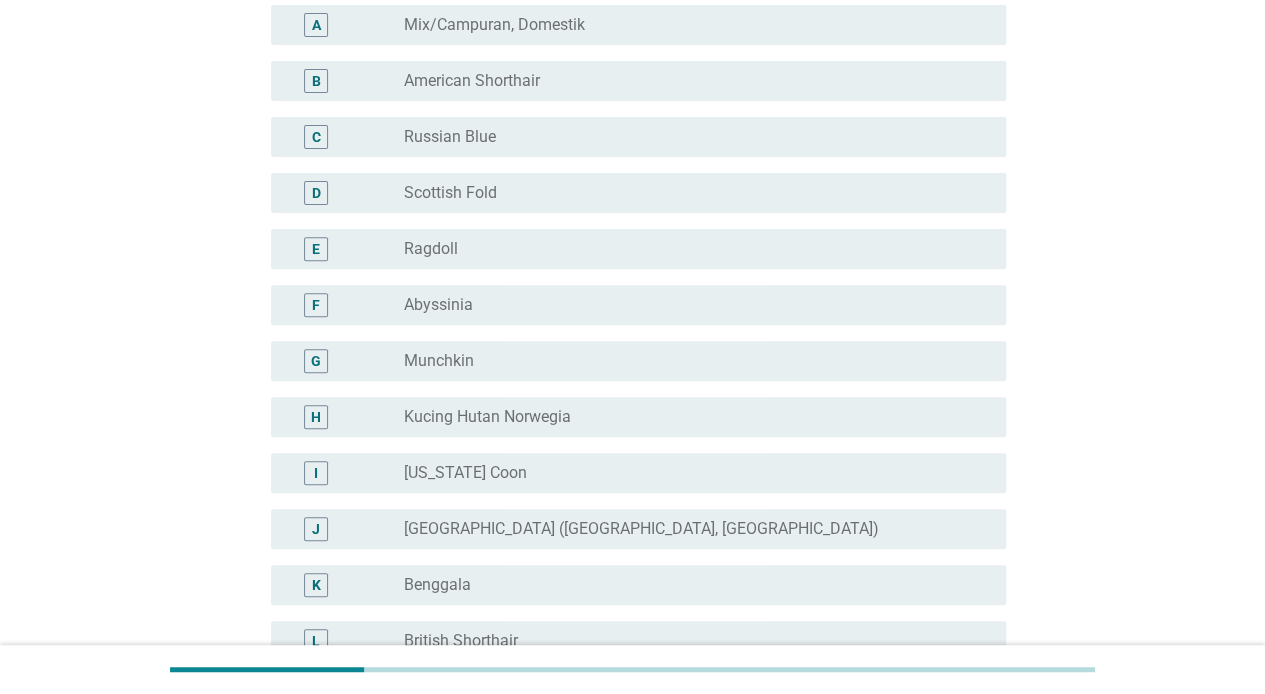 scroll, scrollTop: 0, scrollLeft: 0, axis: both 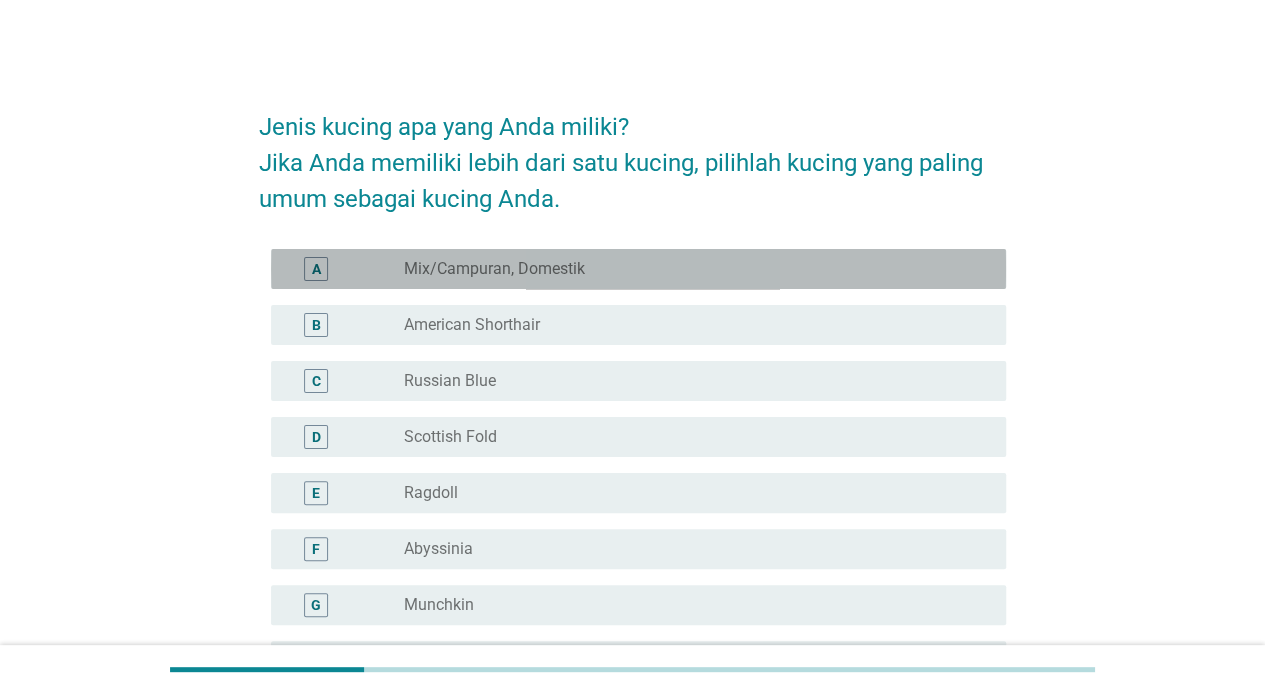 click on "Mix/Campuran, Domestik" at bounding box center [494, 269] 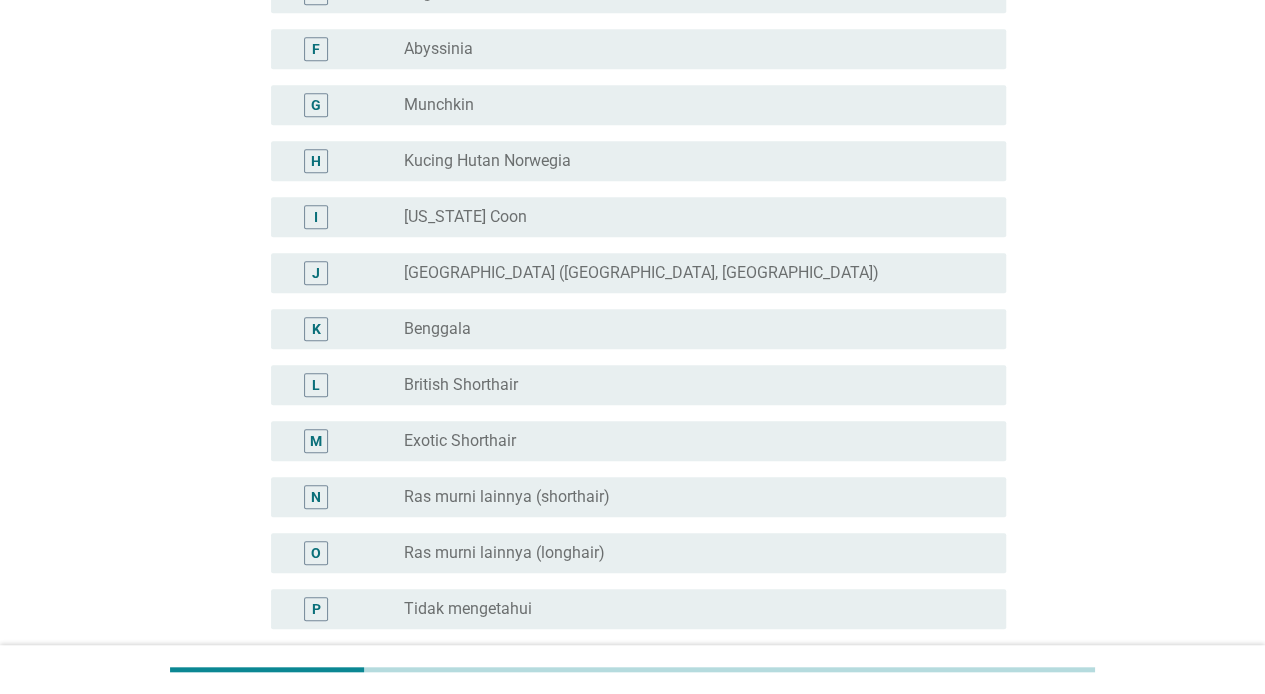 scroll, scrollTop: 666, scrollLeft: 0, axis: vertical 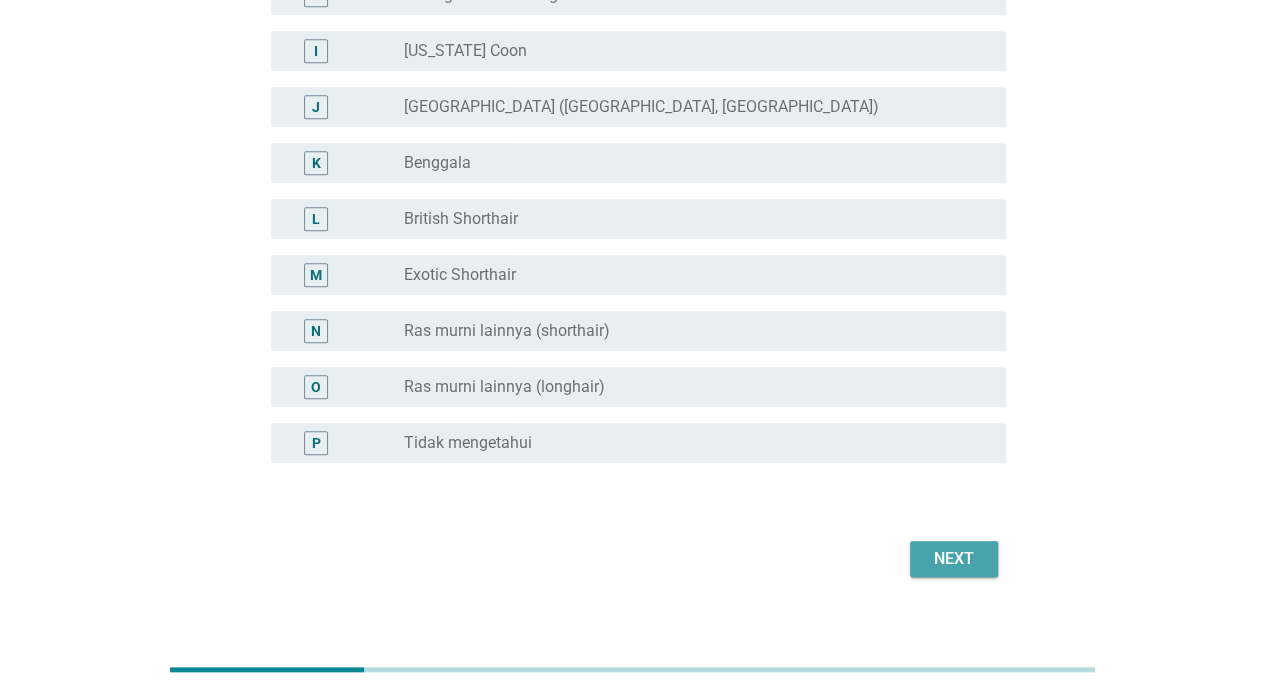 click on "Next" at bounding box center [954, 559] 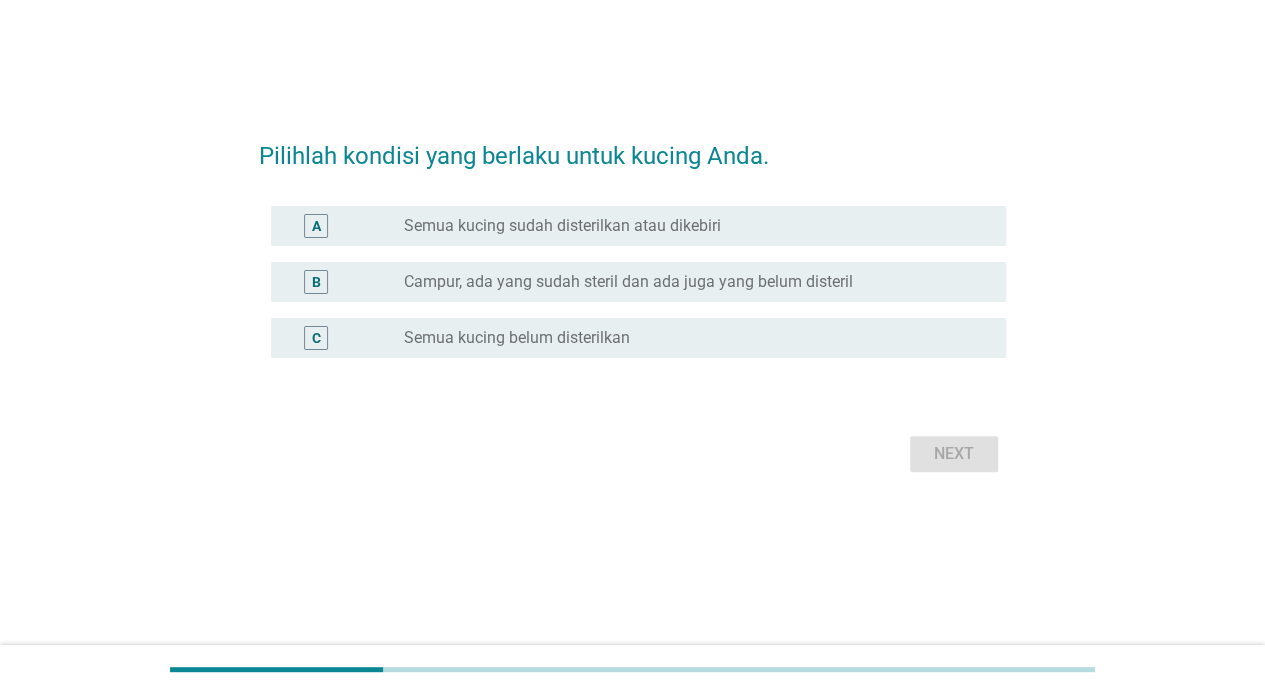 scroll, scrollTop: 0, scrollLeft: 0, axis: both 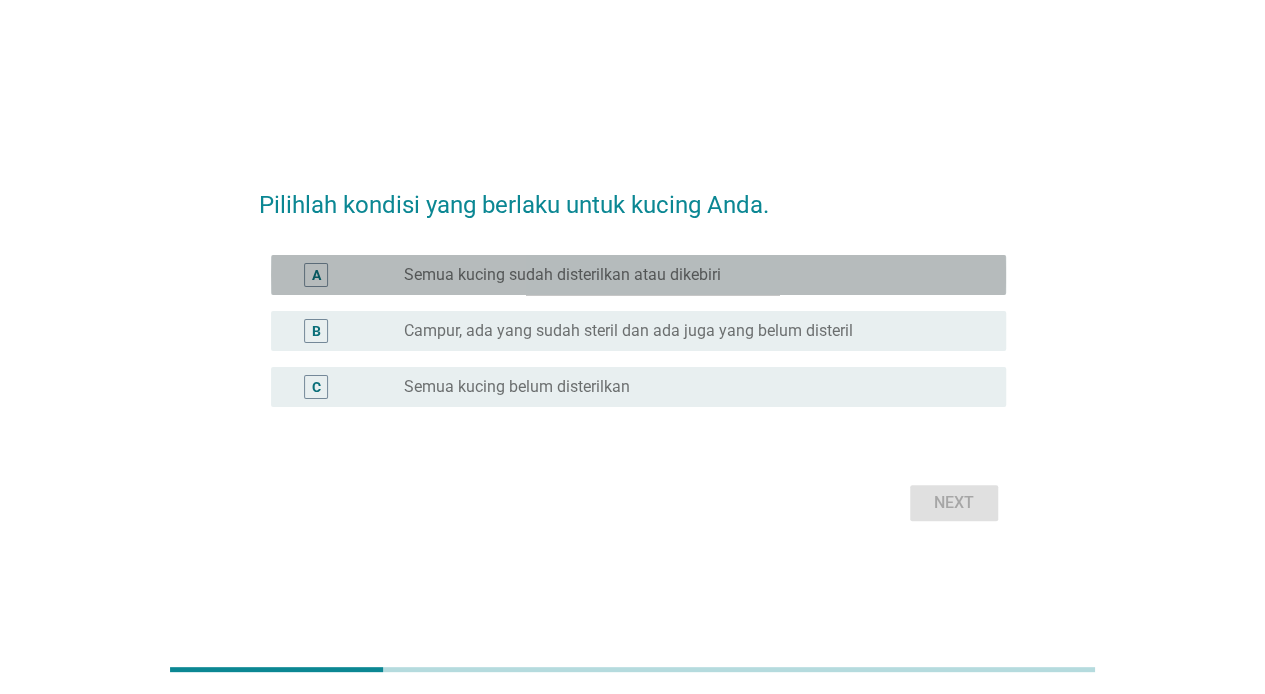 click on "radio_button_unchecked Semua kucing sudah disterilkan atau dikebiri" at bounding box center [689, 275] 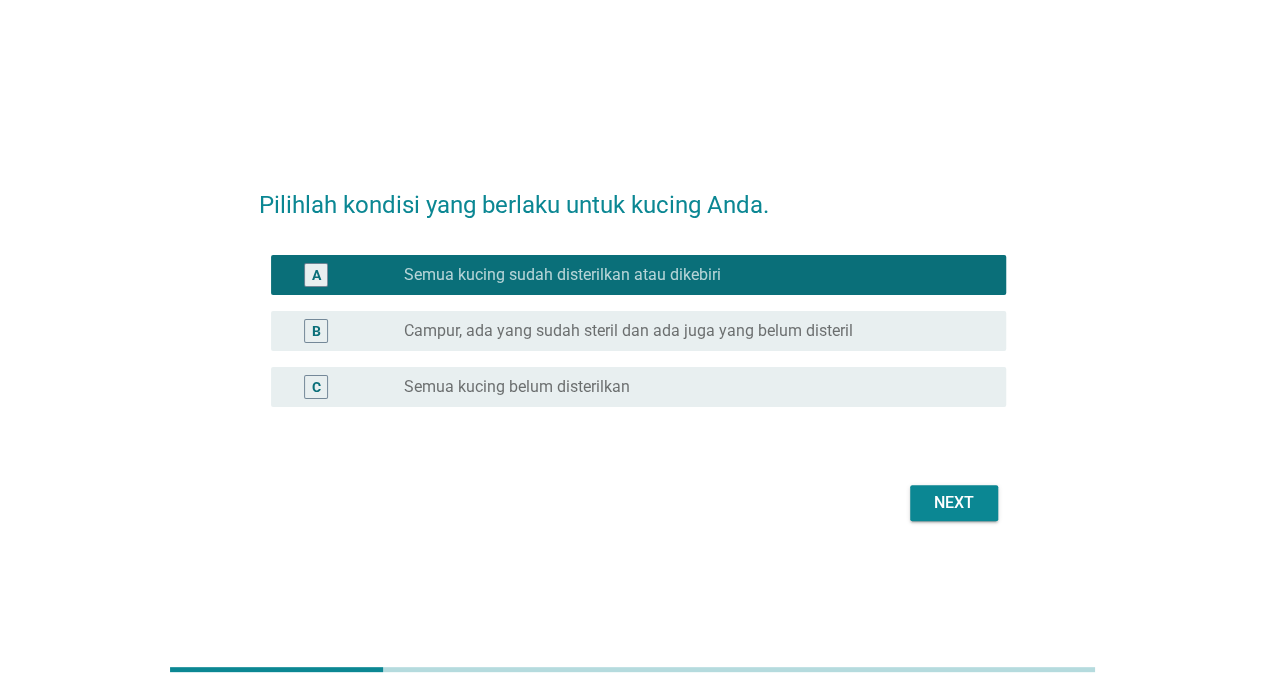 click on "radio_button_unchecked Campur, ada yang sudah steril dan ada juga yang belum disteril" at bounding box center (689, 331) 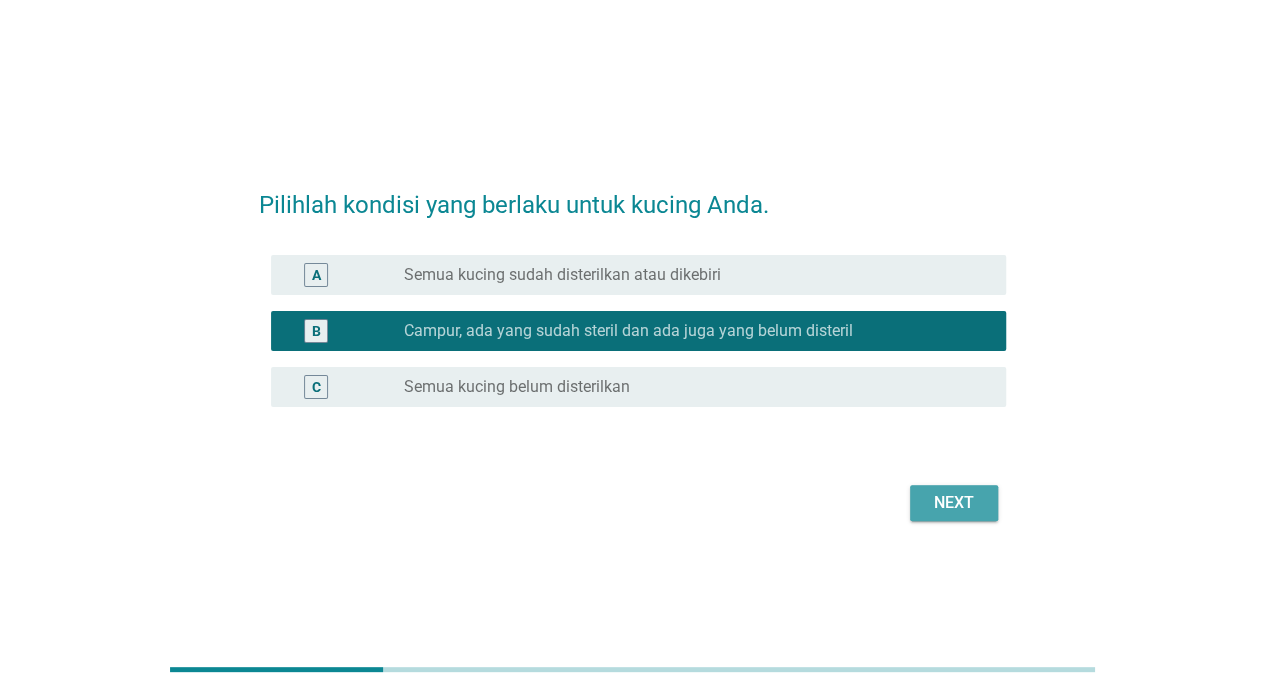 click on "Next" at bounding box center (954, 503) 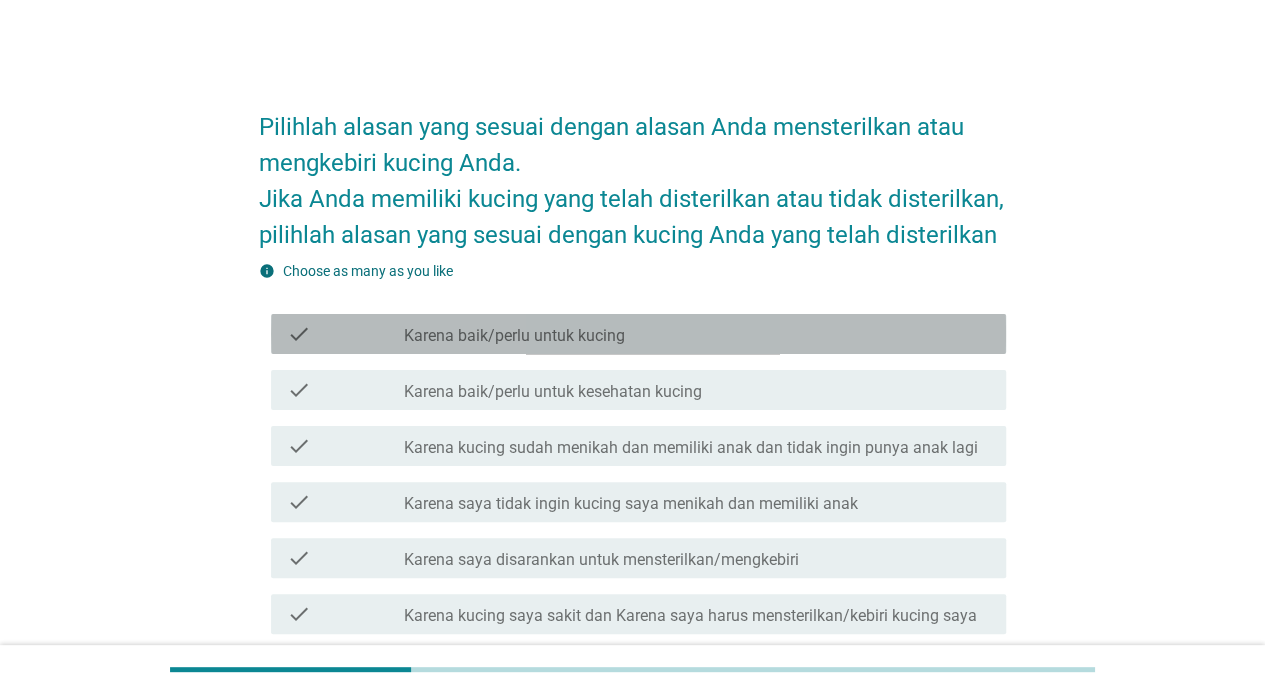 click on "Karena baik/perlu untuk kucing" at bounding box center (514, 336) 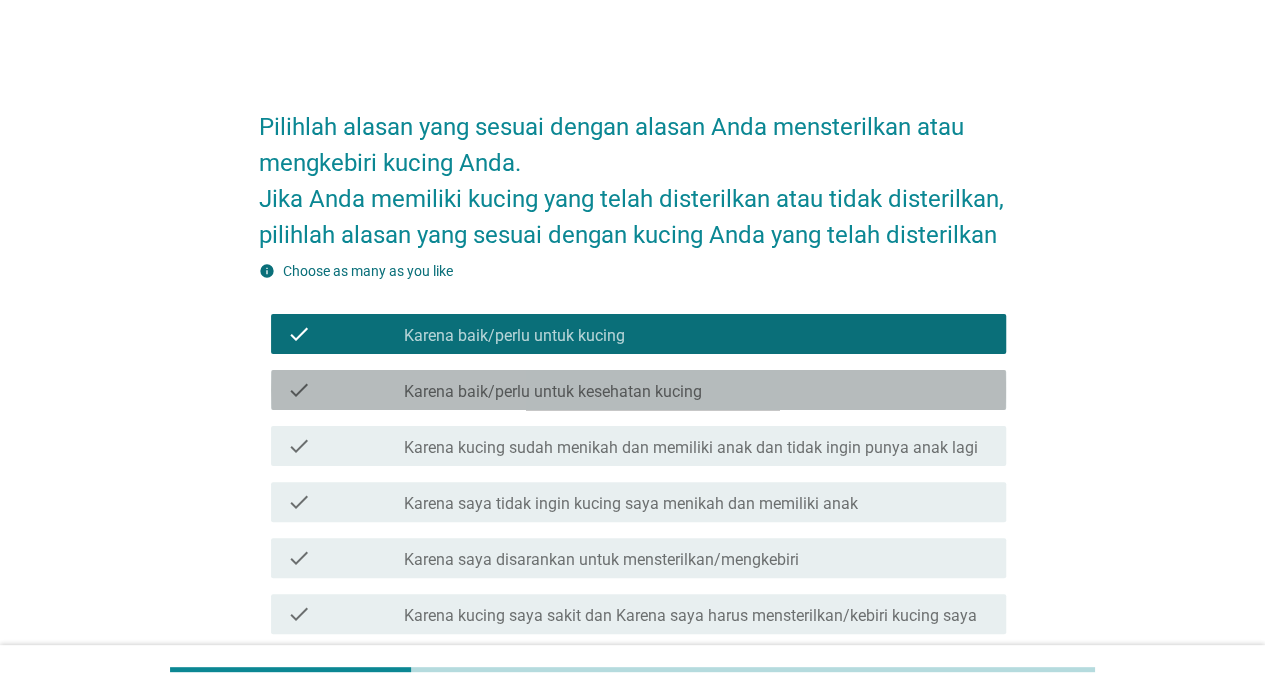 click on "Karena baik/perlu untuk kesehatan kucing" at bounding box center [553, 392] 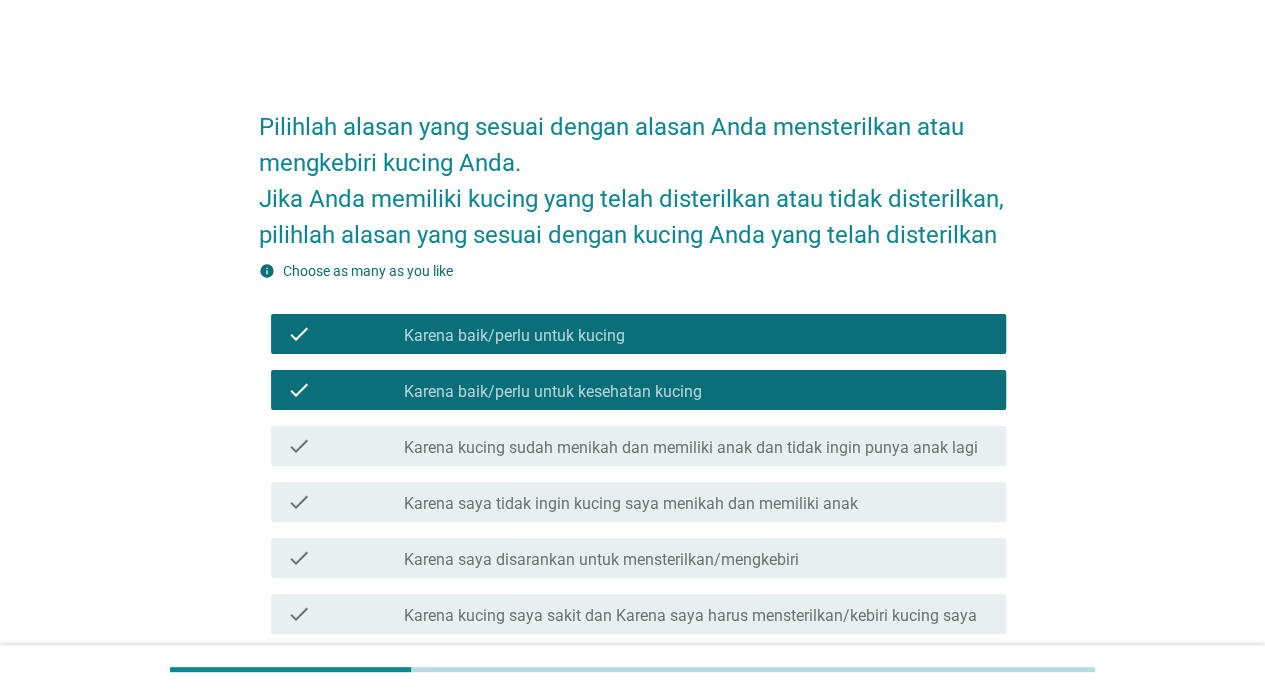 click on "check     check_box_outline_blank Karena kucing sudah menikah dan memiliki anak dan tidak ingin punya anak lagi" at bounding box center (638, 446) 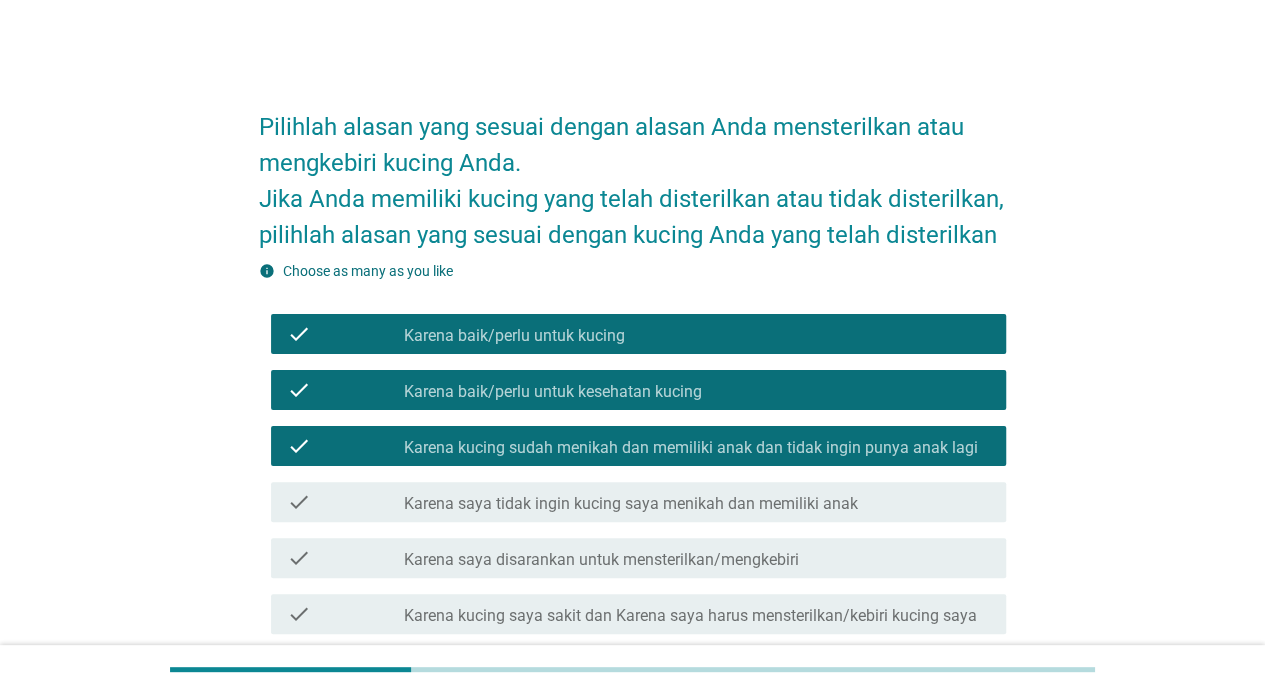 scroll, scrollTop: 166, scrollLeft: 0, axis: vertical 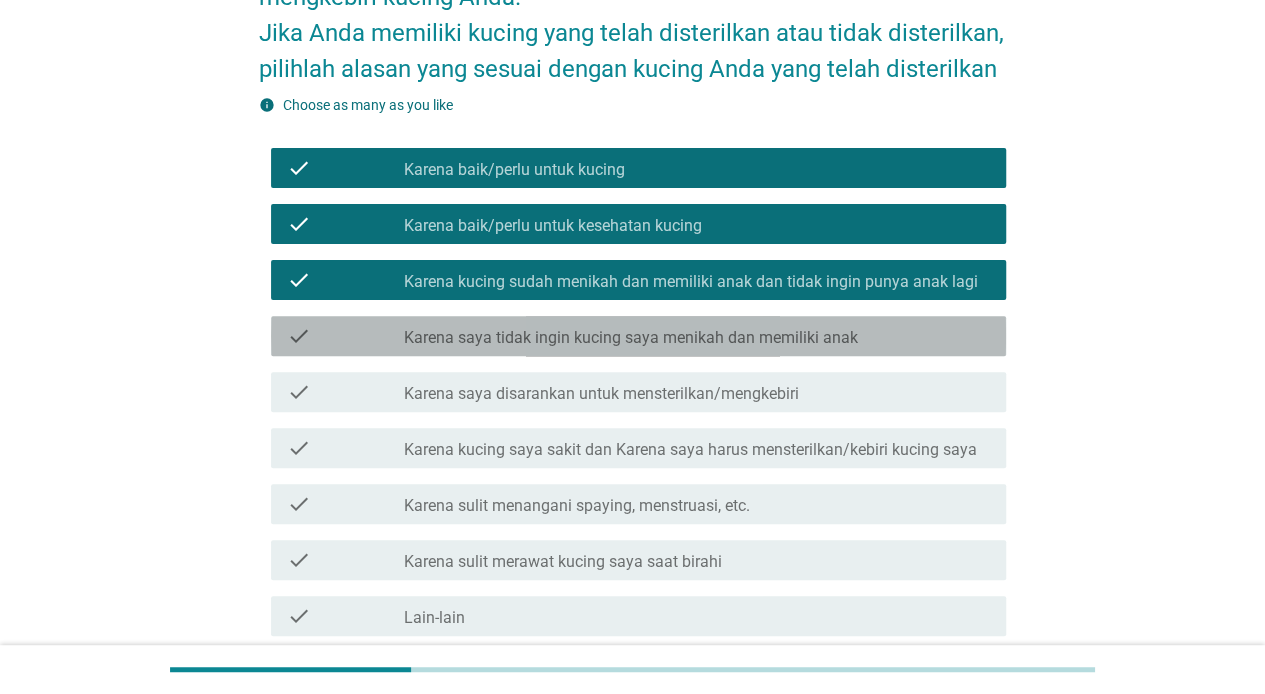 click on "Karena saya tidak ingin kucing saya menikah dan memiliki anak" at bounding box center [631, 338] 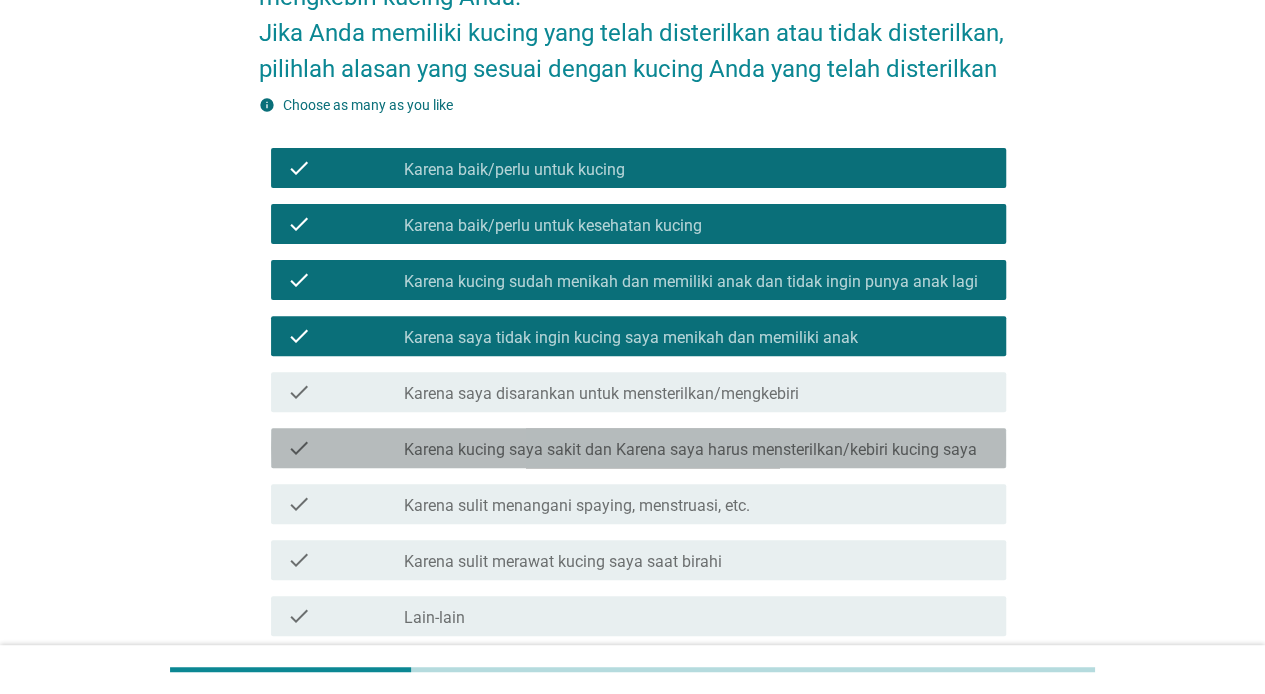 click on "Karena kucing saya sakit dan Karena saya harus mensterilkan/kebiri kucing saya" at bounding box center (690, 450) 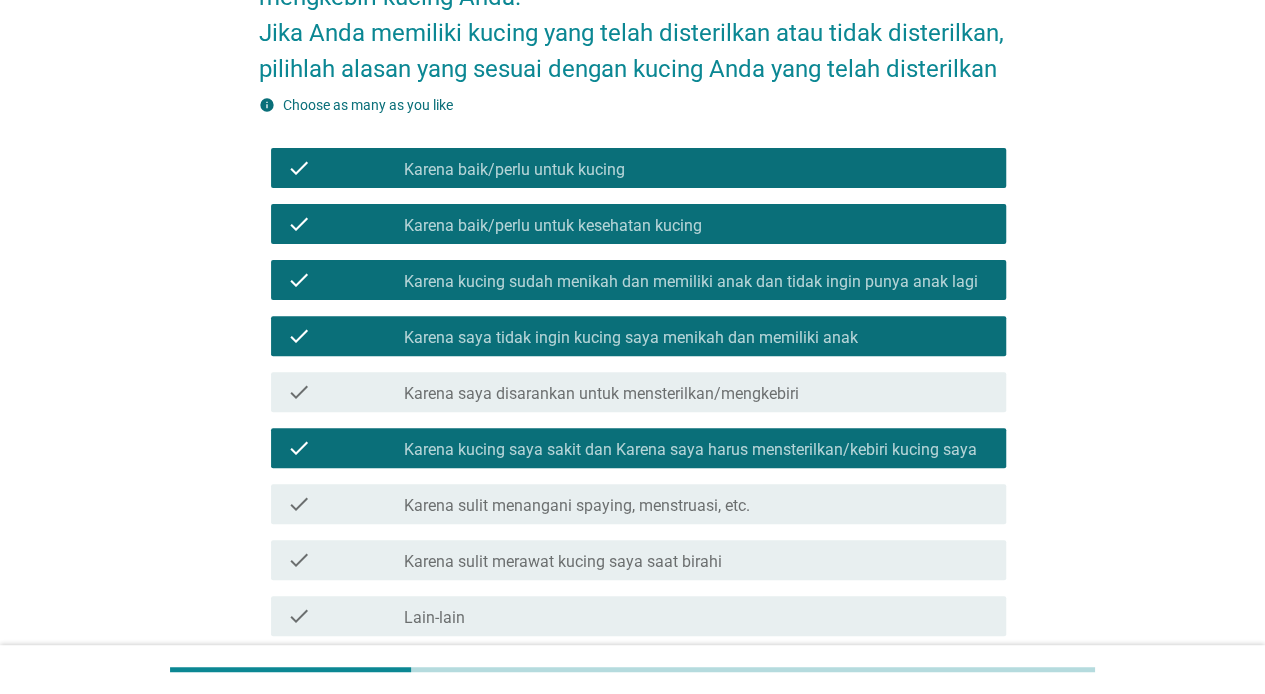 click on "check     check_box_outline_blank Karena sulit menangani spaying, menstruasi, etc." at bounding box center [638, 504] 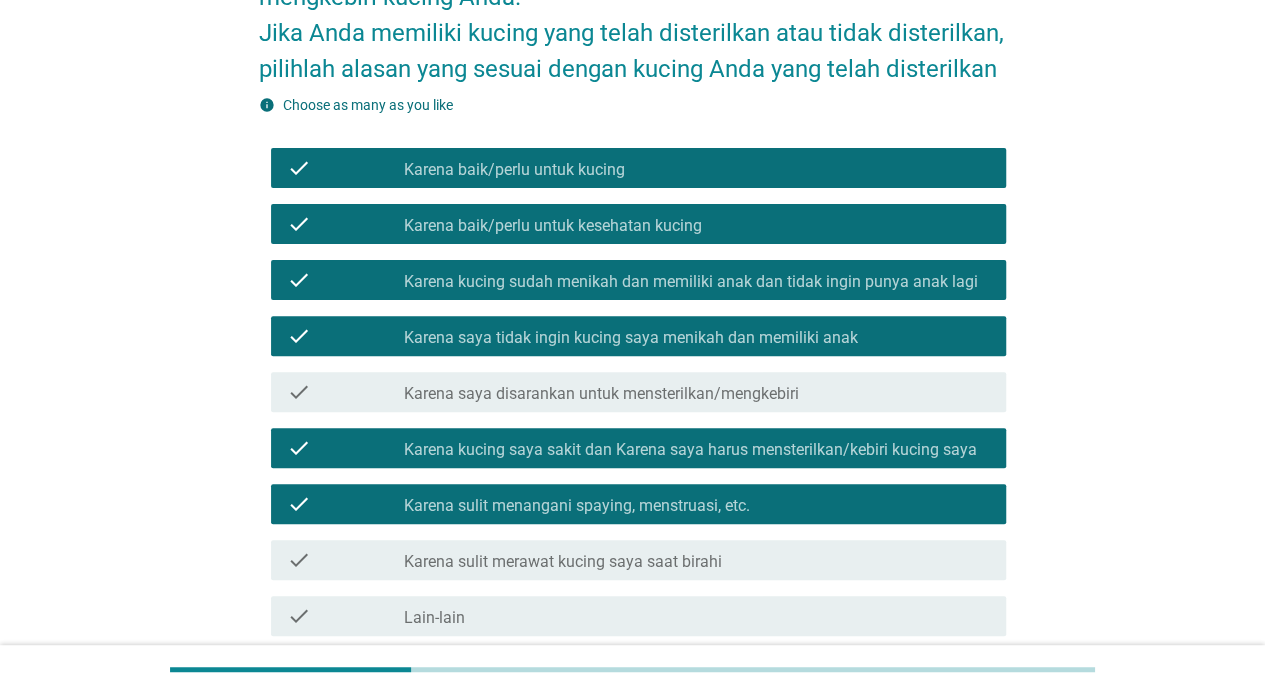 scroll, scrollTop: 341, scrollLeft: 0, axis: vertical 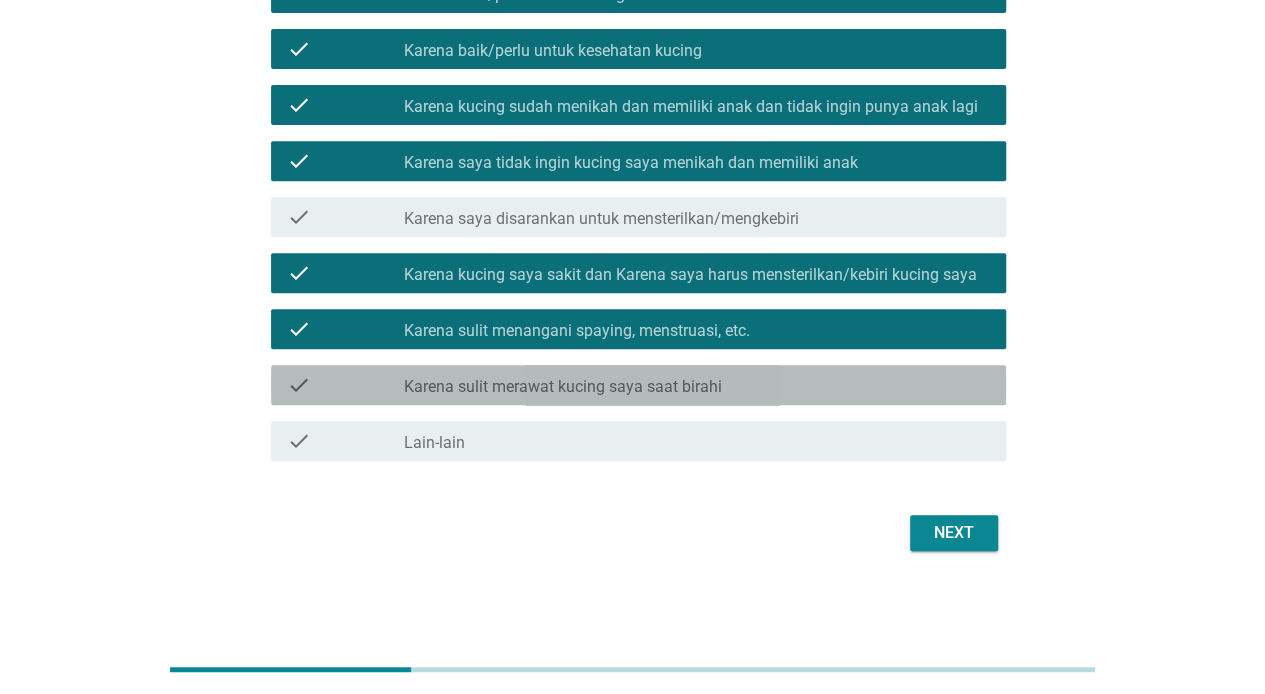 click on "check     check_box_outline_blank Karena sulit merawat kucing saya saat birahi" at bounding box center (638, 385) 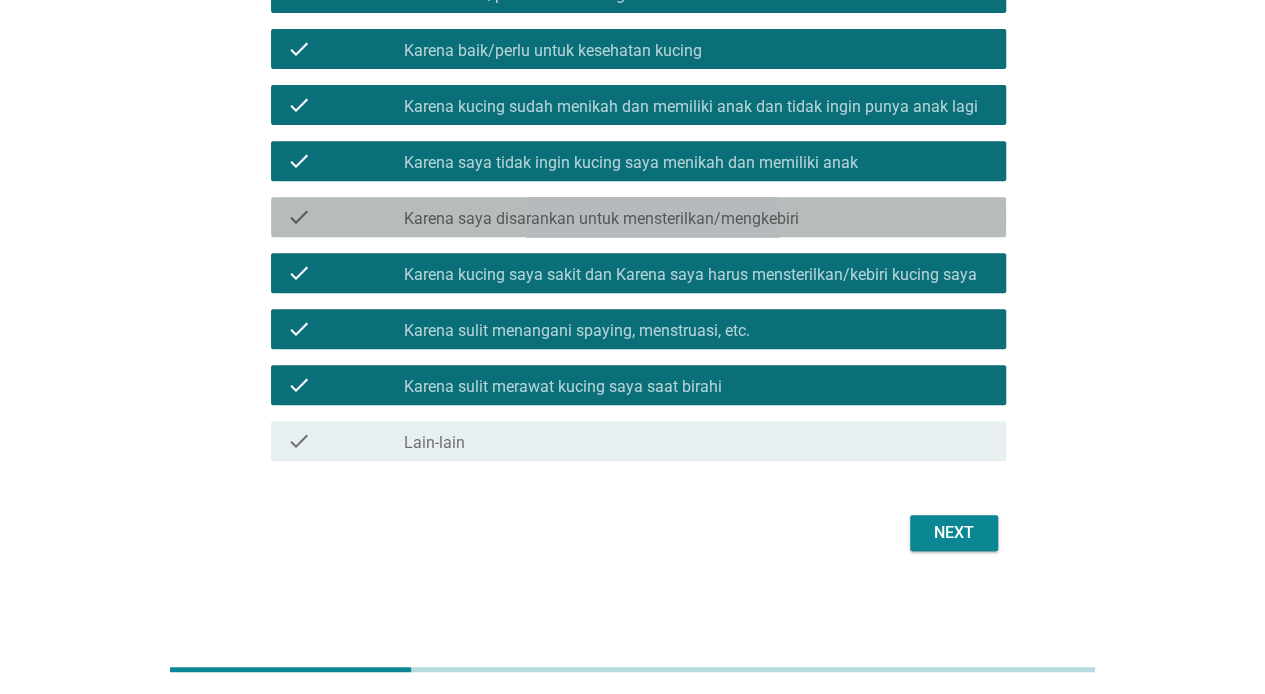 click on "Karena saya disarankan untuk mensterilkan/mengkebiri" at bounding box center [601, 219] 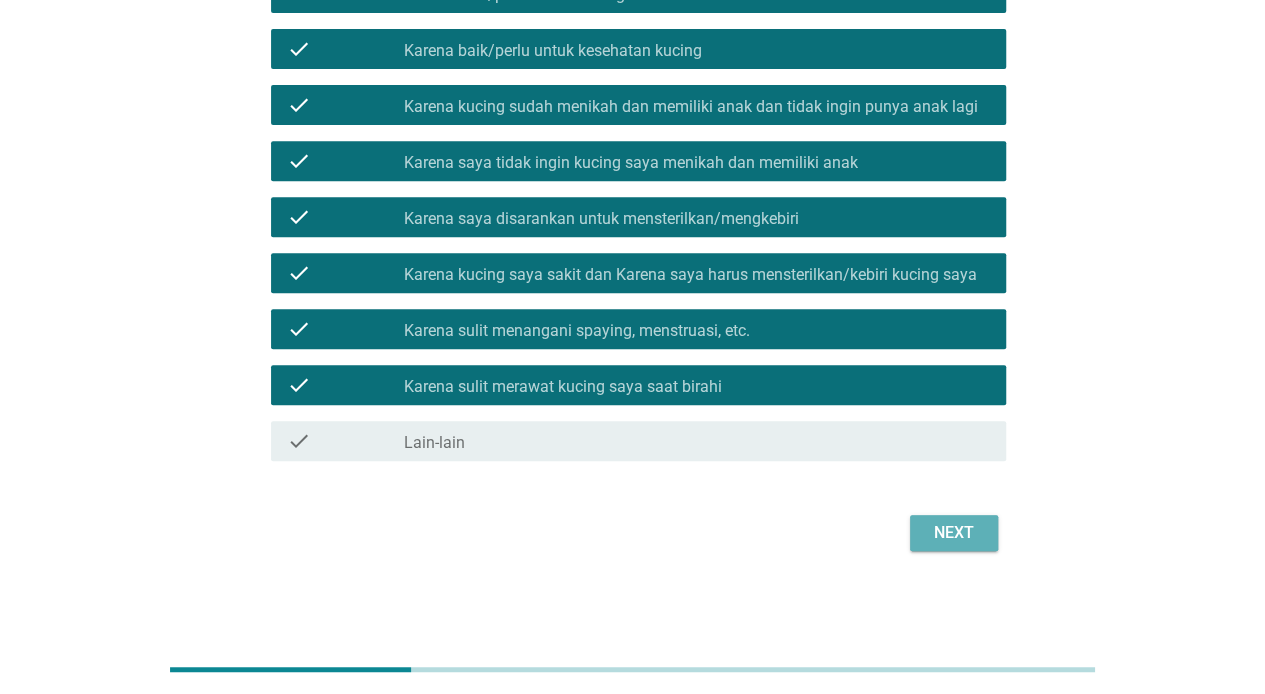 click on "Next" at bounding box center (954, 533) 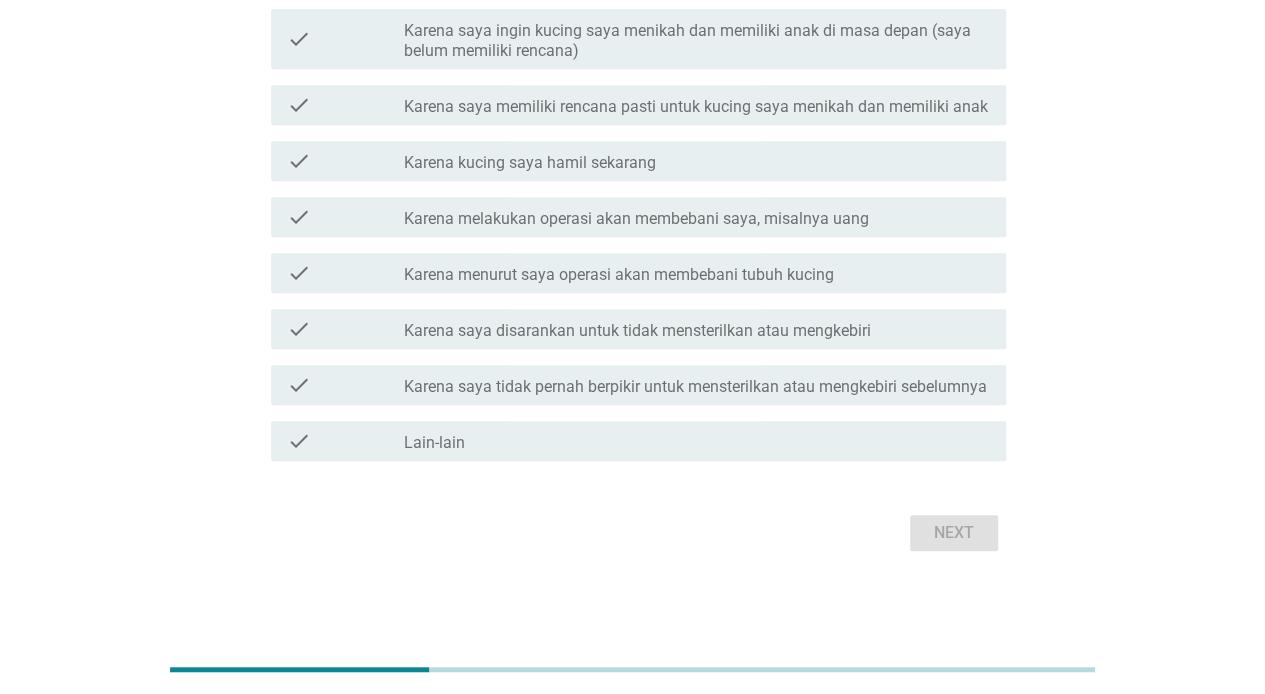 scroll, scrollTop: 286, scrollLeft: 0, axis: vertical 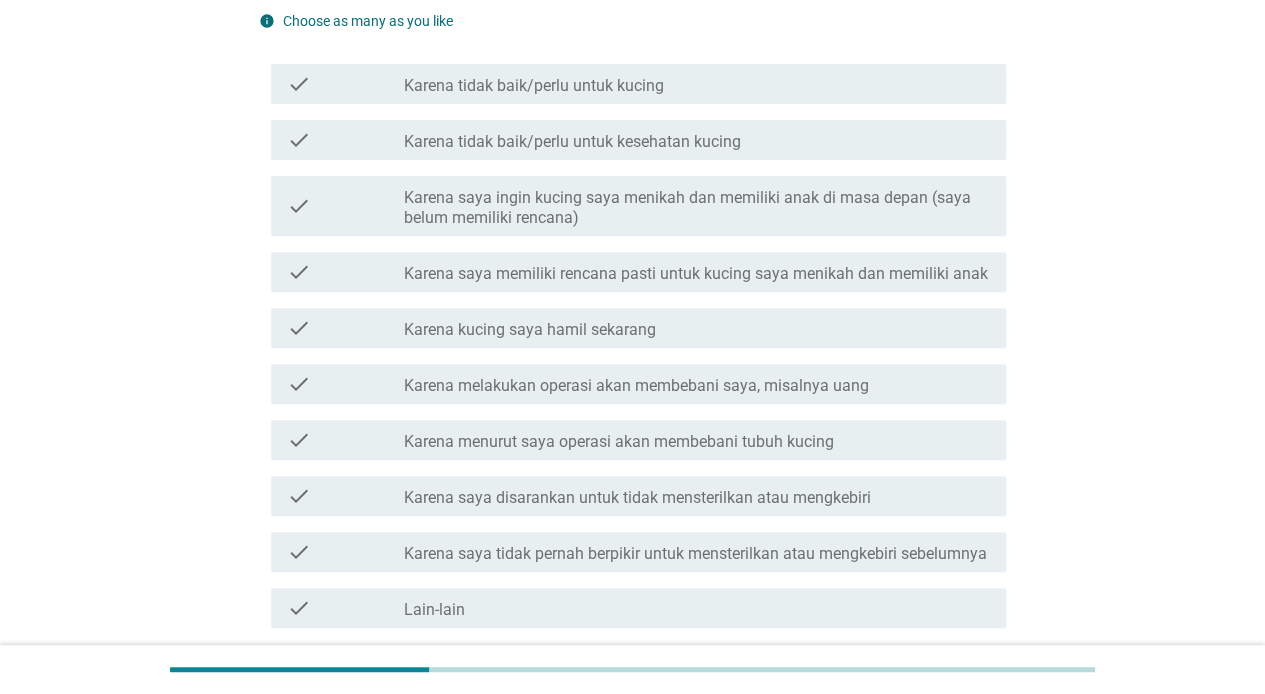 click on "check_box_outline_blank Lain-lain" at bounding box center [697, 608] 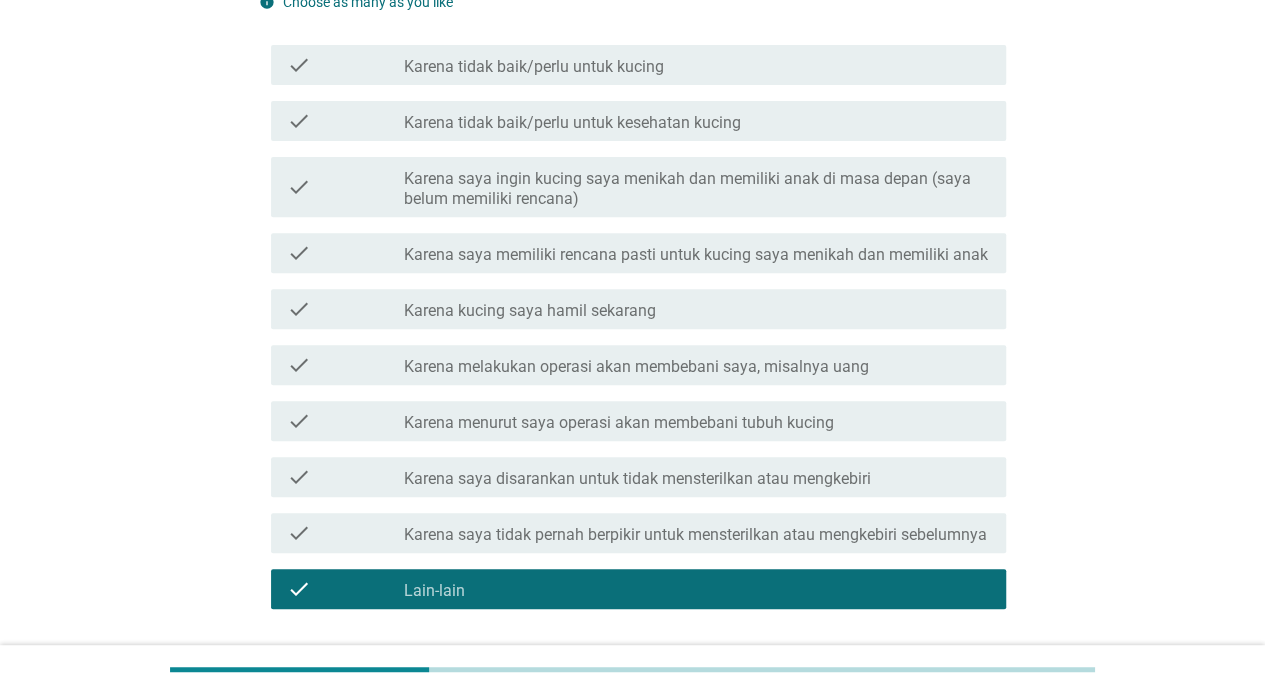 scroll, scrollTop: 333, scrollLeft: 0, axis: vertical 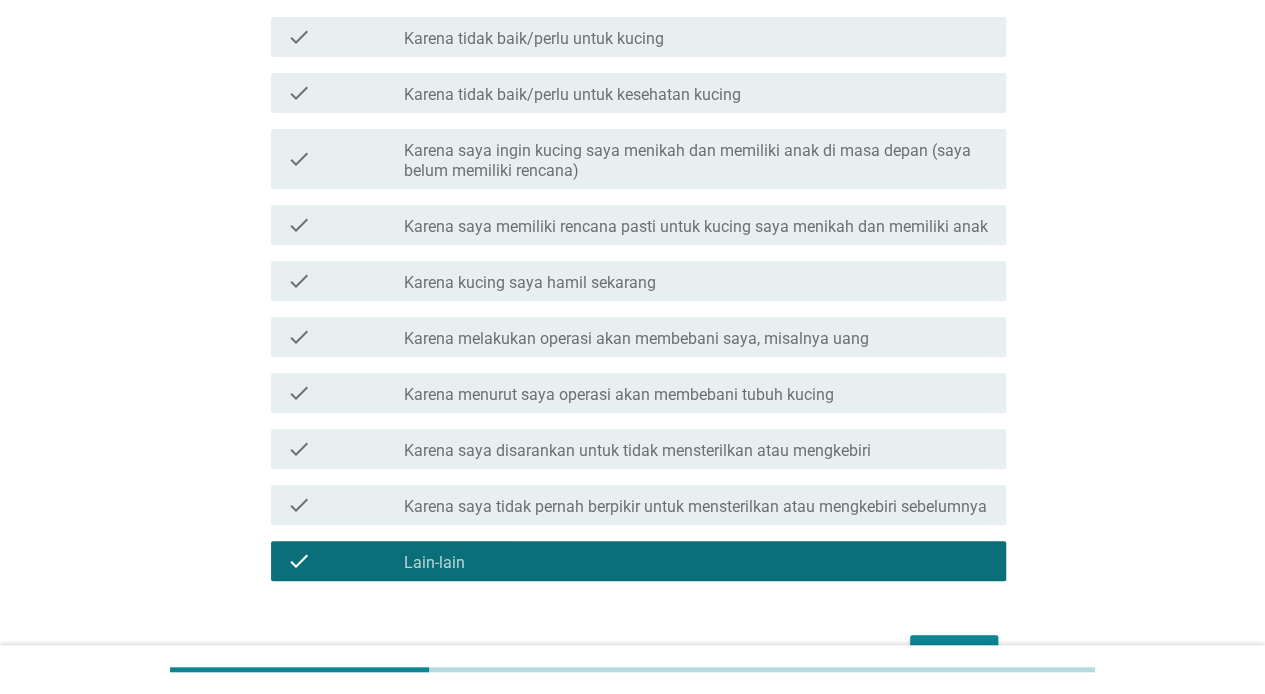 click on "Karena melakukan operasi akan membebani saya, misalnya uang" at bounding box center (636, 339) 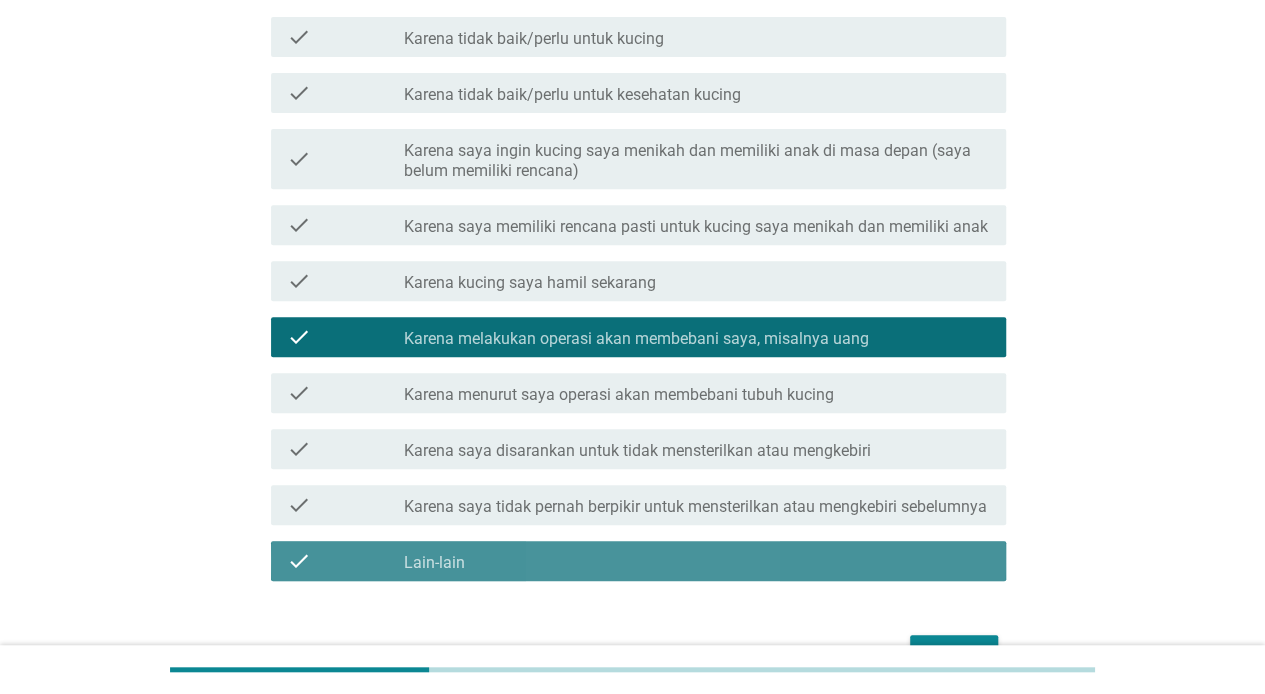 click on "check_box_outline_blank Lain-lain" at bounding box center [697, 561] 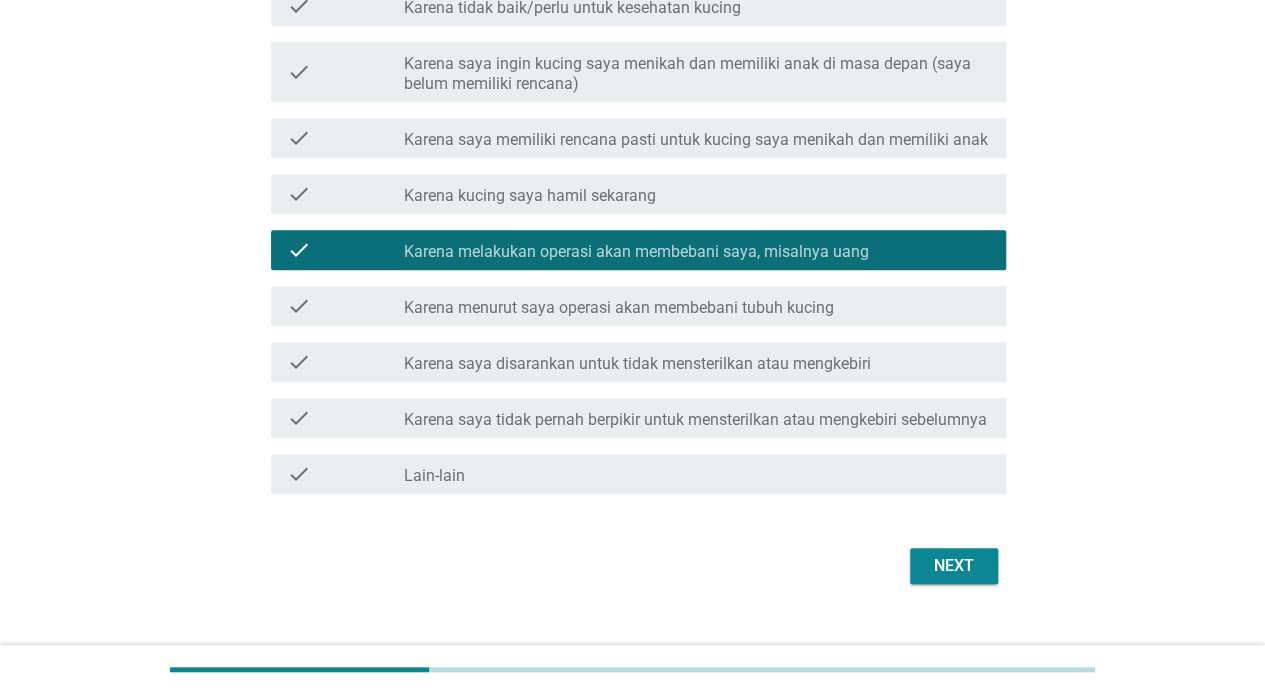 scroll, scrollTop: 453, scrollLeft: 0, axis: vertical 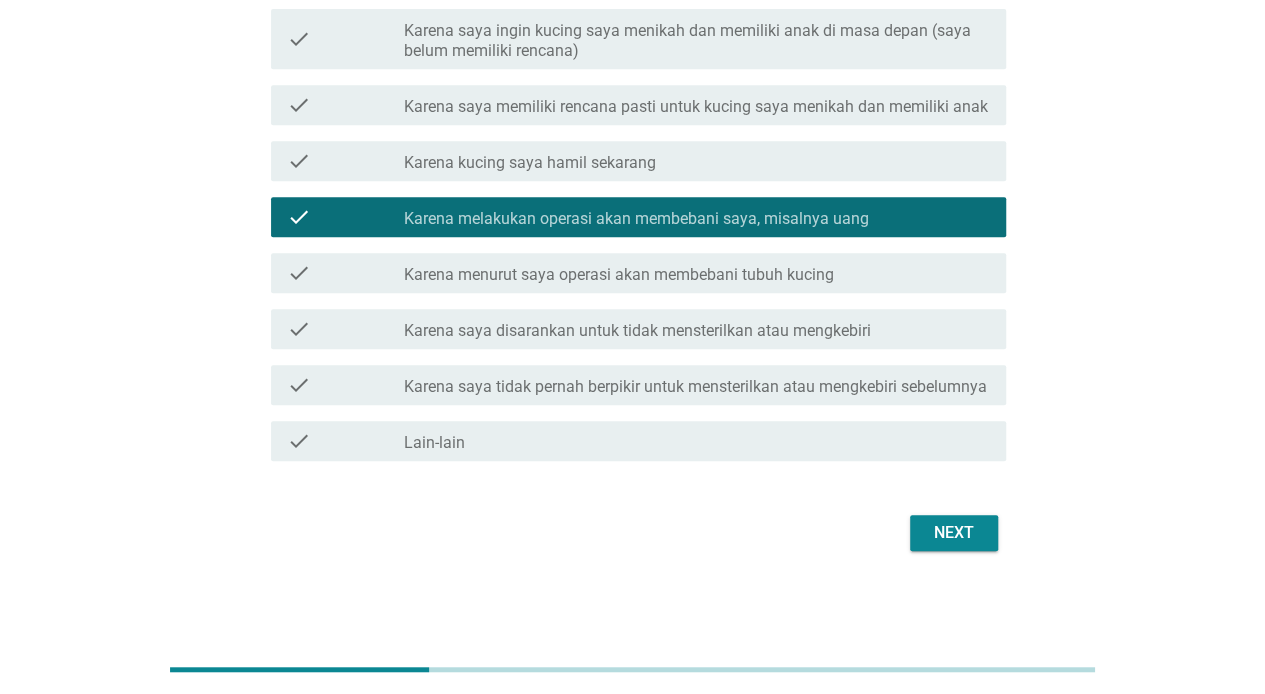 click on "Next" at bounding box center [954, 533] 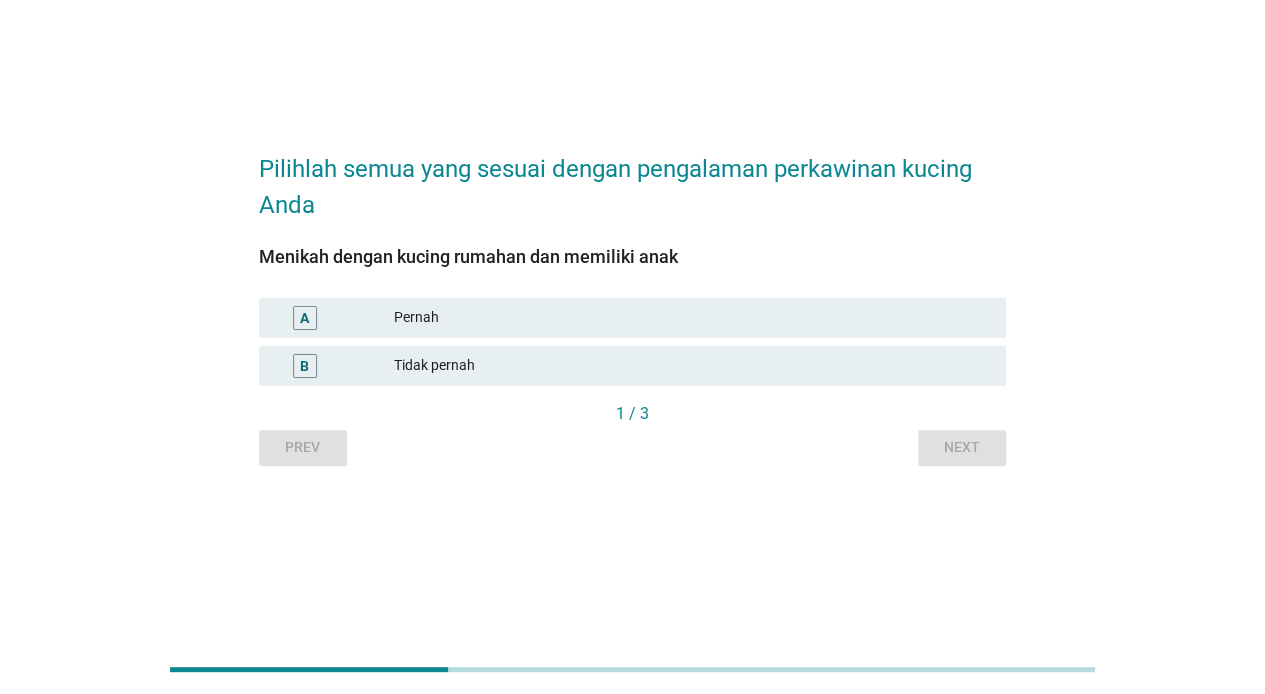 scroll, scrollTop: 0, scrollLeft: 0, axis: both 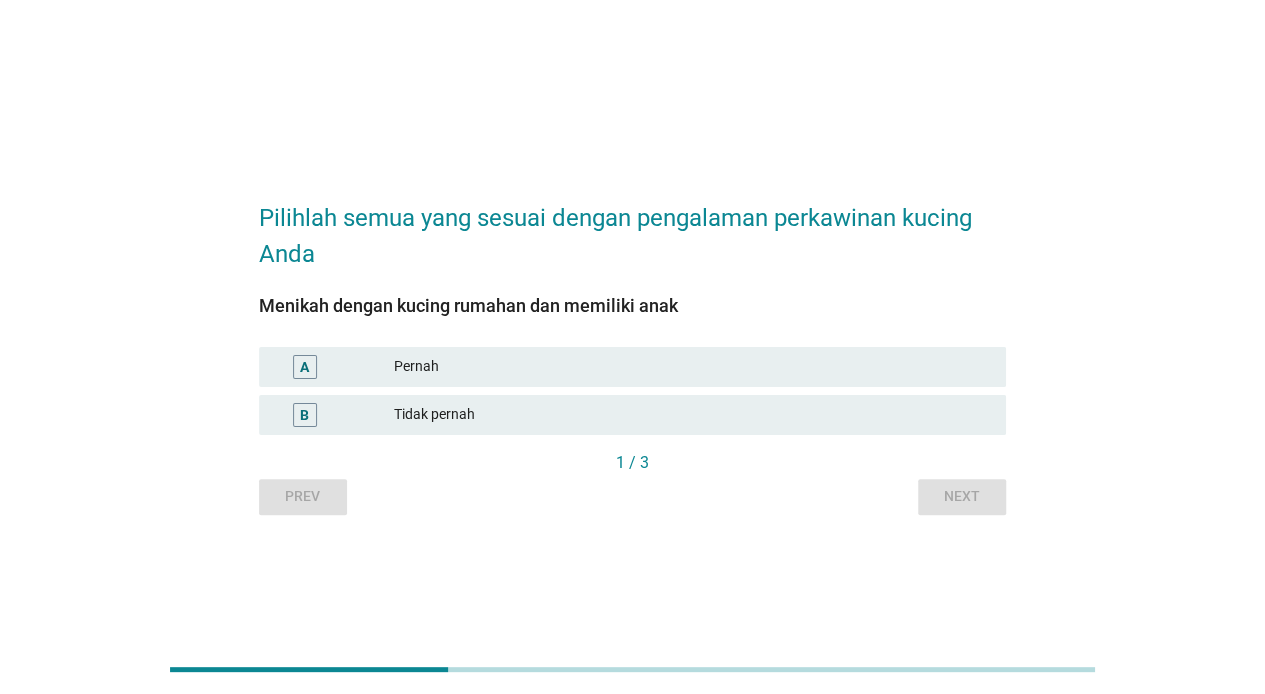click on "Pernah" at bounding box center [692, 367] 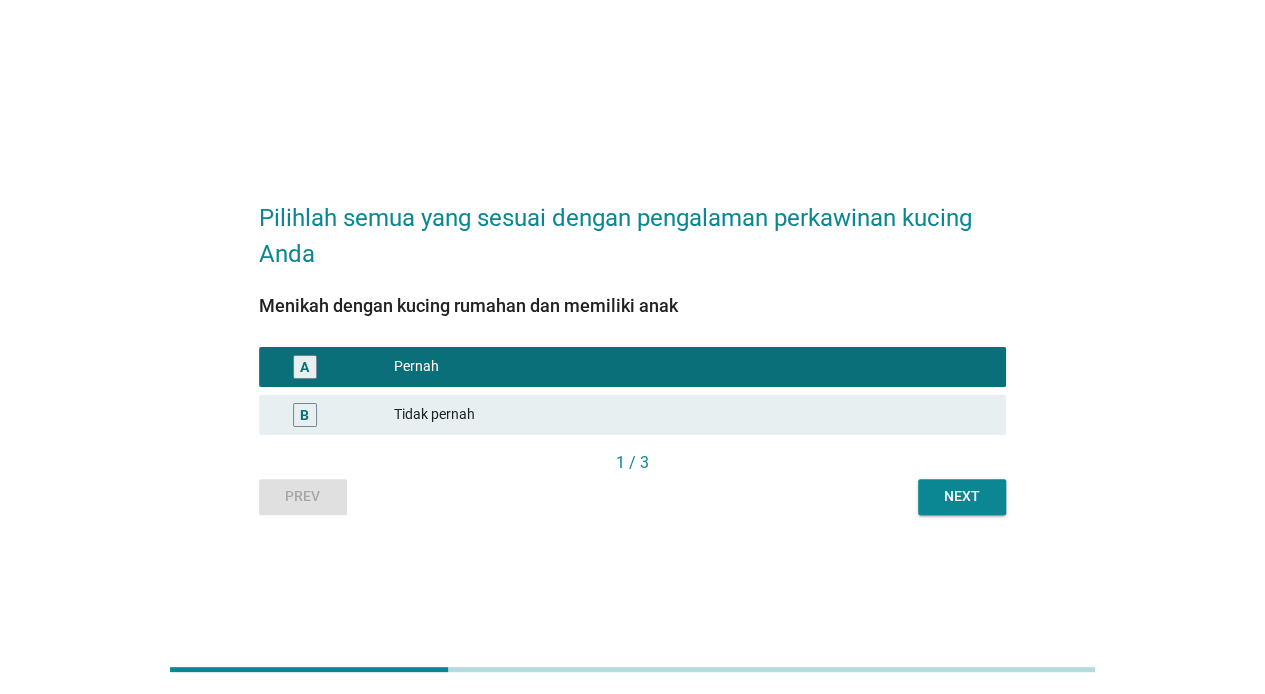 click on "Next" at bounding box center (962, 497) 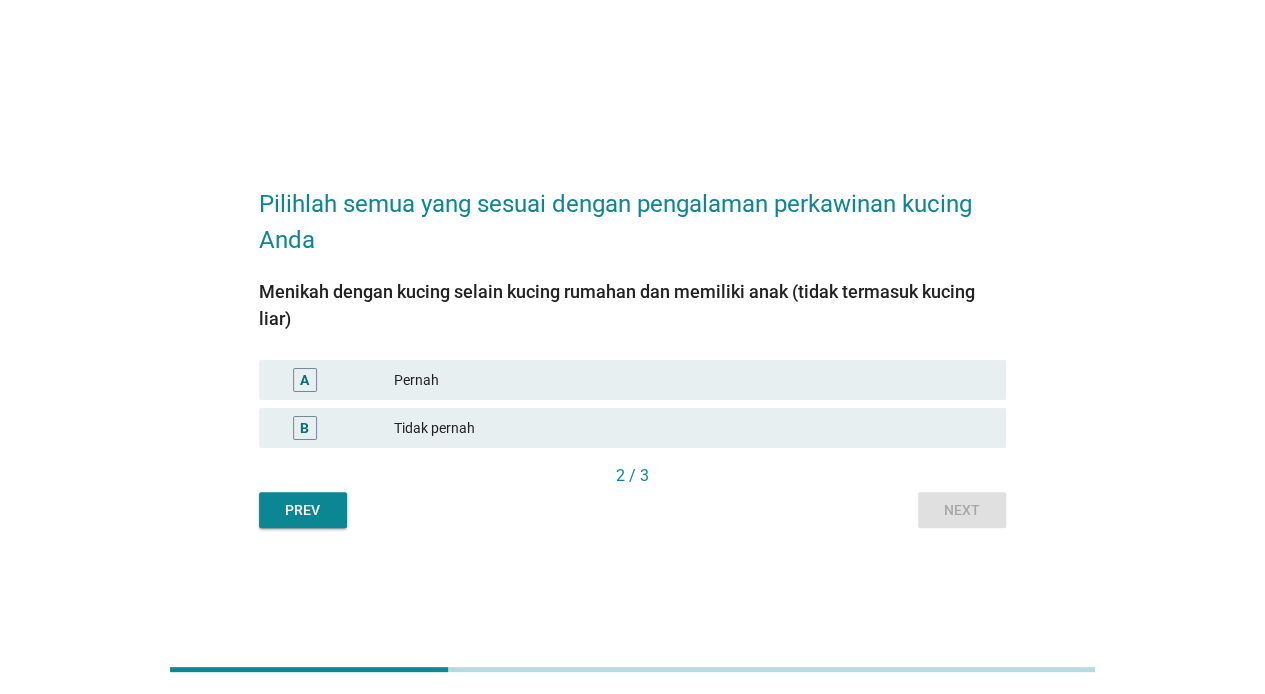click on "Tidak pernah" at bounding box center [692, 428] 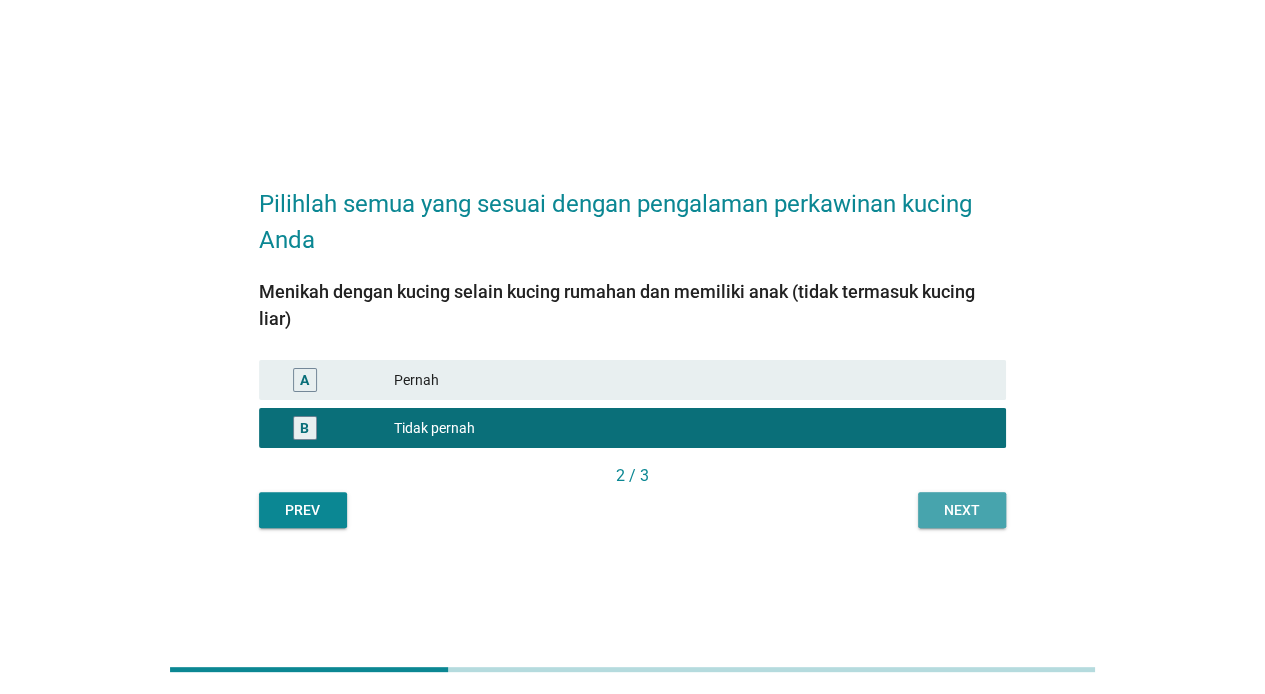 click on "Next" at bounding box center [962, 510] 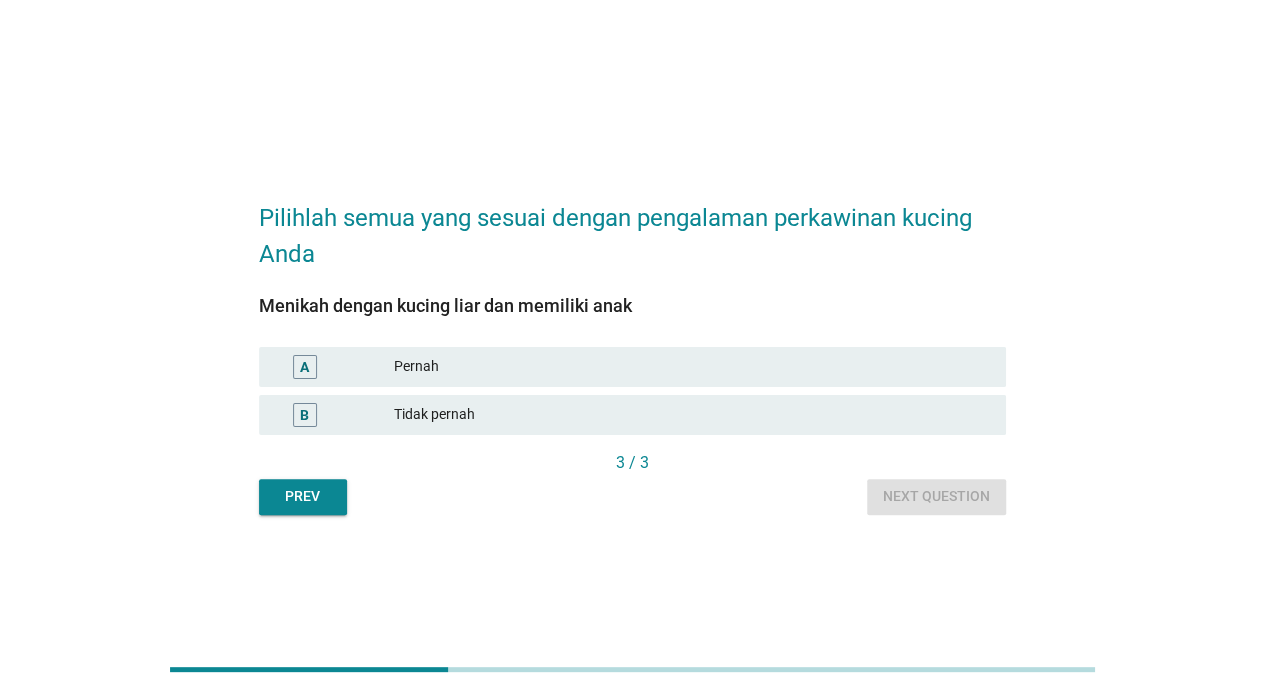 click on "Pernah" at bounding box center [692, 367] 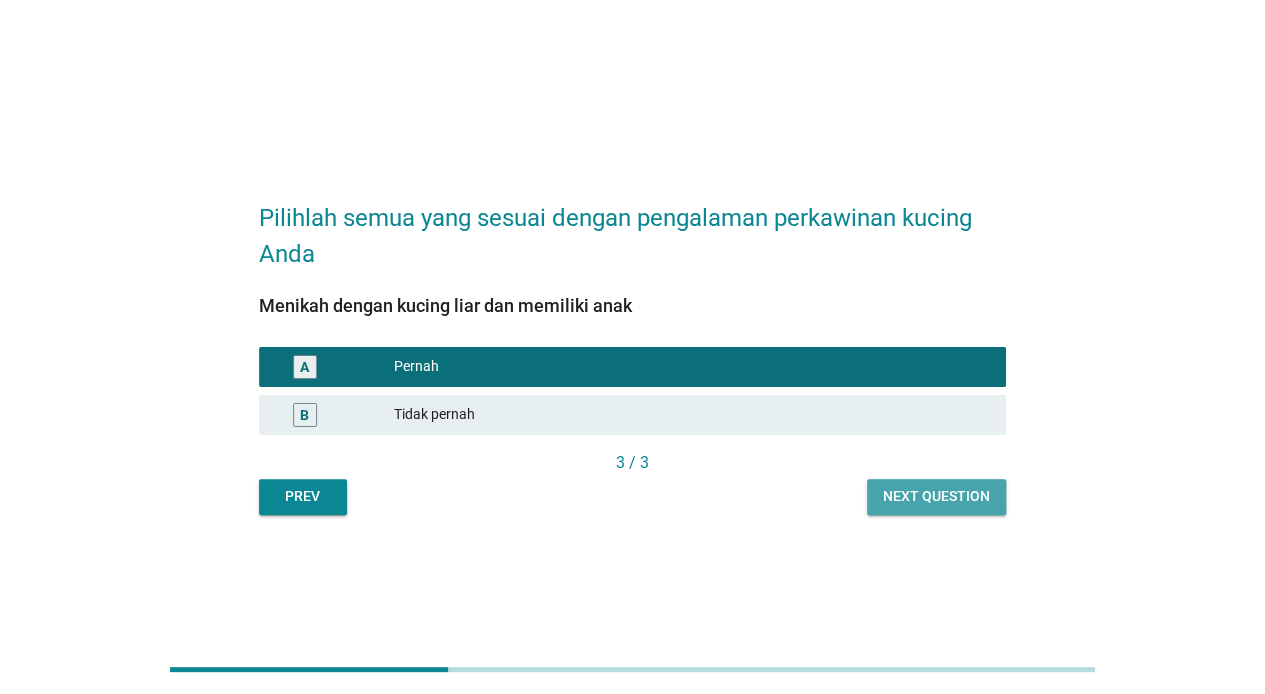 click on "Next question" at bounding box center (936, 496) 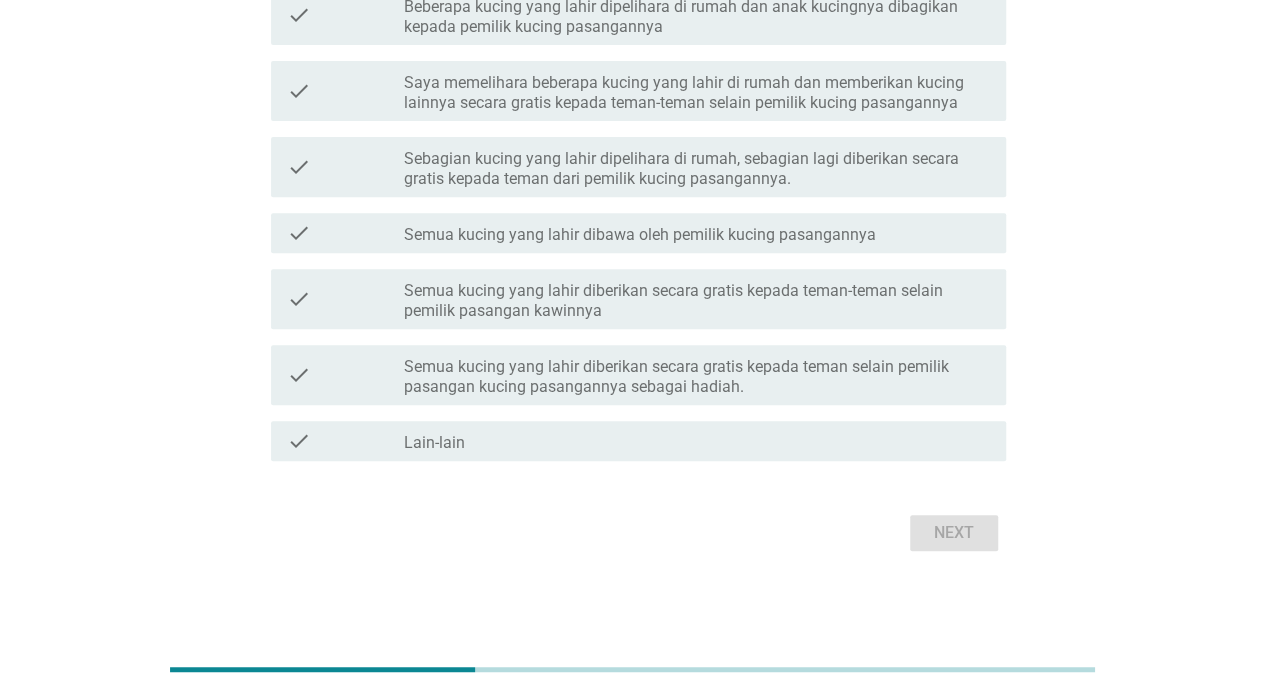 scroll, scrollTop: 146, scrollLeft: 0, axis: vertical 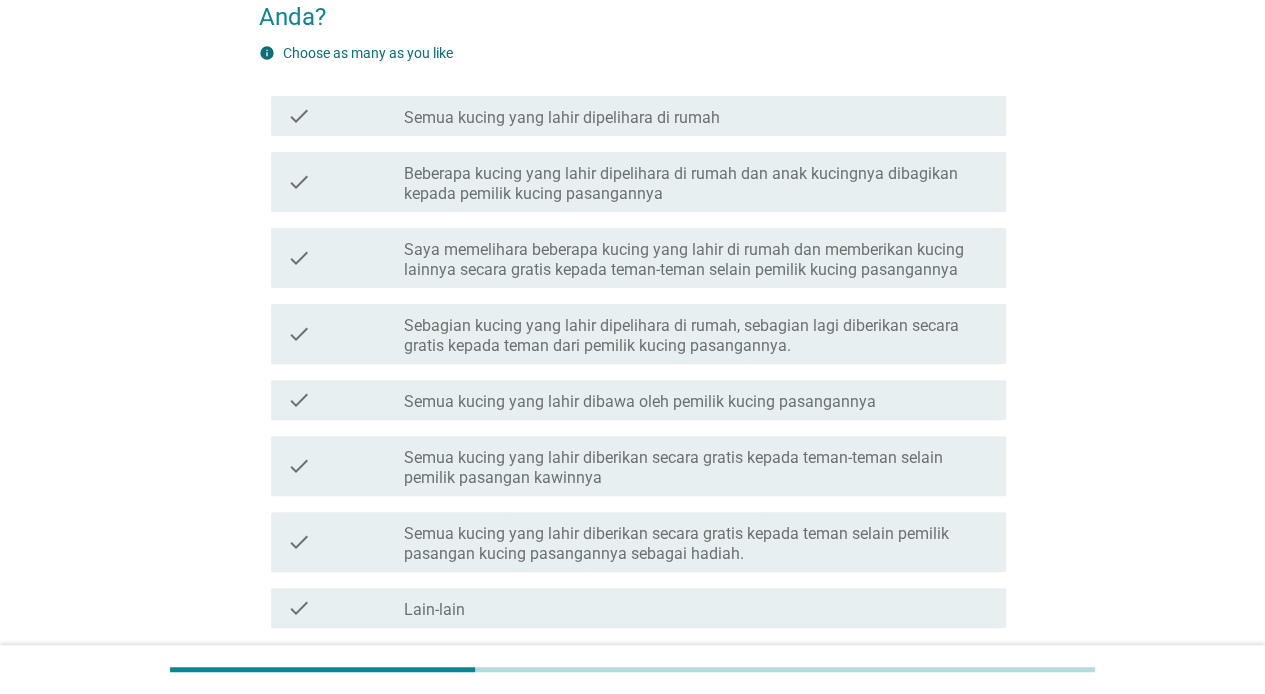 click on "Sebagian kucing yang lahir dipelihara di rumah, sebagian lagi diberikan secara gratis kepada teman dari pemilik kucing pasangannya." at bounding box center [697, 336] 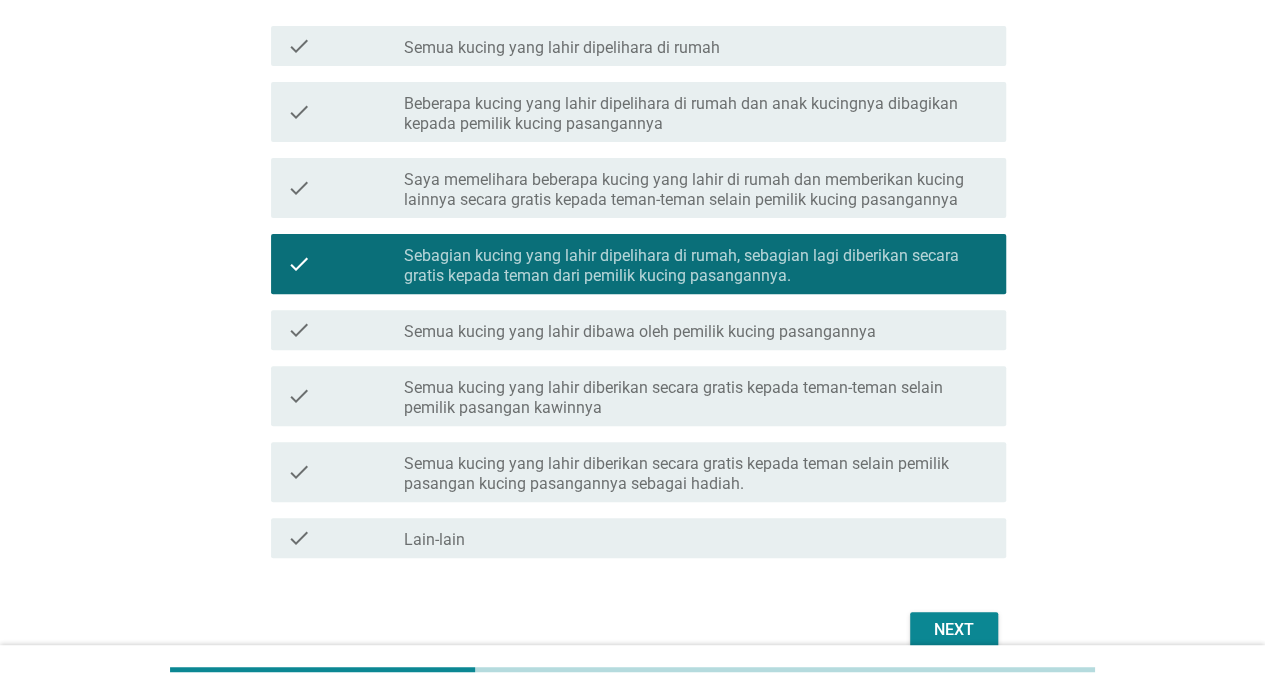 scroll, scrollTop: 222, scrollLeft: 0, axis: vertical 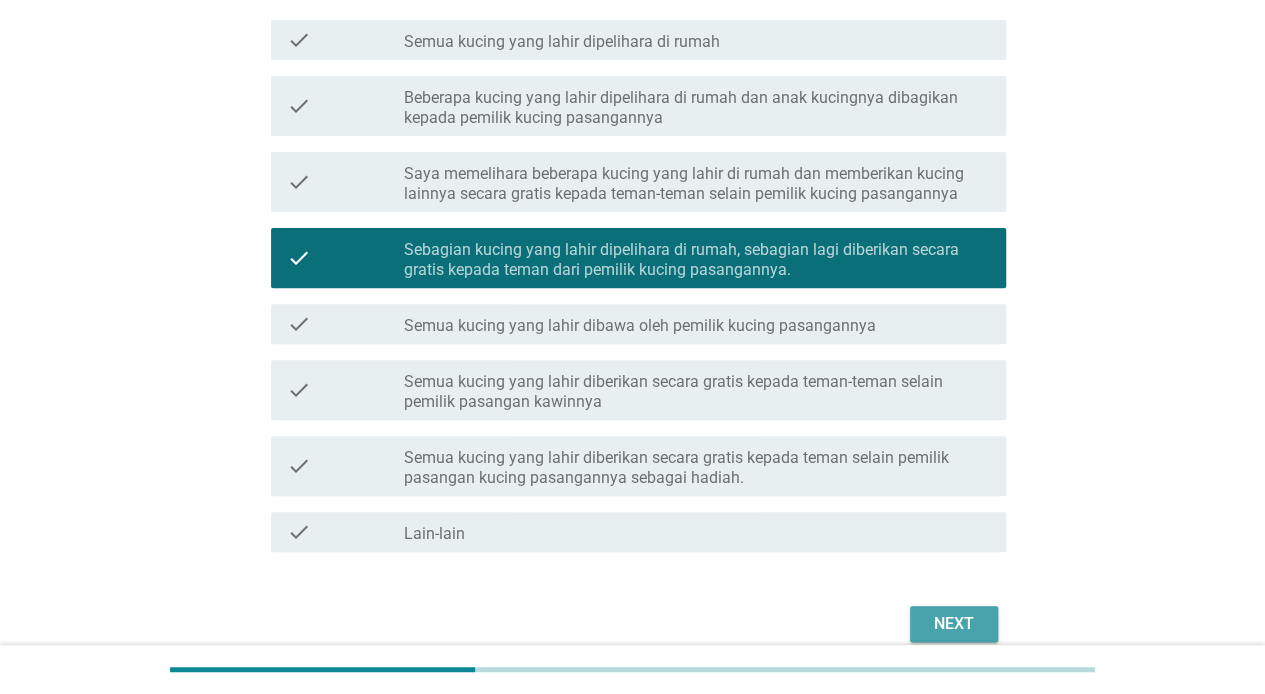 click on "Next" at bounding box center [954, 624] 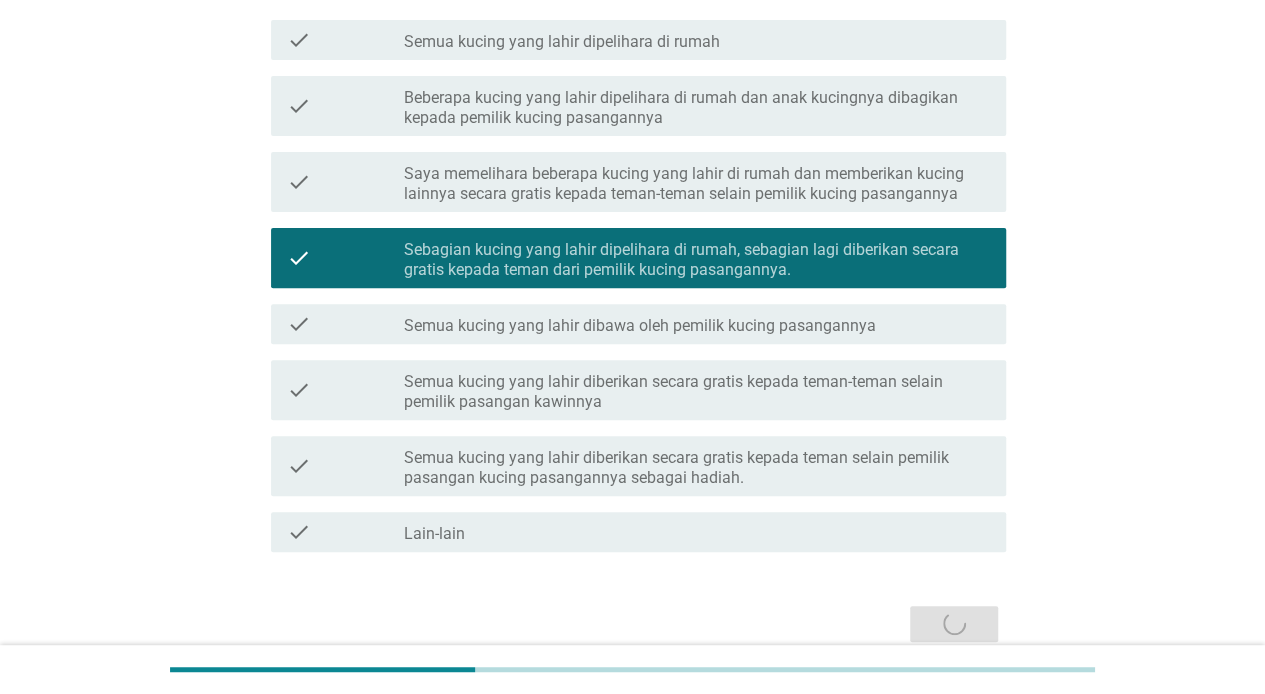 scroll, scrollTop: 0, scrollLeft: 0, axis: both 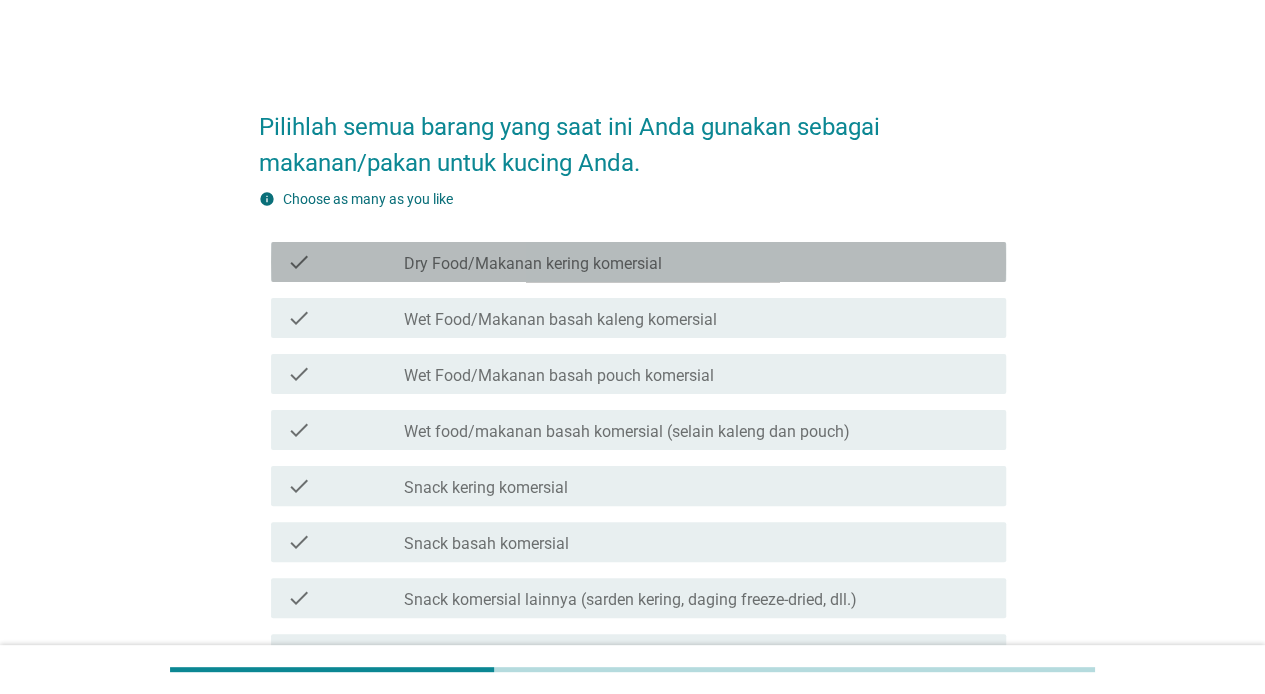 click on "Dry Food/Makanan kering komersial" at bounding box center (533, 264) 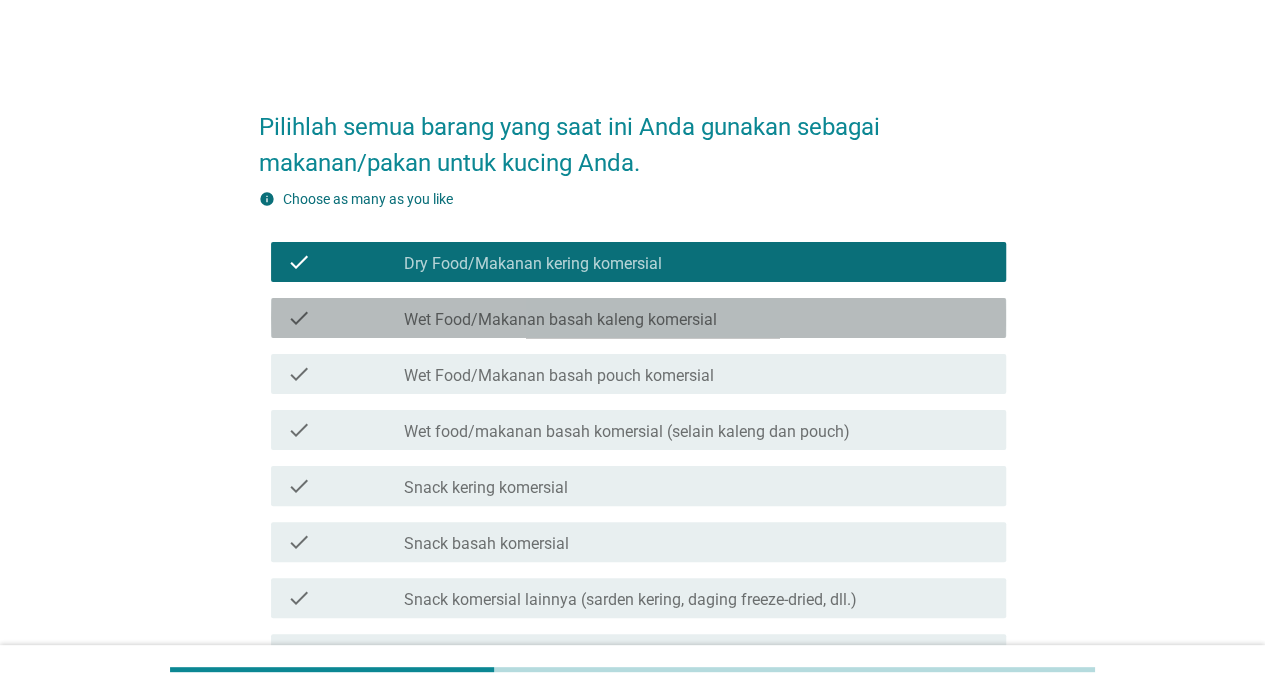click on "Wet Food/Makanan basah kaleng komersial" at bounding box center [560, 320] 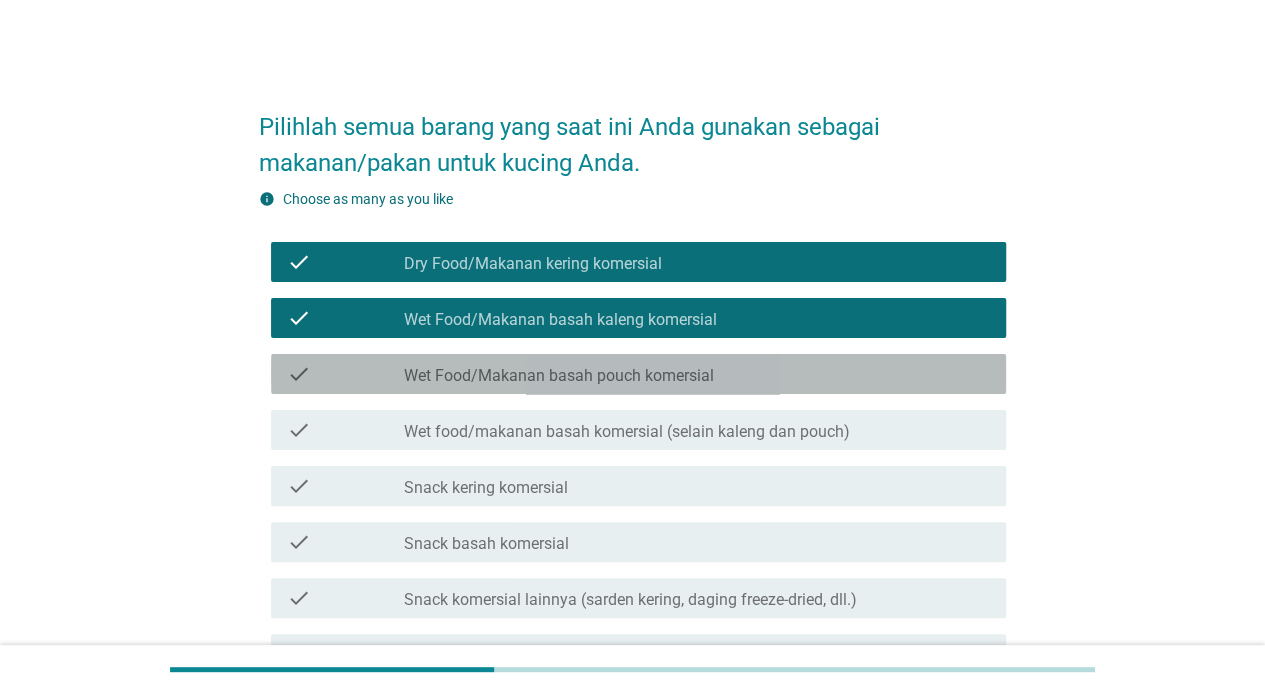 click on "Wet Food/Makanan basah pouch komersial" at bounding box center (559, 376) 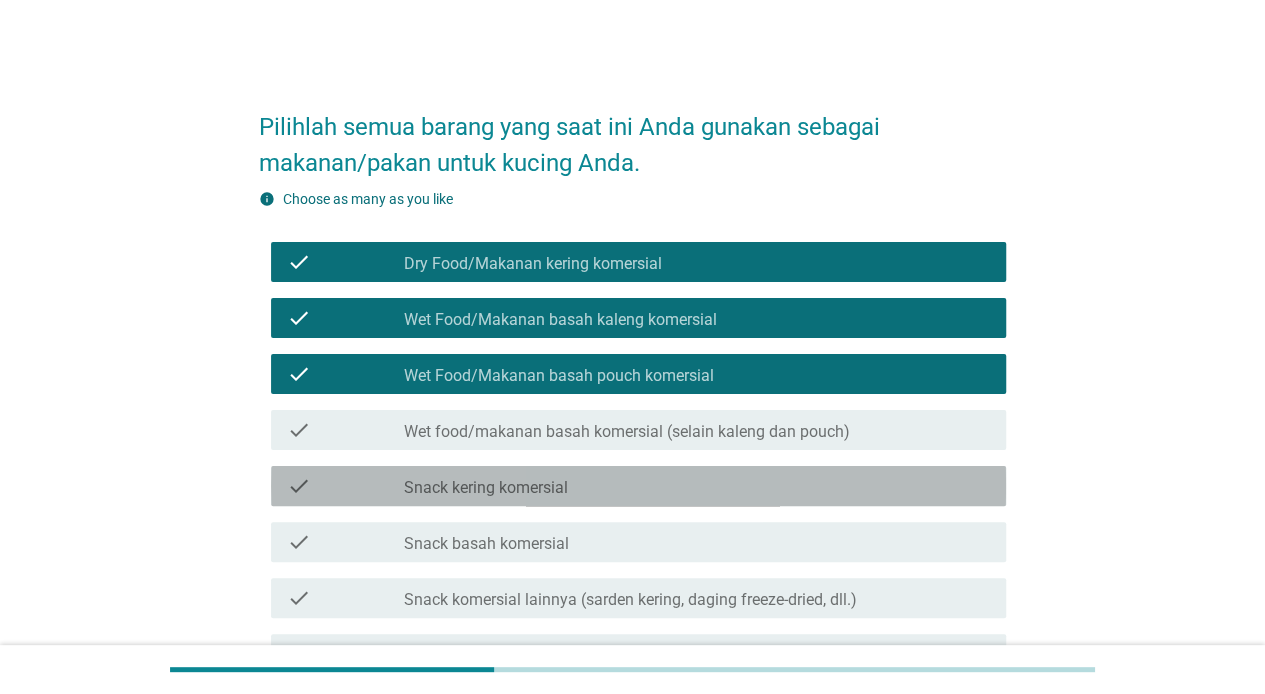 click on "check_box_outline_blank Snack kering komersial" at bounding box center [697, 486] 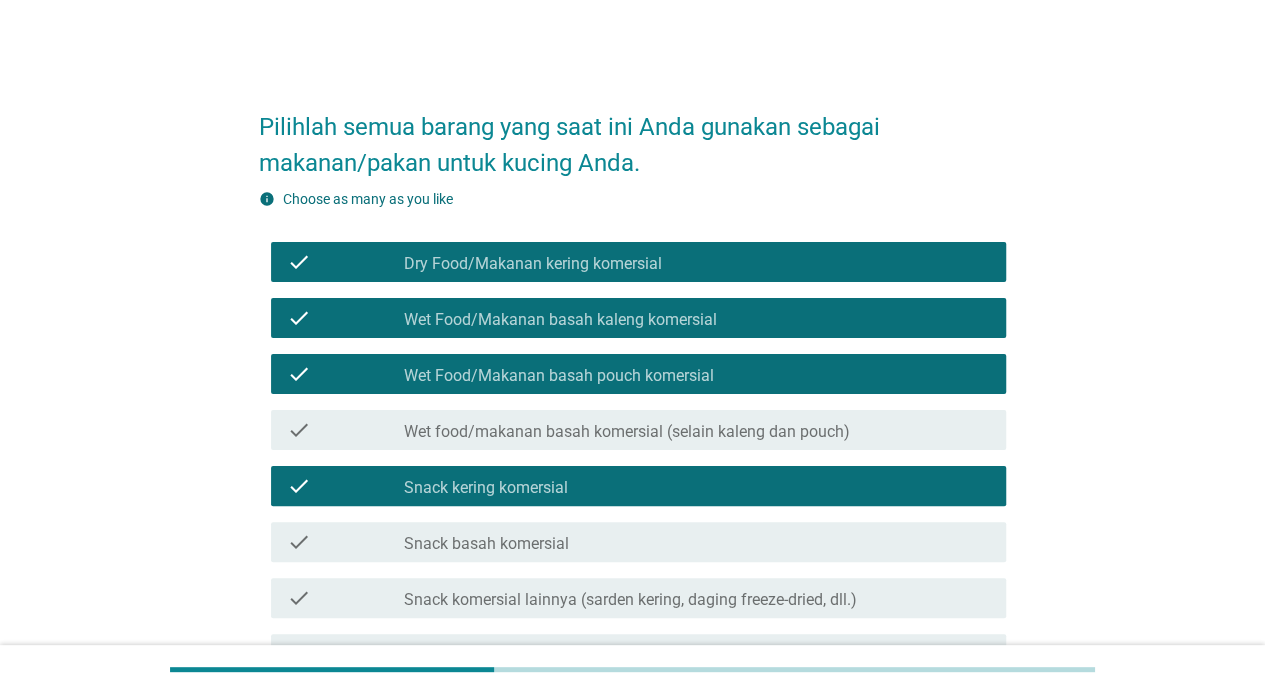 click on "check_box_outline_blank Snack kering komersial" at bounding box center (697, 486) 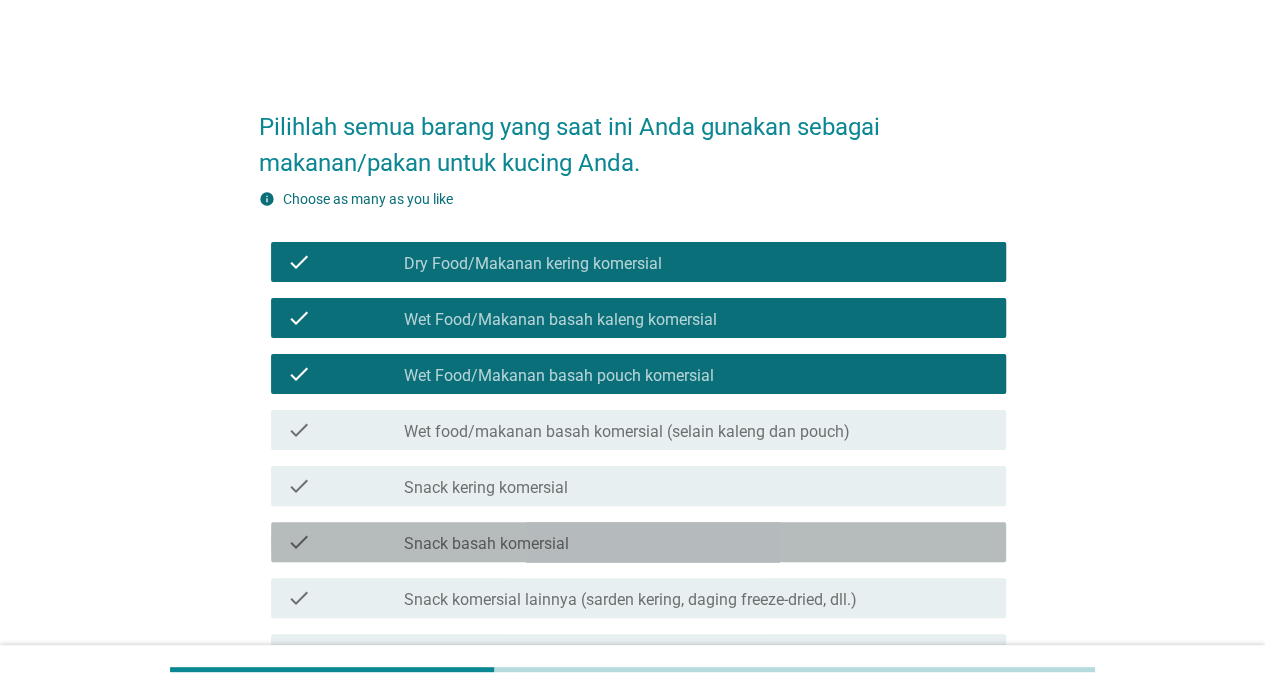 click on "check     check_box_outline_blank Snack basah komersial" at bounding box center [638, 542] 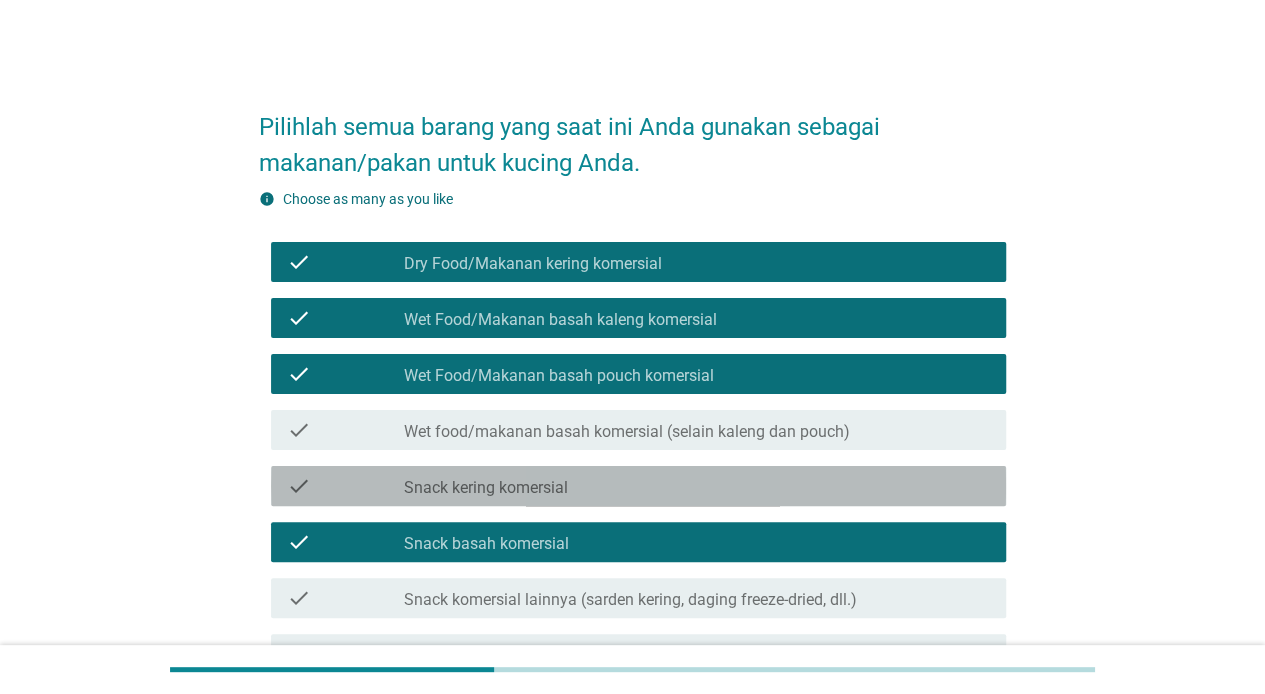 click on "check     check_box_outline_blank Snack kering komersial" at bounding box center (638, 486) 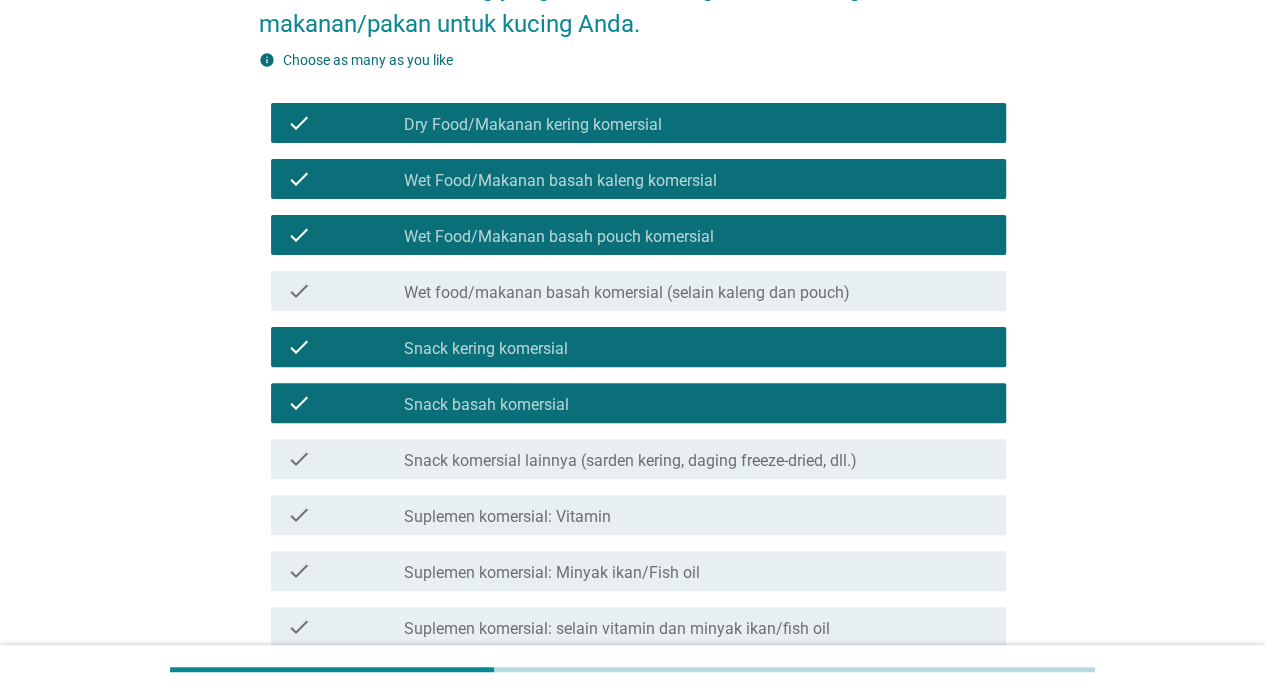 scroll, scrollTop: 166, scrollLeft: 0, axis: vertical 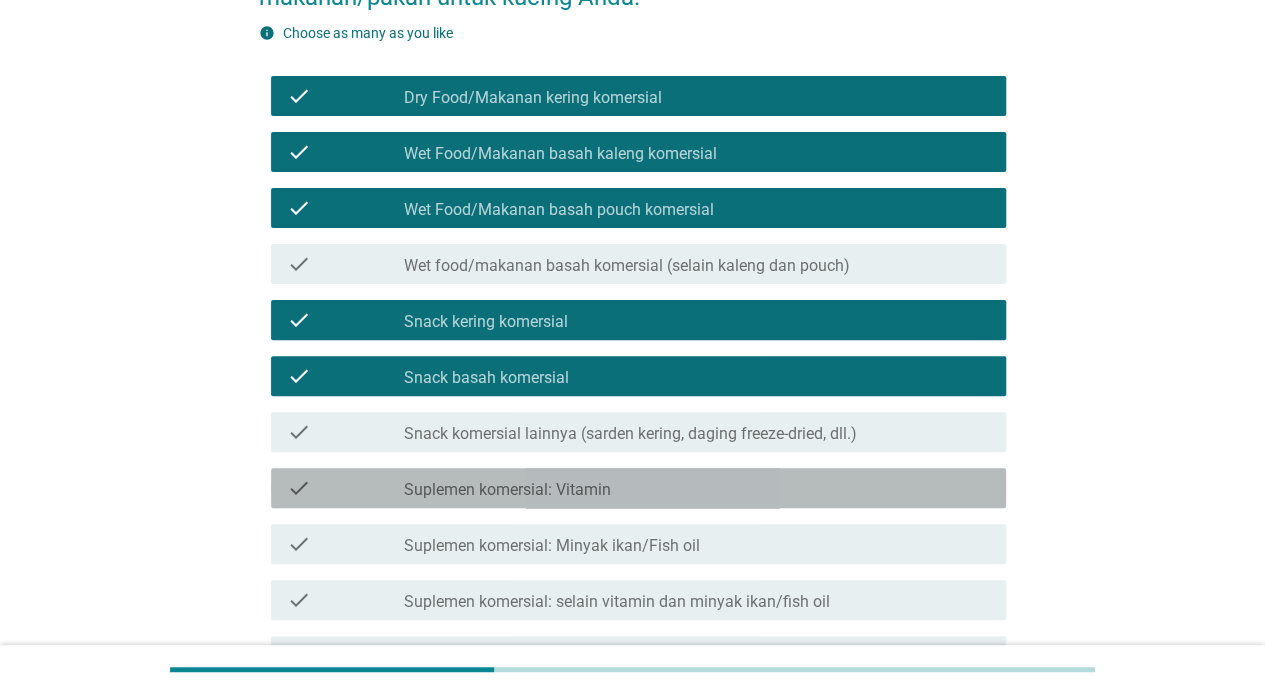 click on "check_box_outline_blank Suplemen komersial: Vitamin" at bounding box center [697, 488] 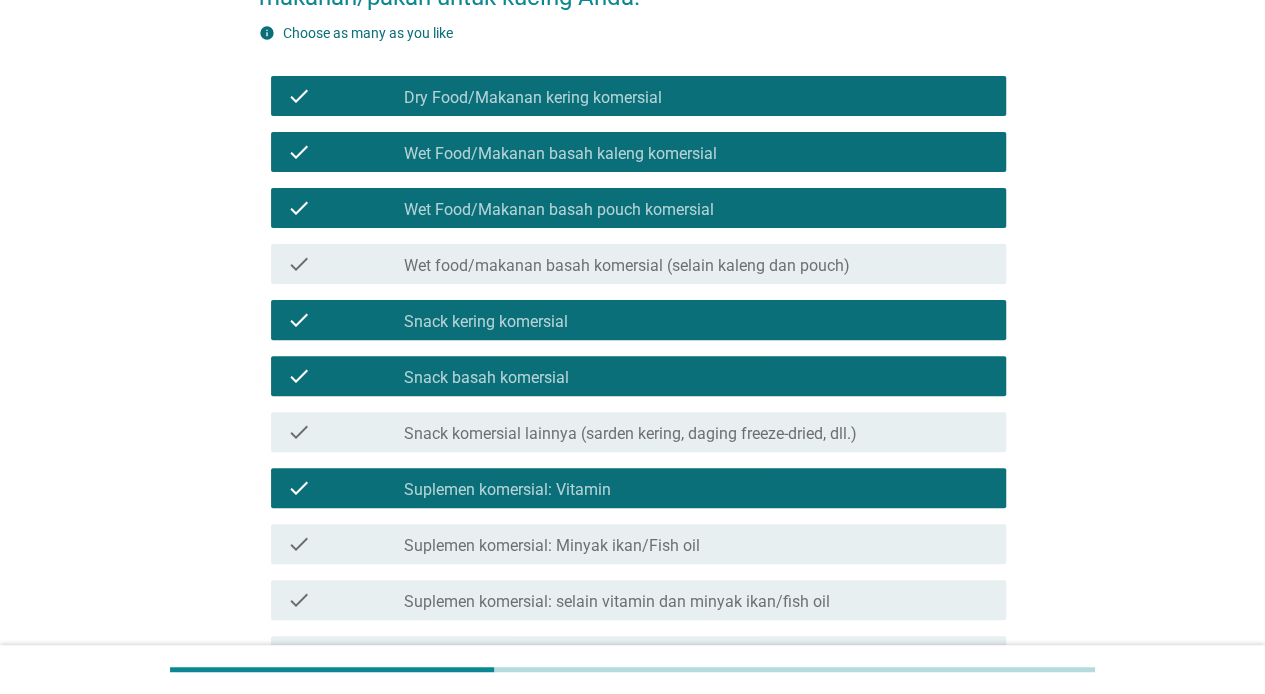 click on "Suplemen komersial: Minyak ikan/Fish oil" at bounding box center (552, 546) 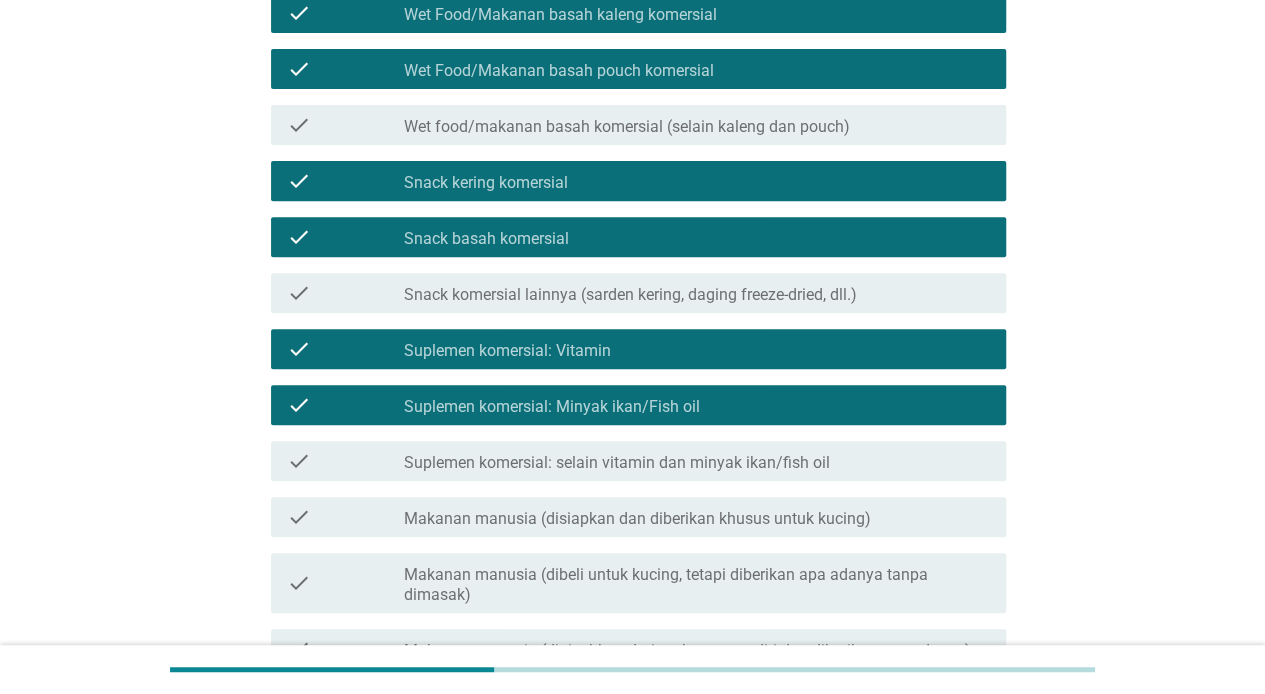 scroll, scrollTop: 333, scrollLeft: 0, axis: vertical 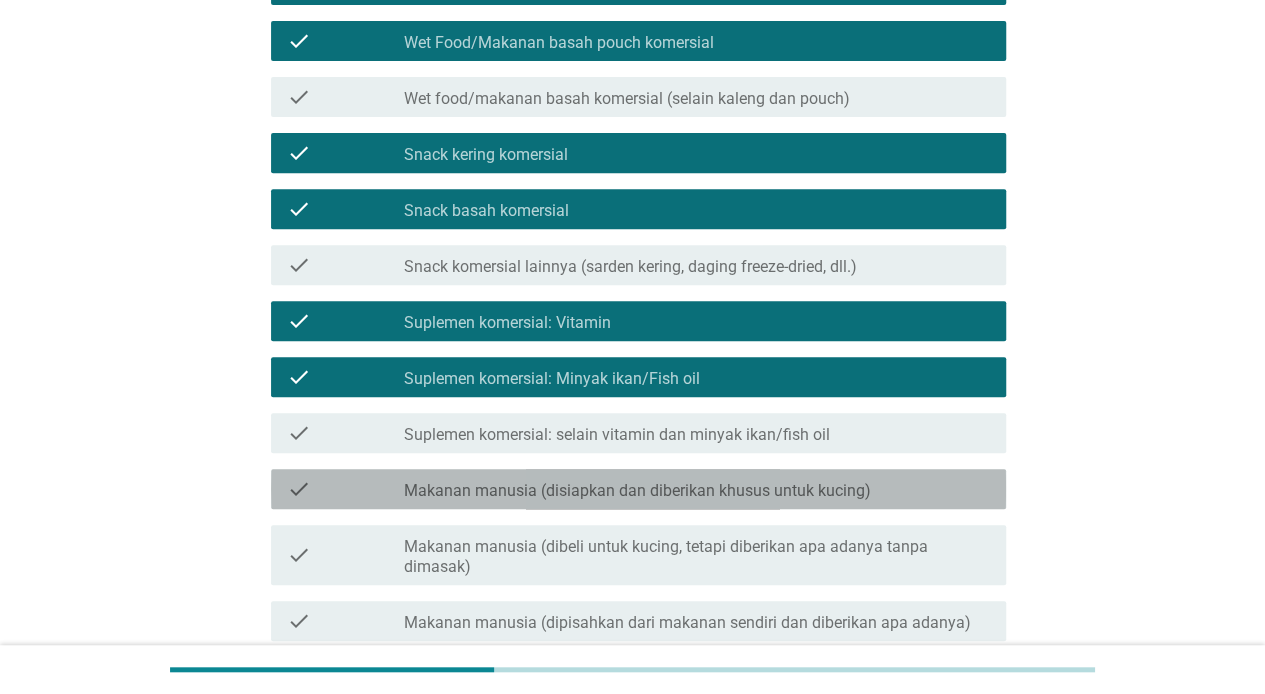 click on "check     check_box_outline_blank Makanan manusia (disiapkan dan diberikan khusus untuk kucing)" at bounding box center [638, 489] 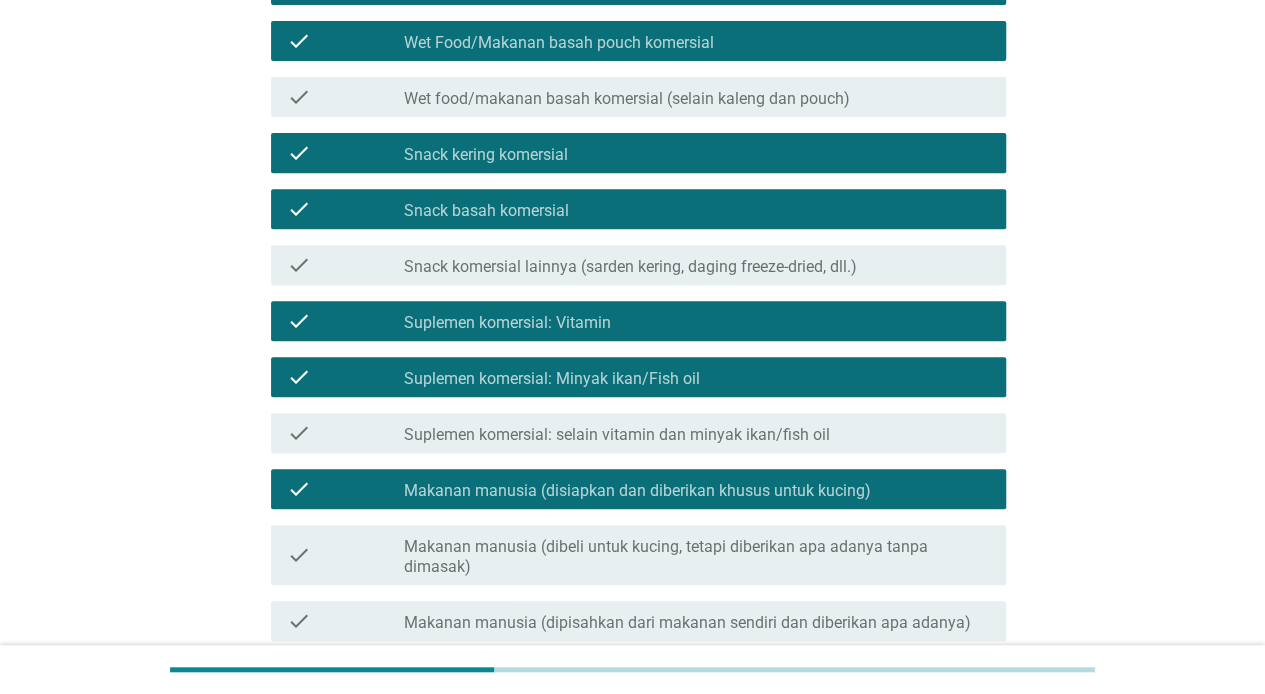 scroll, scrollTop: 500, scrollLeft: 0, axis: vertical 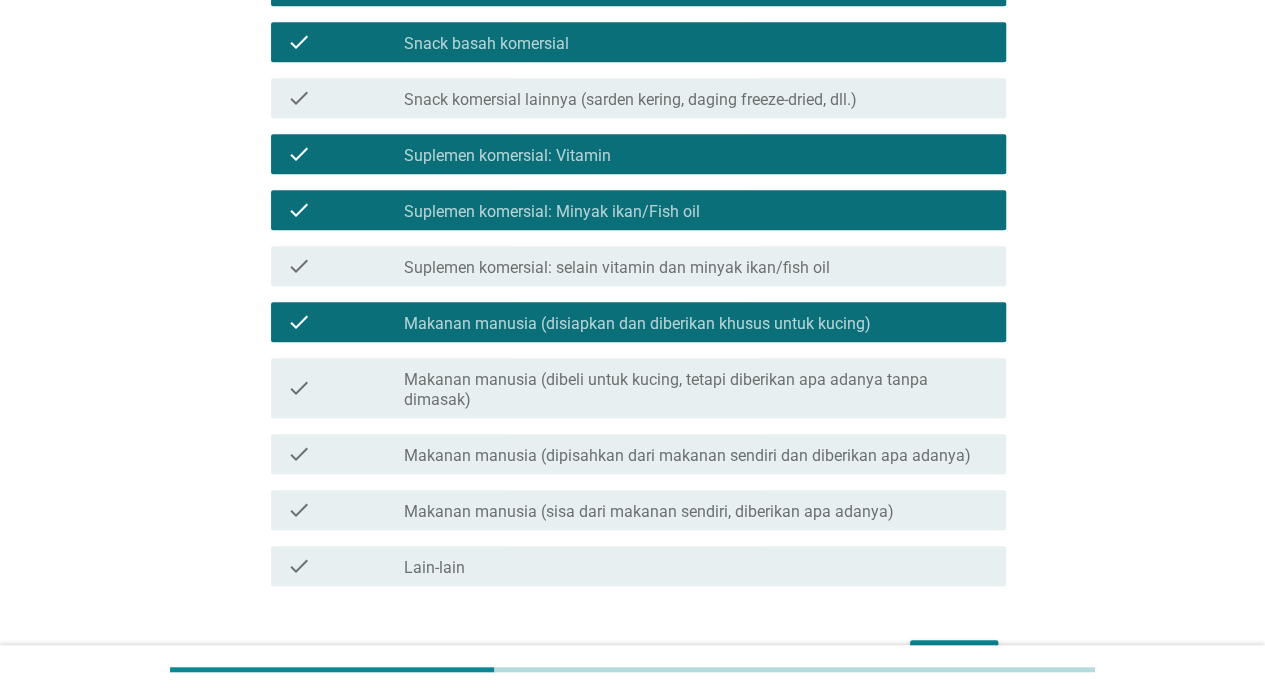 click on "check     check_box_outline_blank Lain-lain" at bounding box center [632, 566] 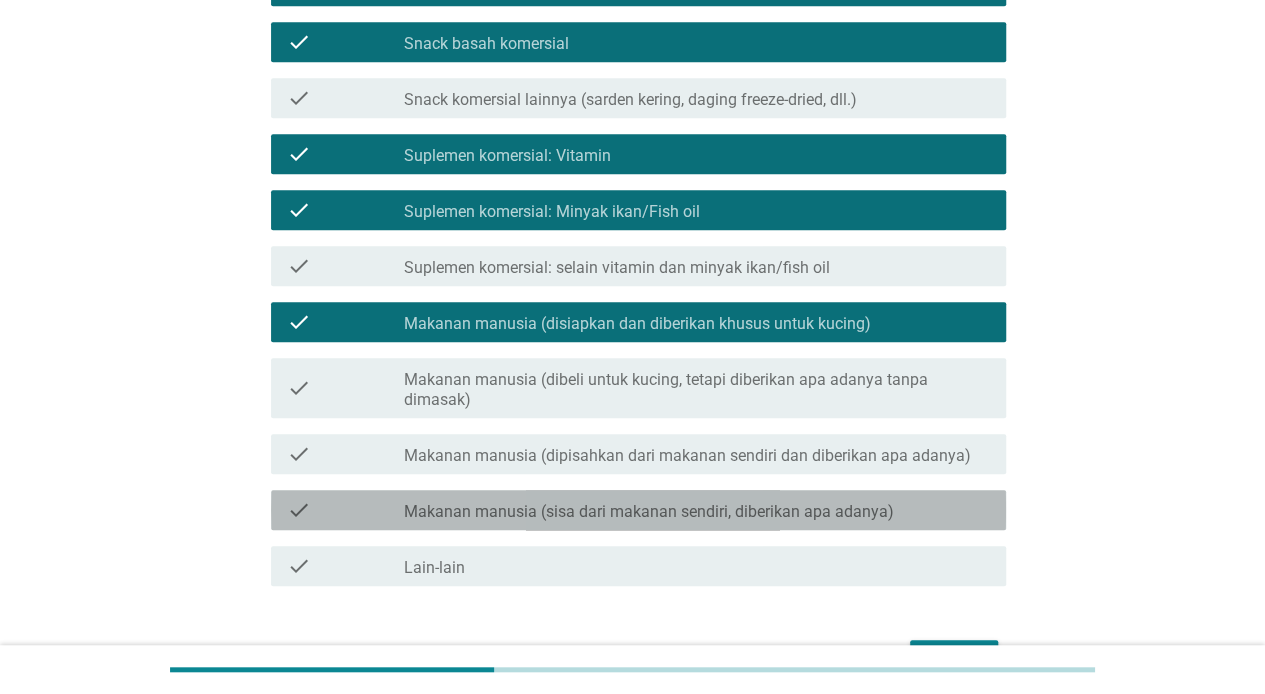 click on "Makanan manusia (sisa dari makanan sendiri, diberikan apa adanya)" at bounding box center (649, 512) 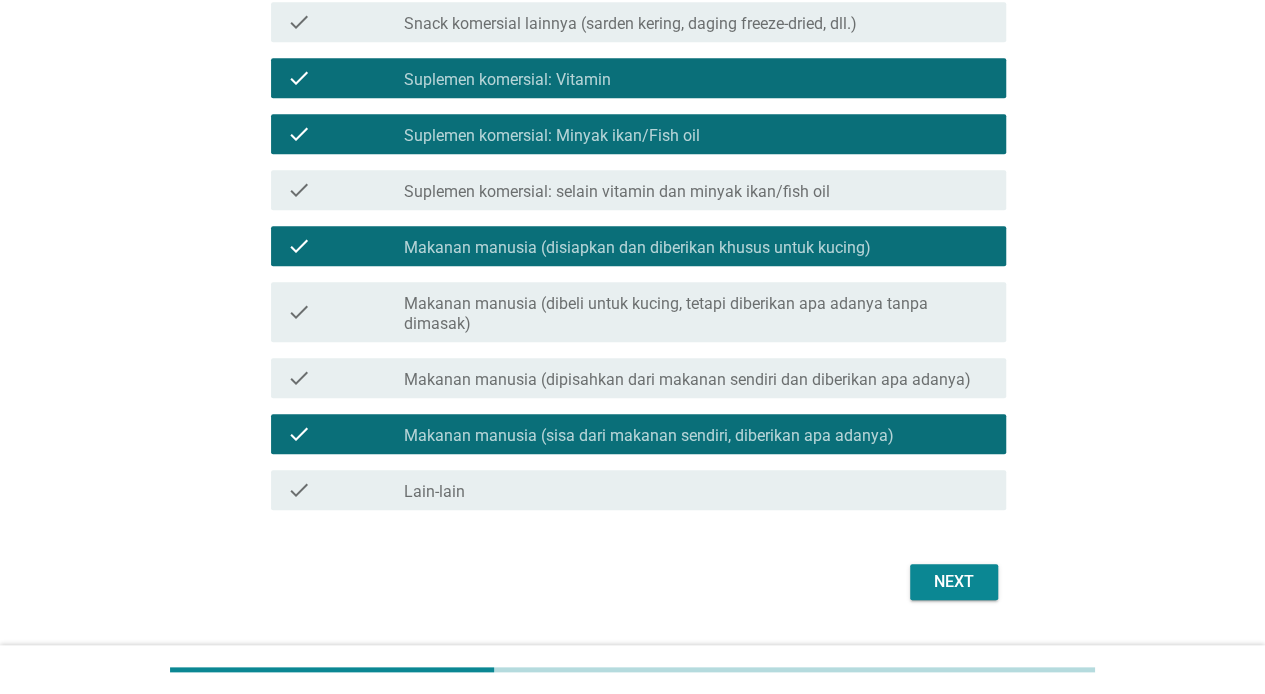 scroll, scrollTop: 625, scrollLeft: 0, axis: vertical 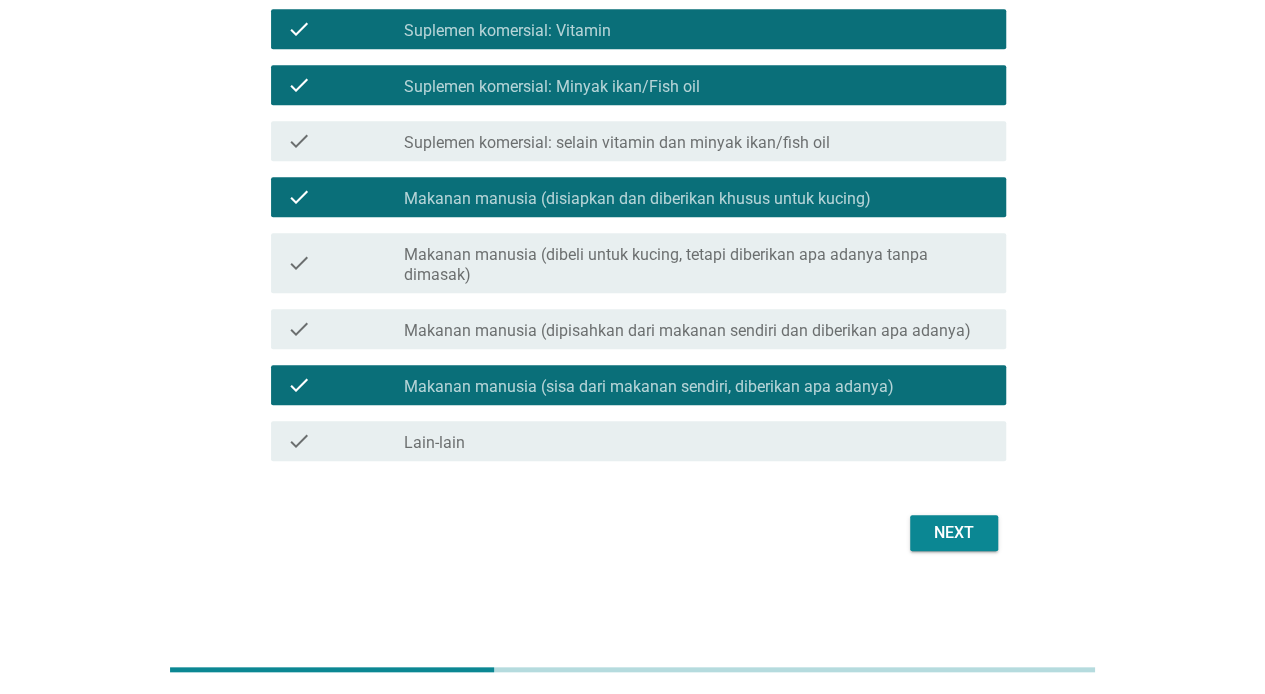 click on "Next" at bounding box center (954, 533) 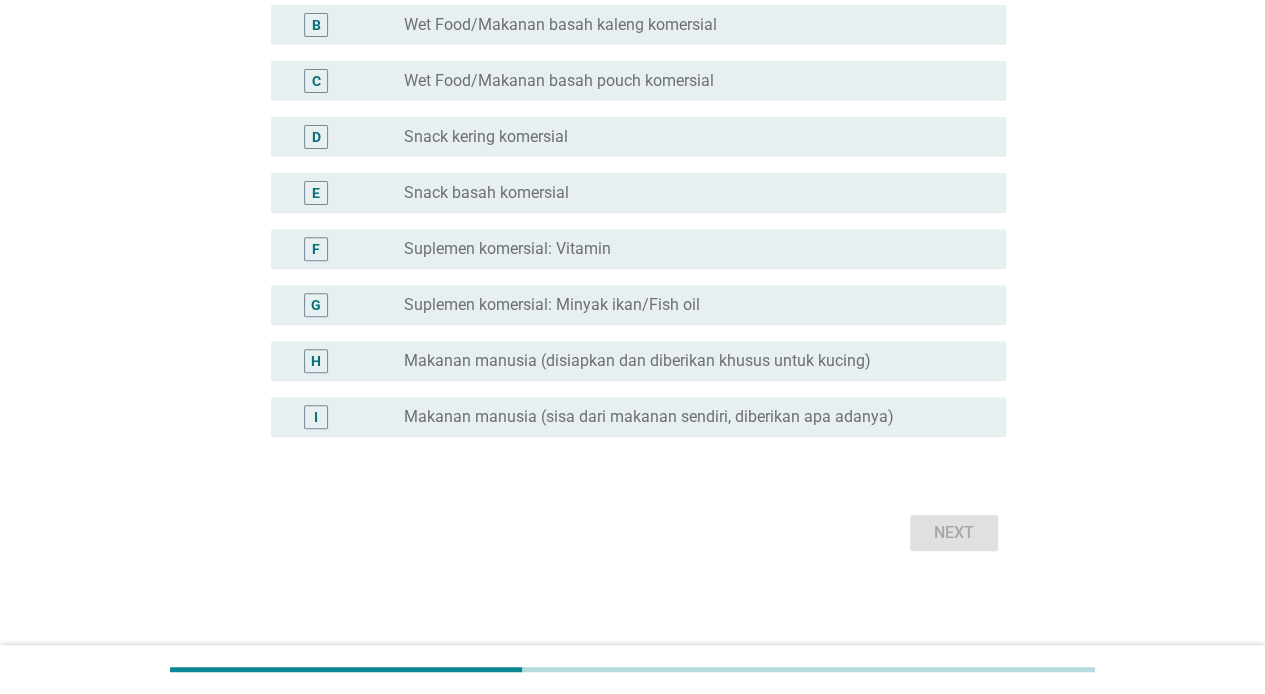 scroll, scrollTop: 0, scrollLeft: 0, axis: both 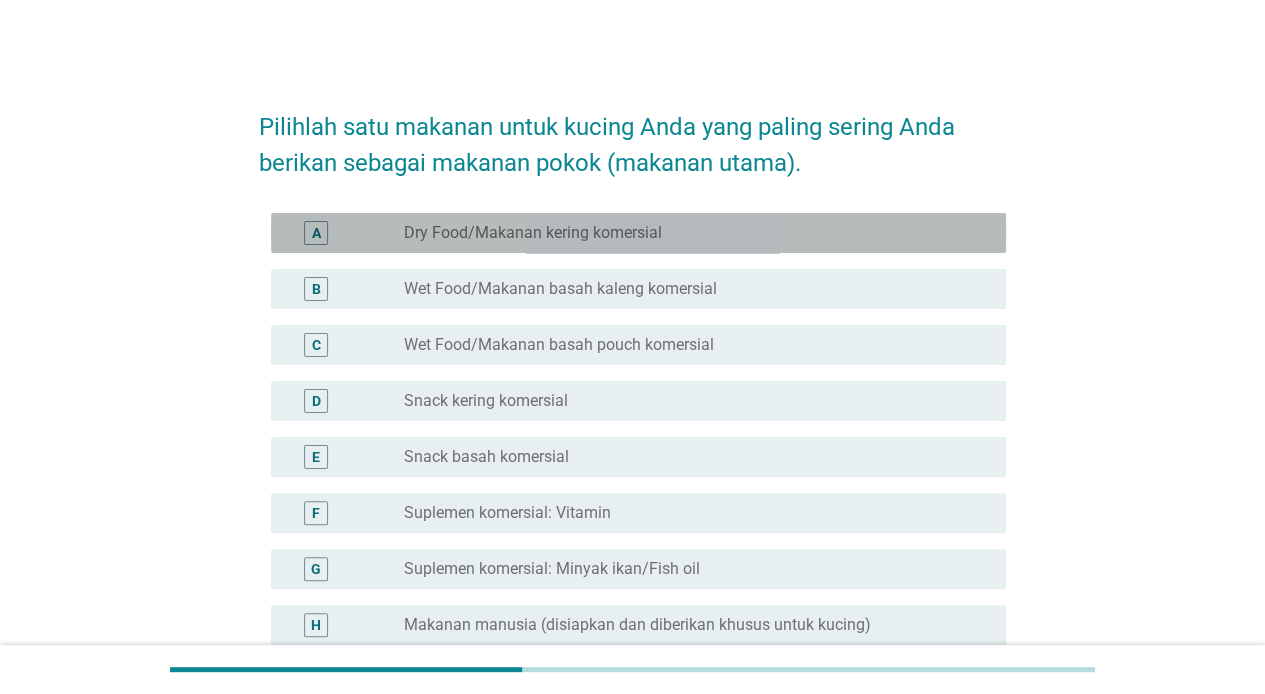 click on "A     radio_button_unchecked Dry Food/Makanan kering komersial" at bounding box center [638, 233] 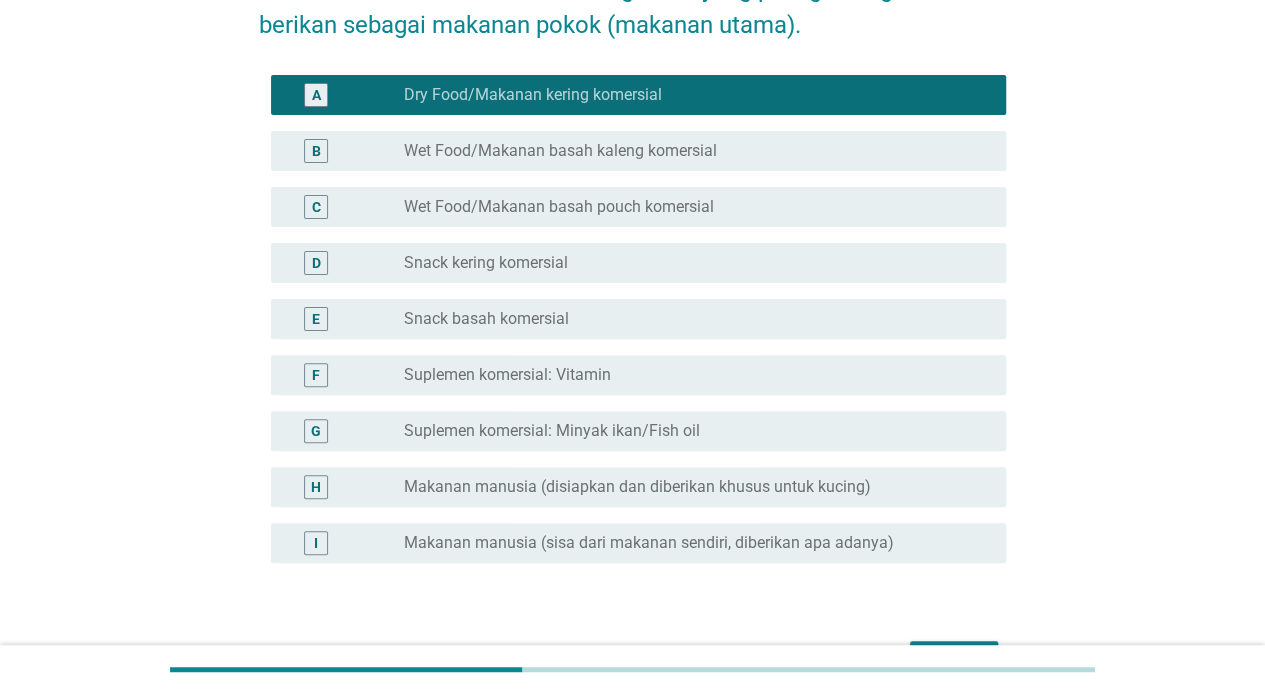 scroll, scrollTop: 166, scrollLeft: 0, axis: vertical 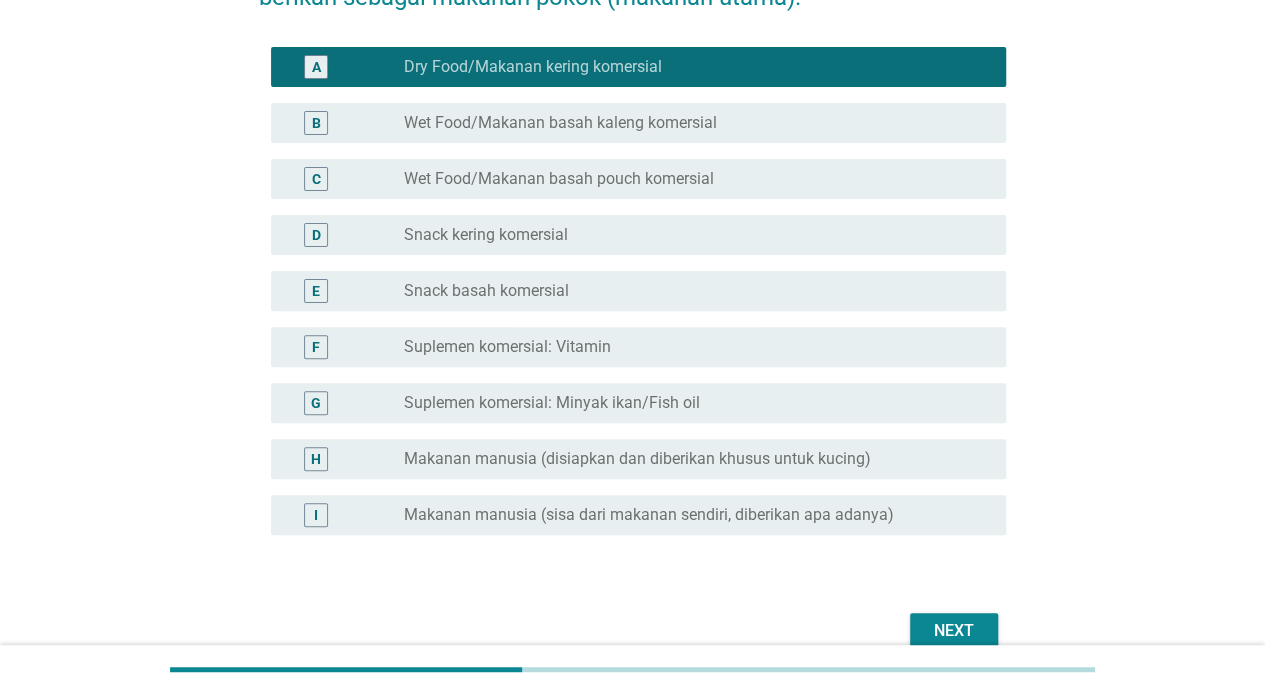 click on "Next" at bounding box center [954, 631] 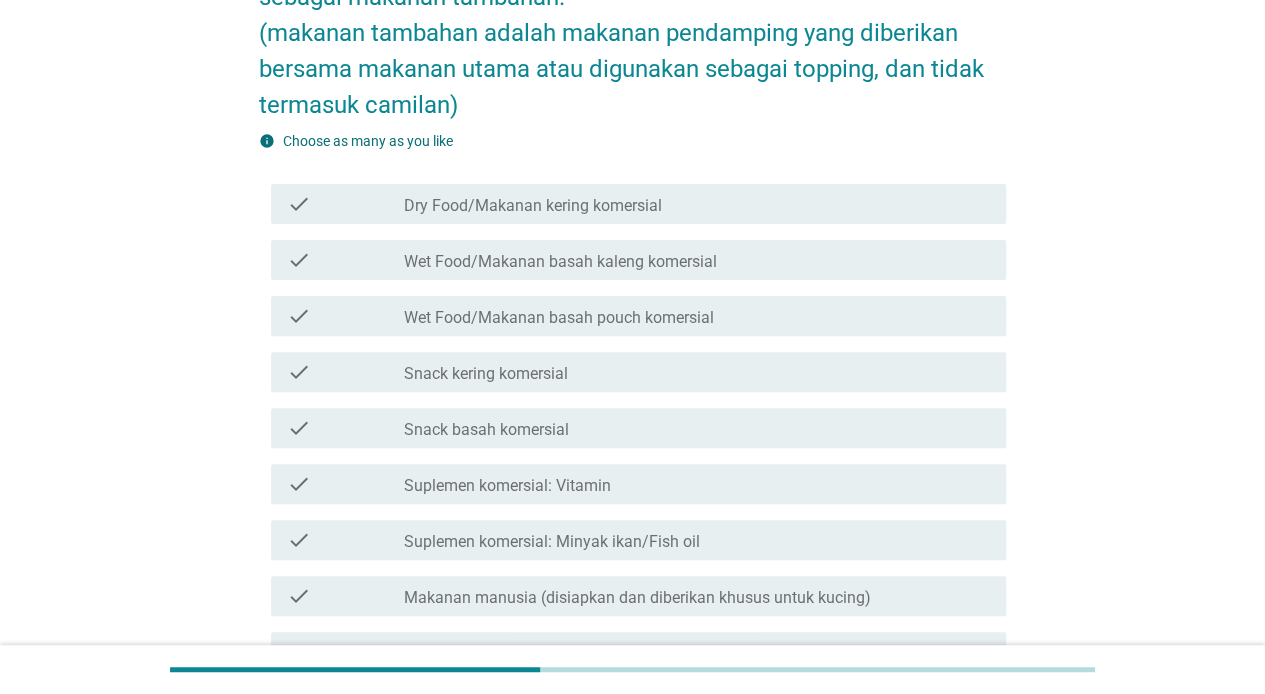 scroll, scrollTop: 0, scrollLeft: 0, axis: both 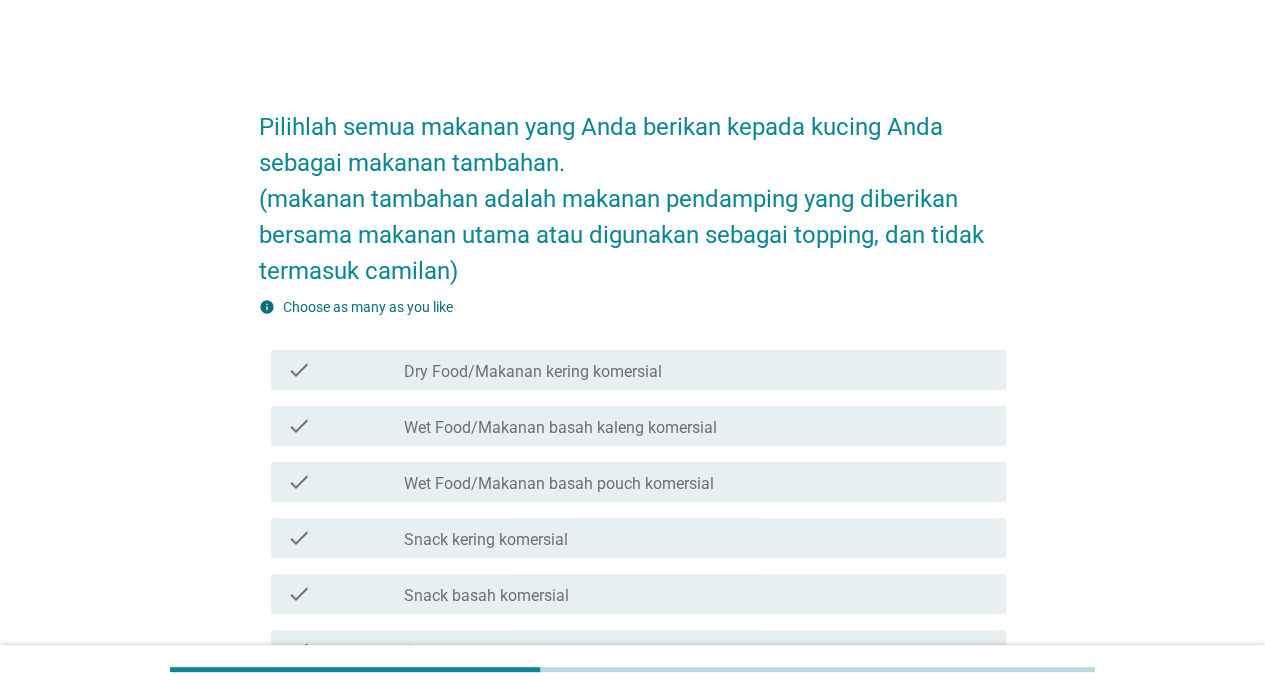 click on "Wet Food/Makanan basah pouch komersial" at bounding box center (559, 484) 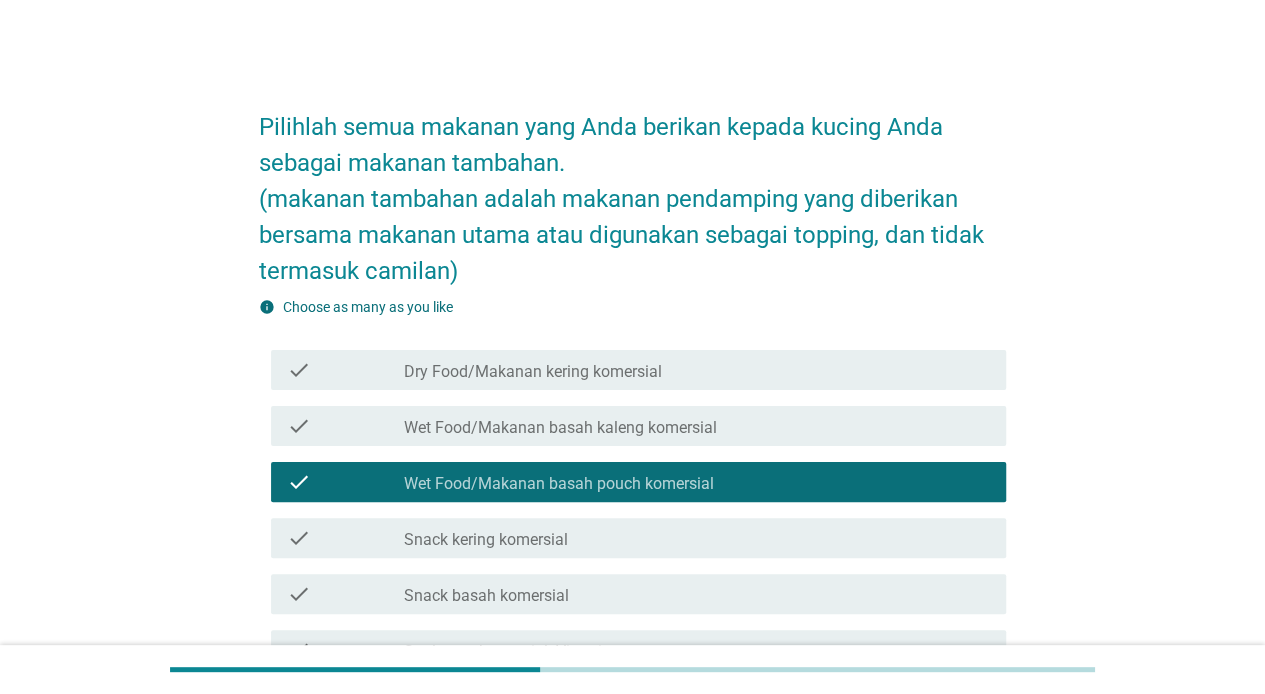 scroll, scrollTop: 166, scrollLeft: 0, axis: vertical 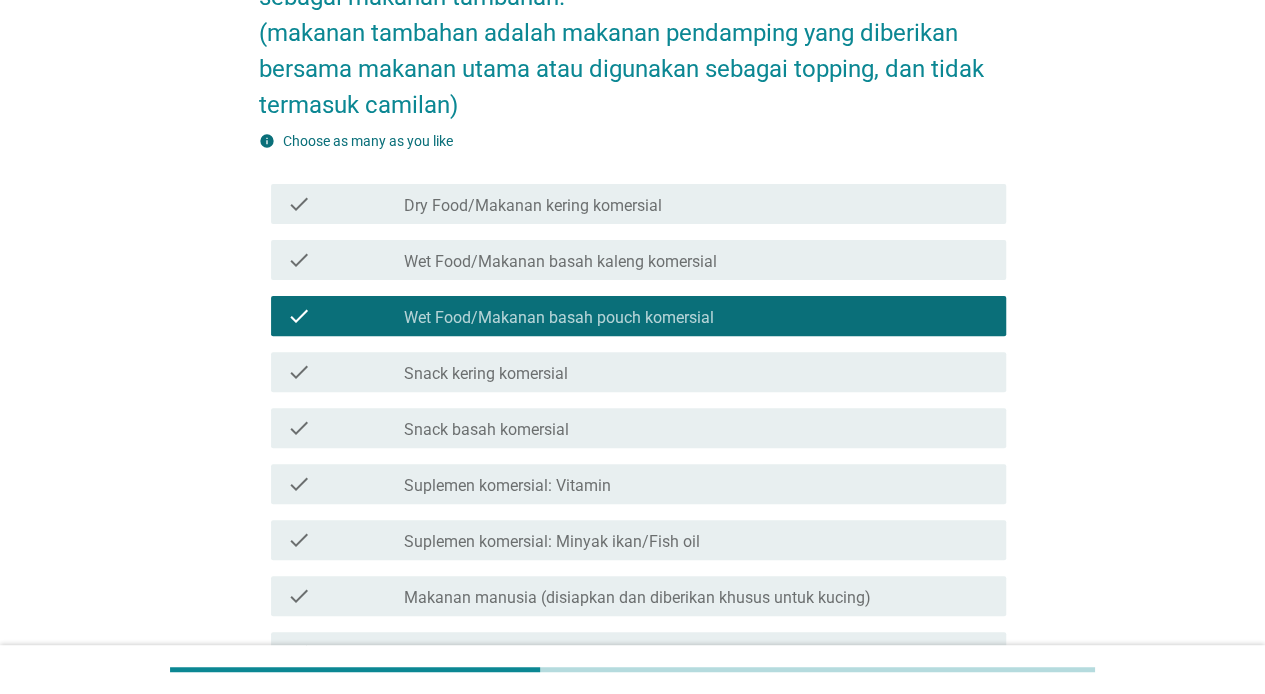 click on "check_box_outline_blank Snack kering komersial" at bounding box center [697, 372] 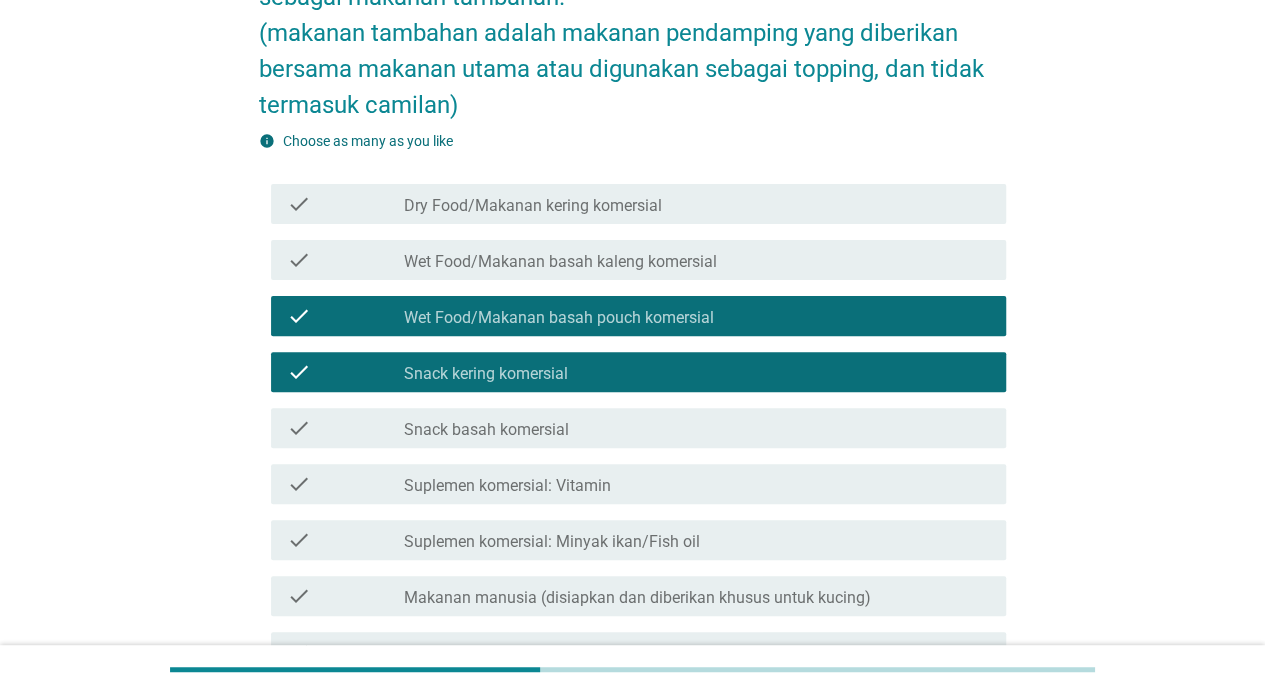 click on "check_box_outline_blank Snack basah komersial" at bounding box center (697, 428) 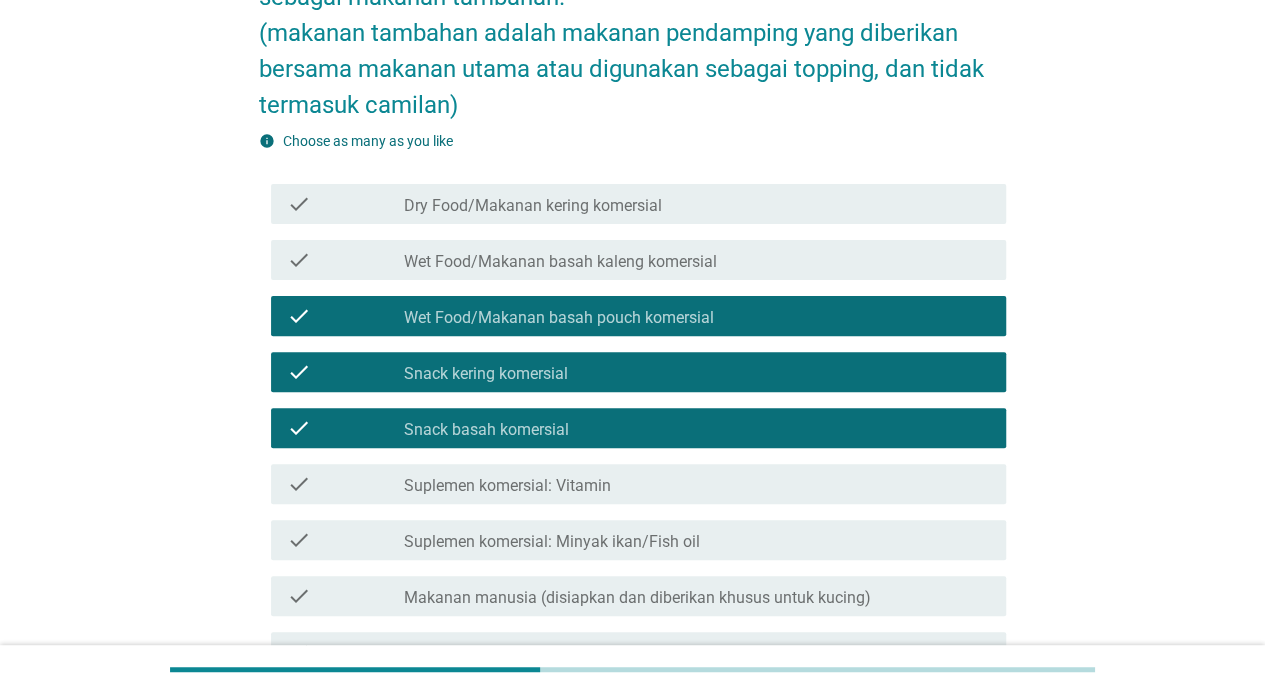 click on "check_box_outline_blank Suplemen komersial: Vitamin" at bounding box center [697, 484] 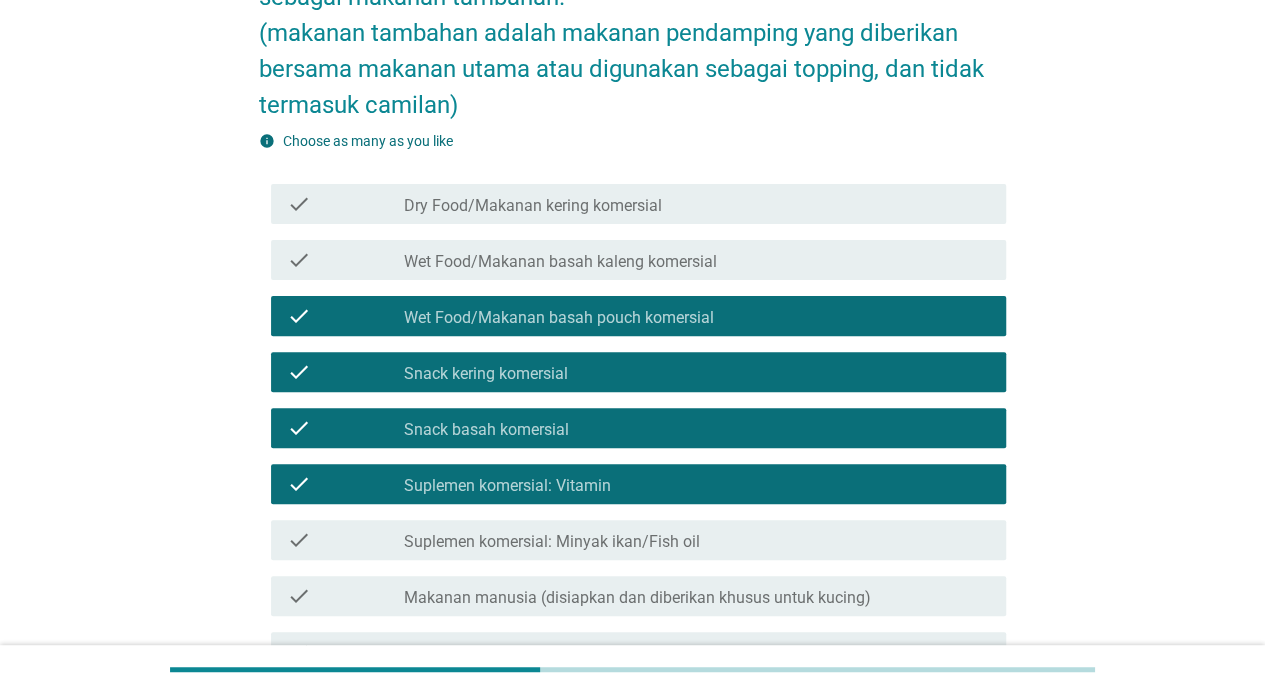 click on "Suplemen komersial: Minyak ikan/Fish oil" at bounding box center [552, 542] 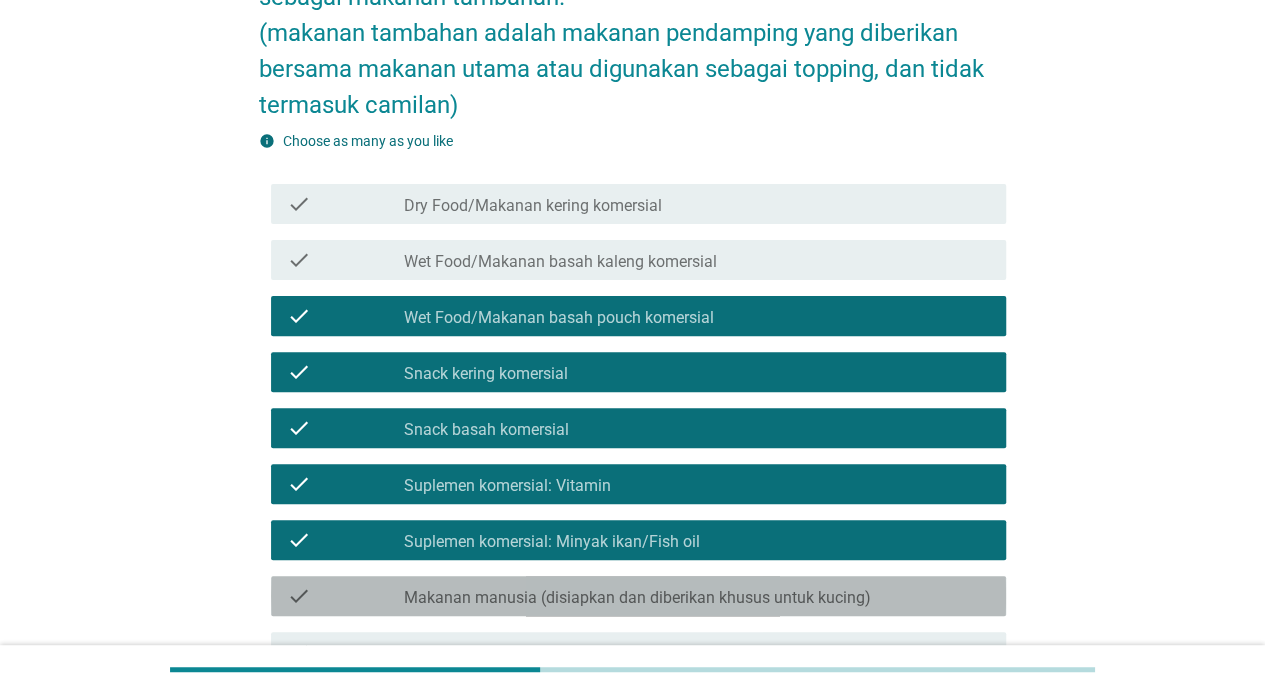 click on "check     check_box_outline_blank Makanan manusia (disiapkan dan diberikan khusus untuk kucing)" at bounding box center (638, 596) 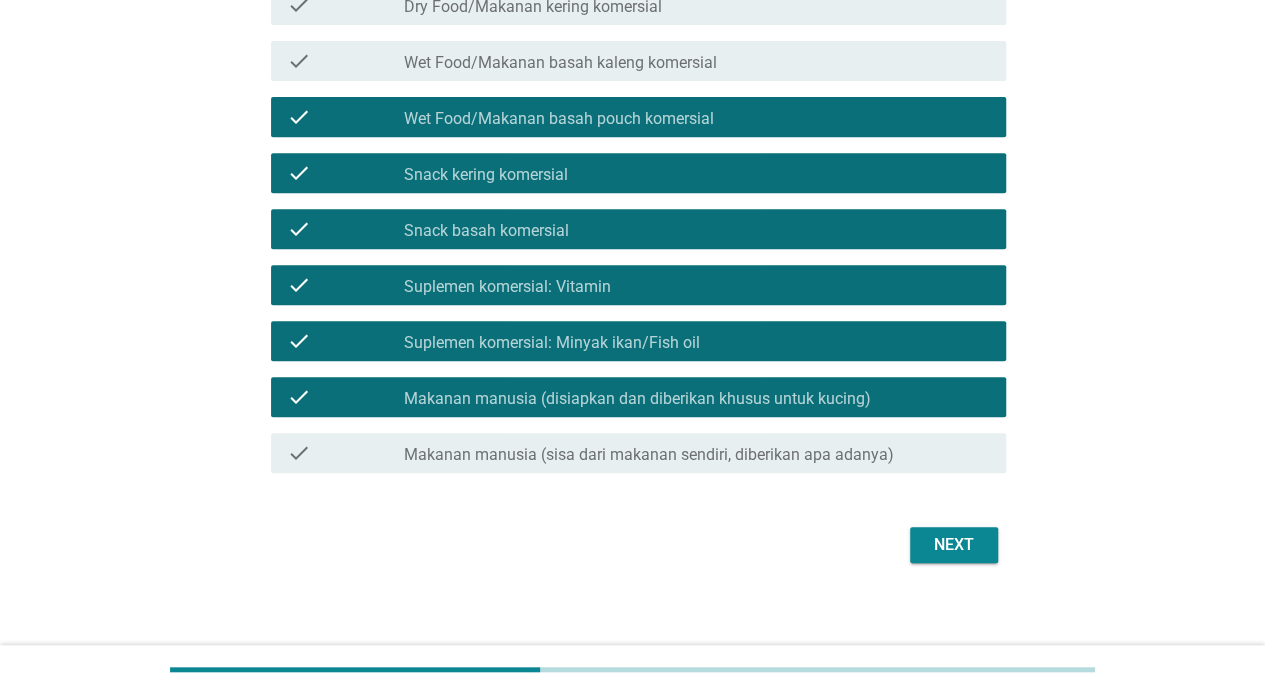 scroll, scrollTop: 377, scrollLeft: 0, axis: vertical 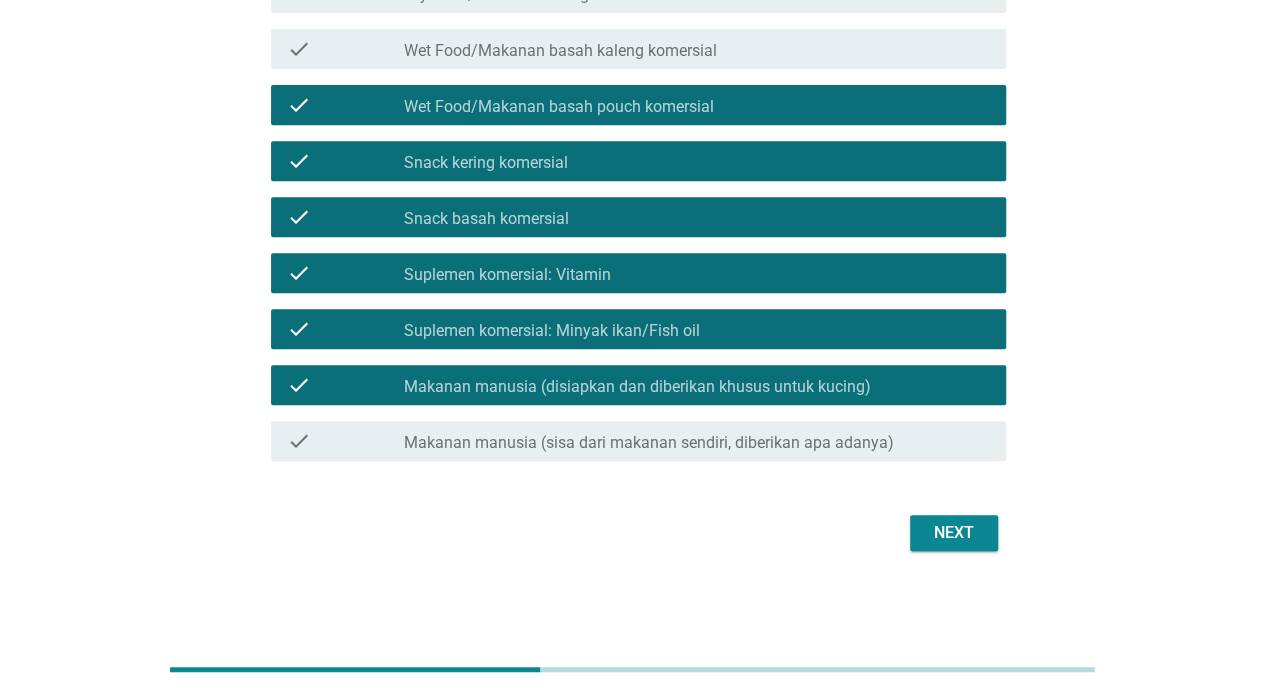 click on "check     check_box_outline_blank Makanan manusia (sisa dari makanan sendiri, diberikan apa adanya)" at bounding box center (638, 441) 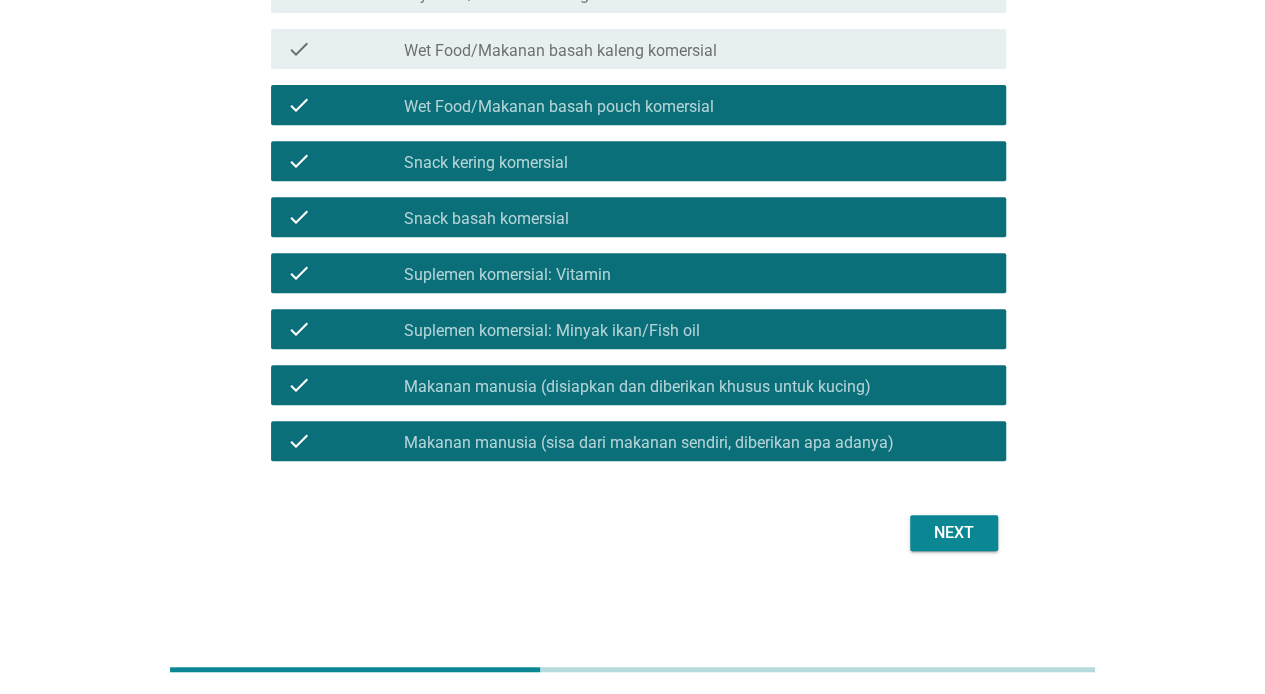 click on "Next" at bounding box center [954, 533] 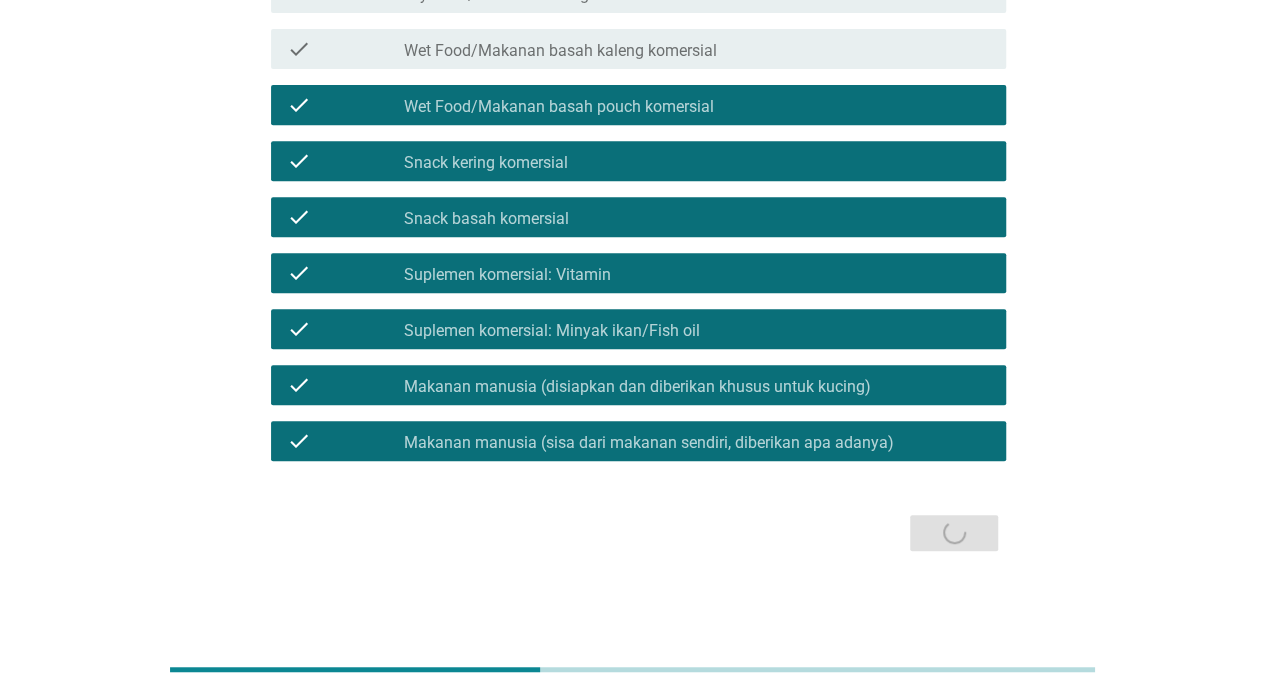 scroll, scrollTop: 0, scrollLeft: 0, axis: both 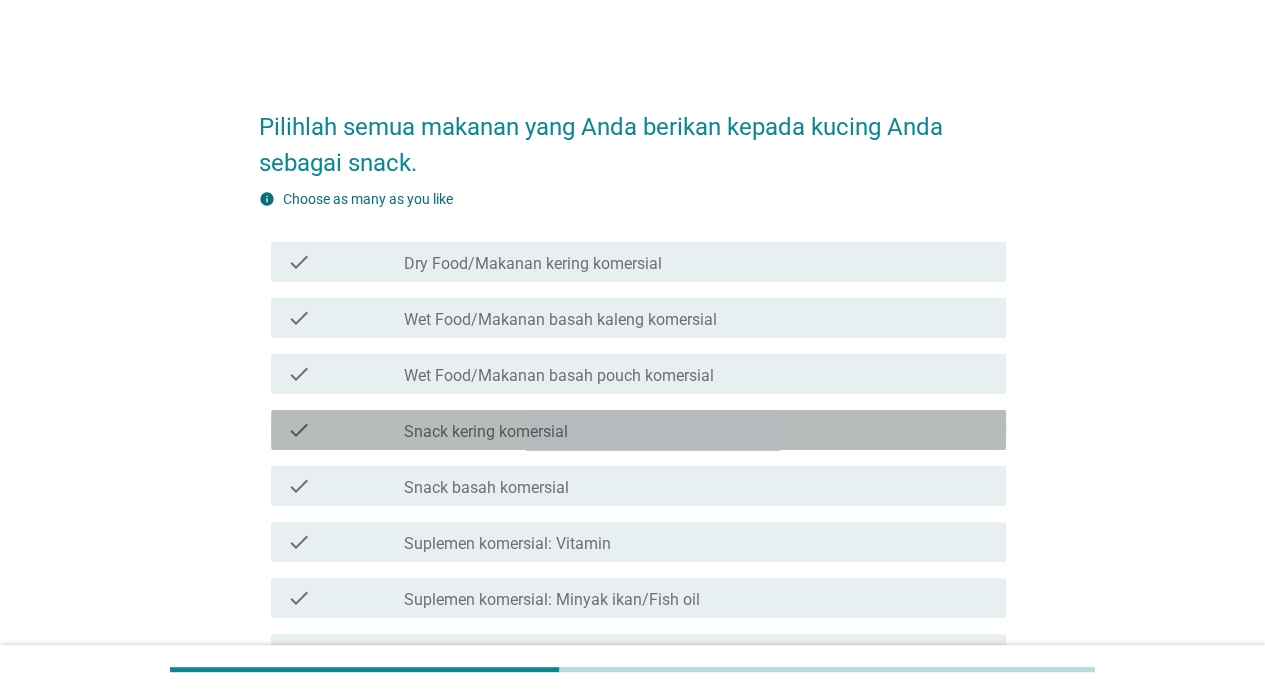 click on "Snack kering komersial" at bounding box center (486, 432) 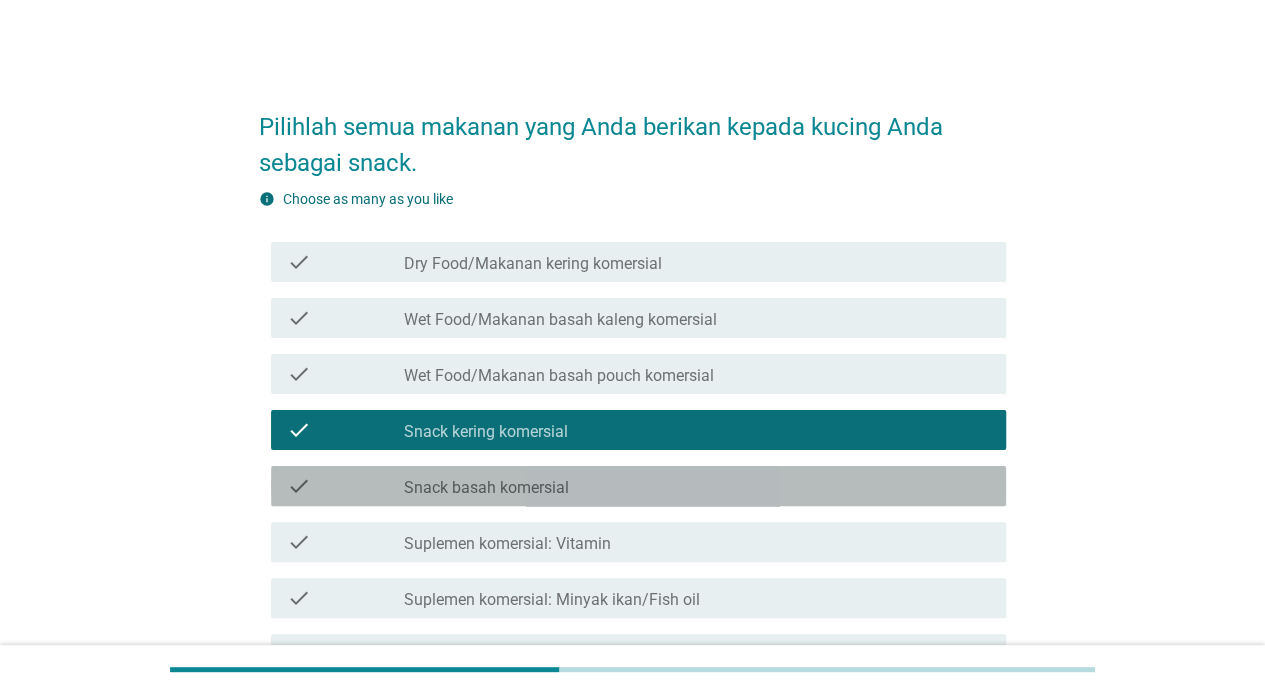 click on "check     check_box_outline_blank Snack basah komersial" at bounding box center [638, 486] 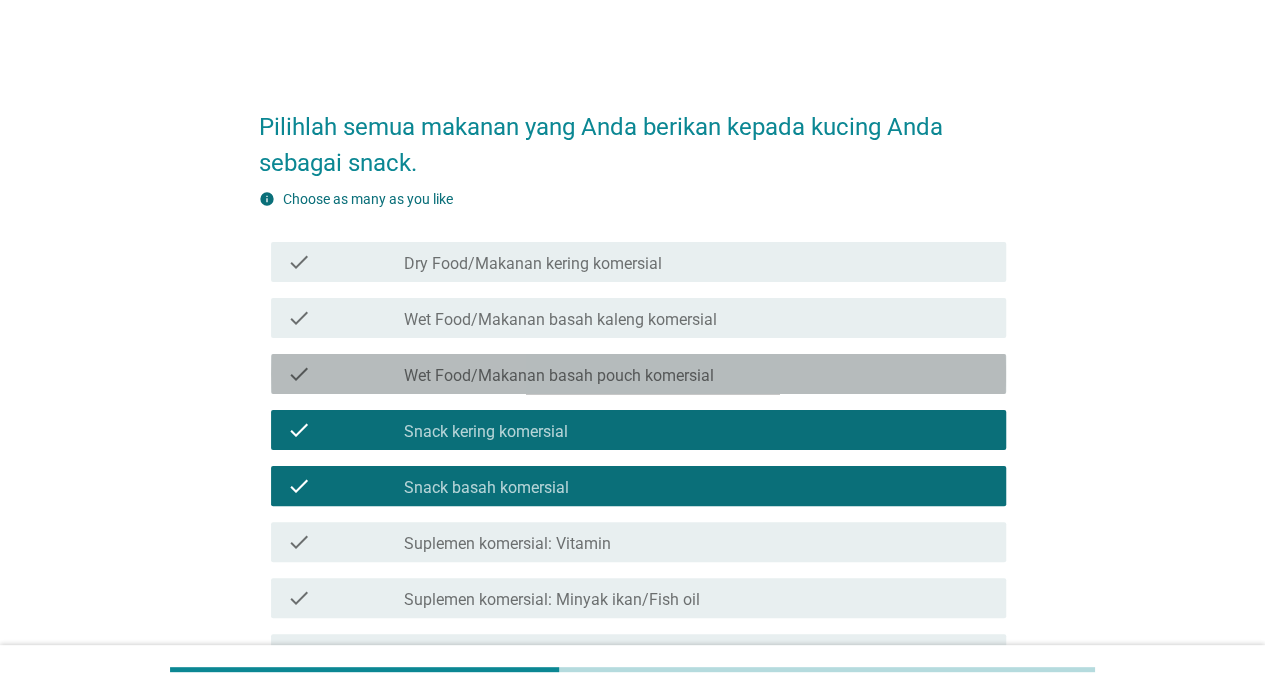 click on "Wet Food/Makanan basah pouch komersial" at bounding box center (559, 376) 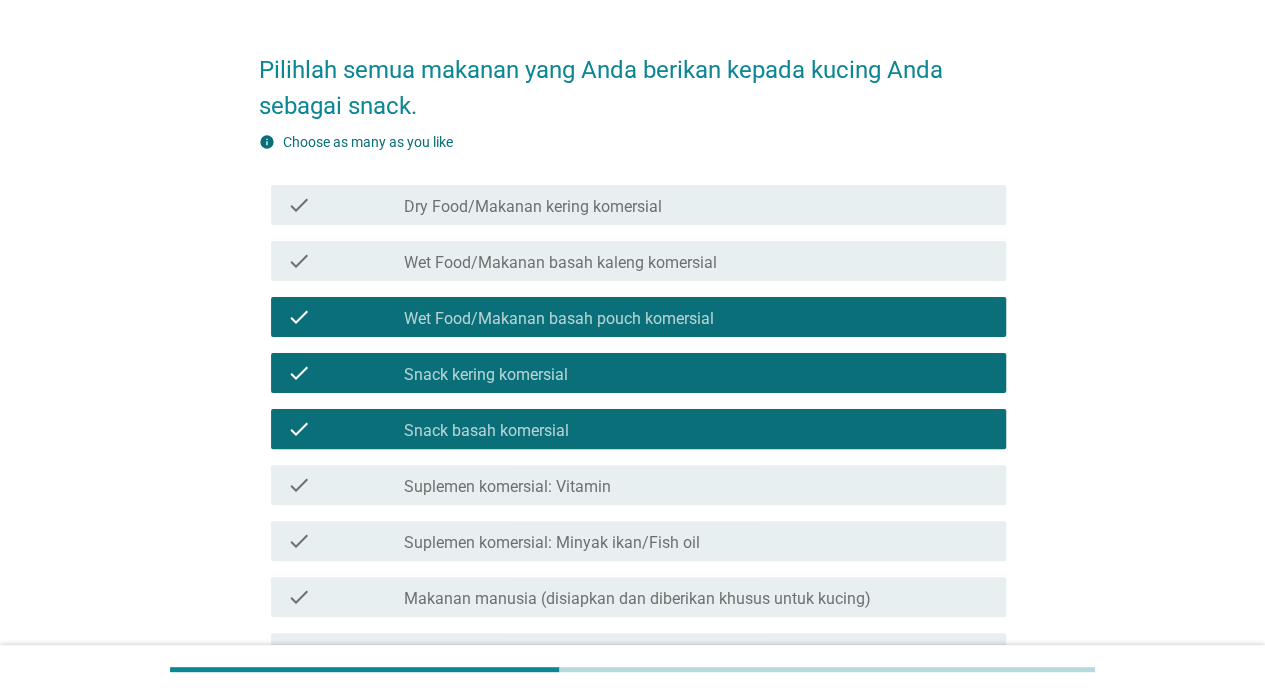 scroll, scrollTop: 166, scrollLeft: 0, axis: vertical 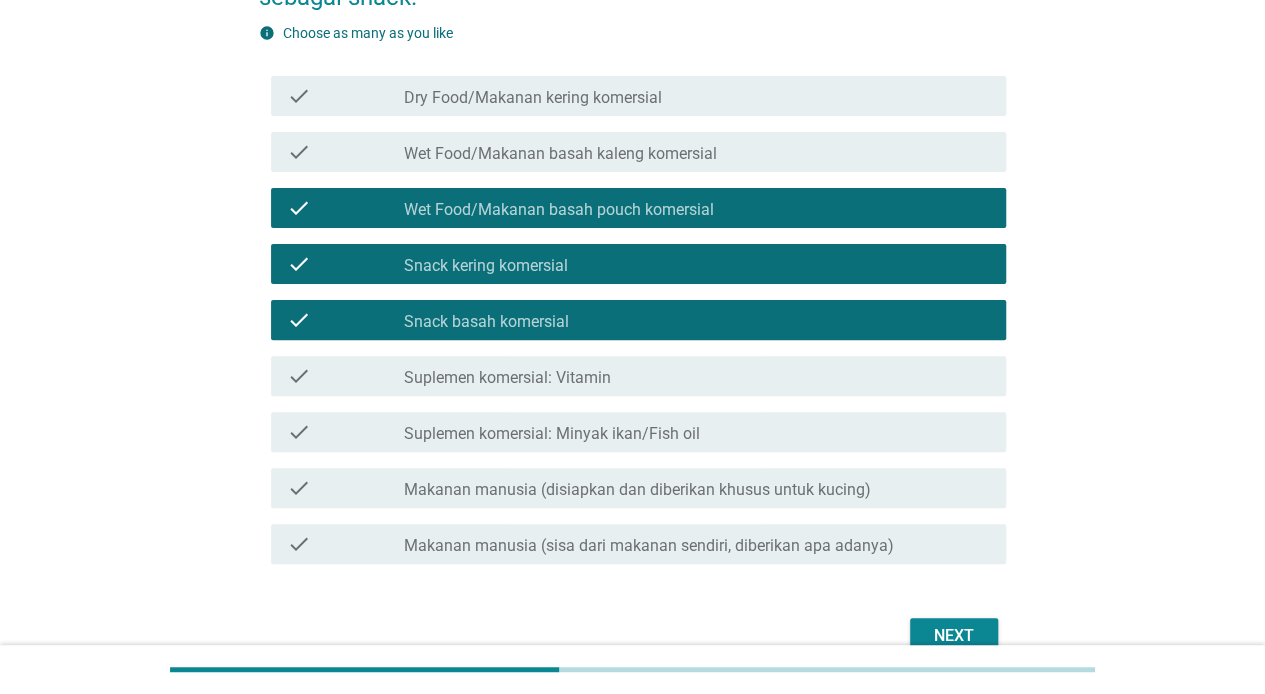 click on "Next" at bounding box center (954, 636) 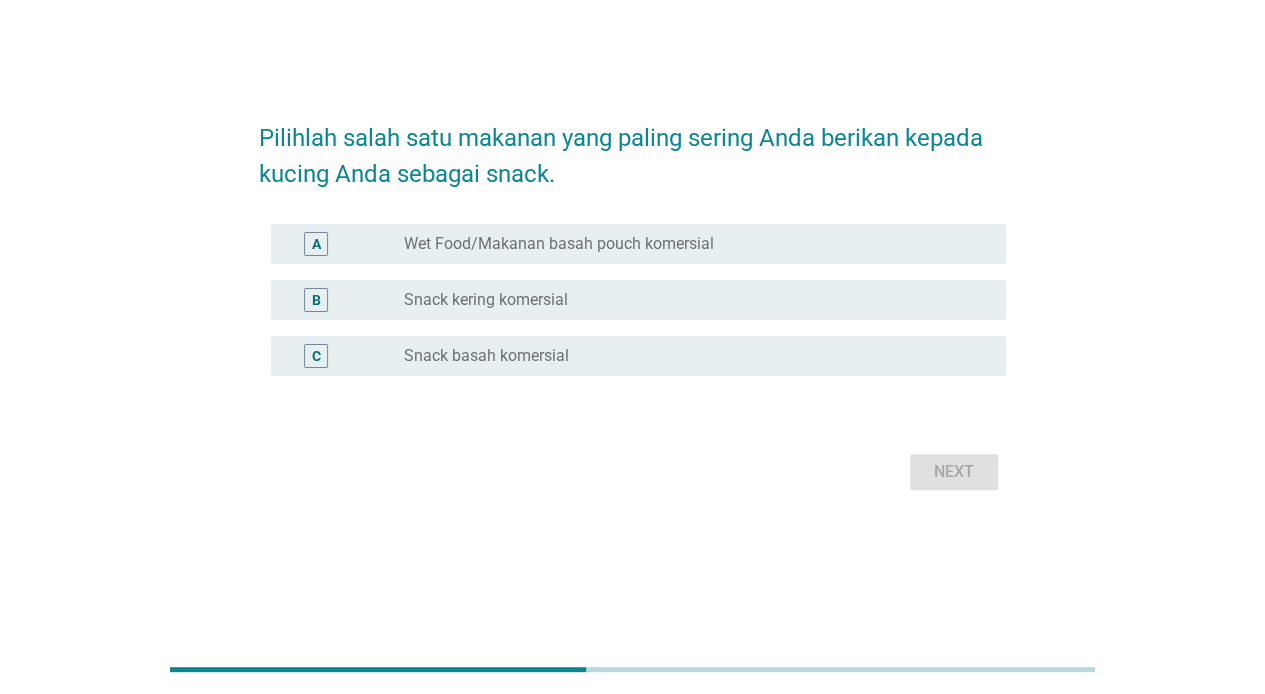 scroll, scrollTop: 0, scrollLeft: 0, axis: both 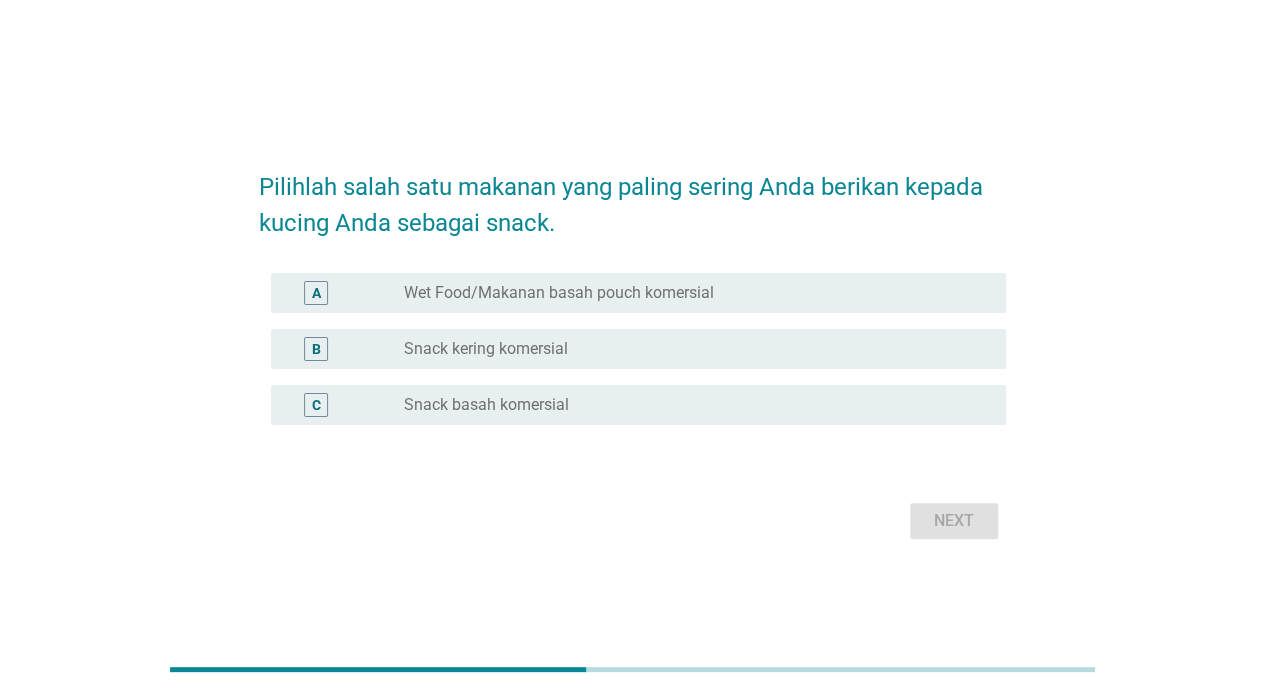 click on "Wet Food/Makanan basah pouch komersial" at bounding box center [559, 293] 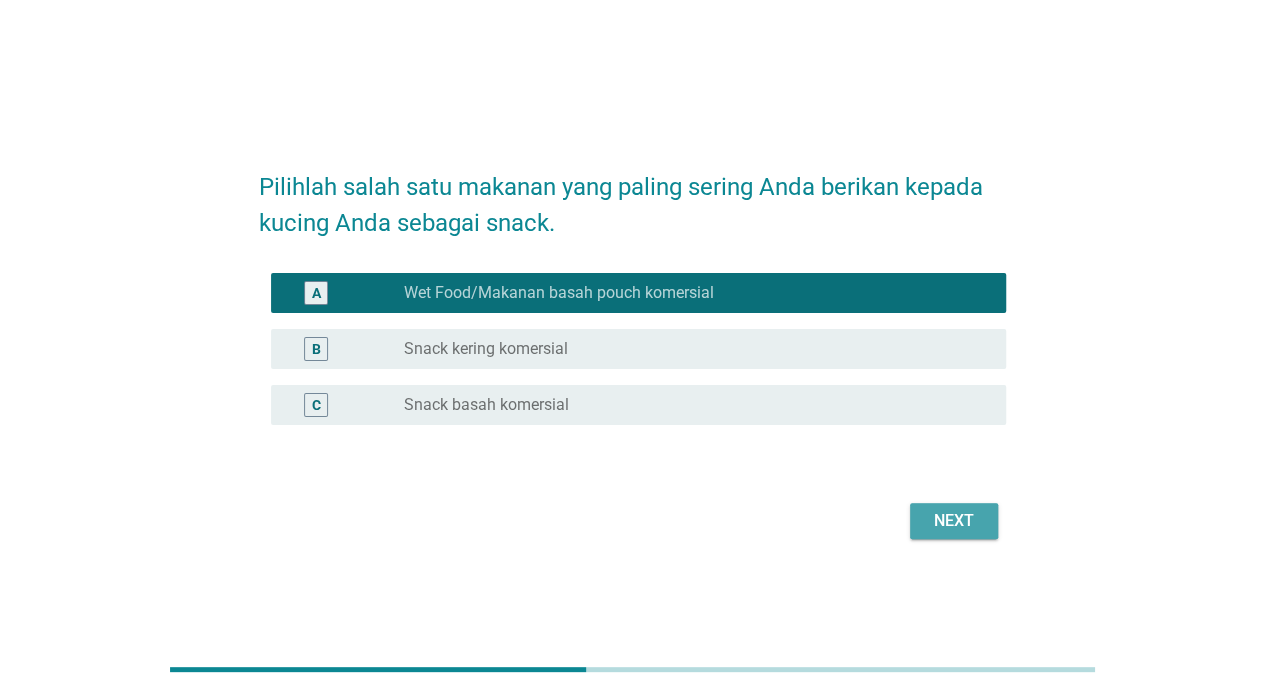click on "Next" at bounding box center (954, 521) 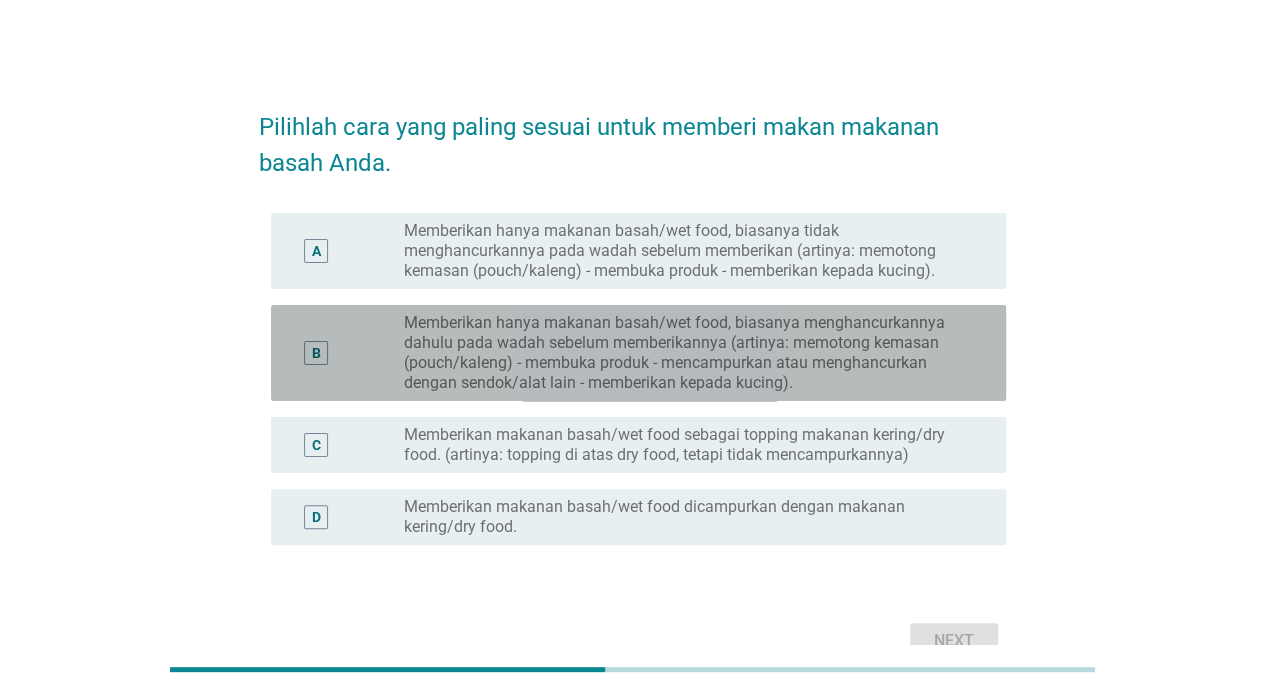 click on "Memberikan hanya makanan basah/wet food, biasanya menghancurkannya dahulu pada wadah sebelum memberikannya (artinya: memotong kemasan (pouch/kaleng) - membuka produk - mencampurkan atau menghancurkan dengan sendok/alat lain - memberikan kepada kucing)." at bounding box center (689, 353) 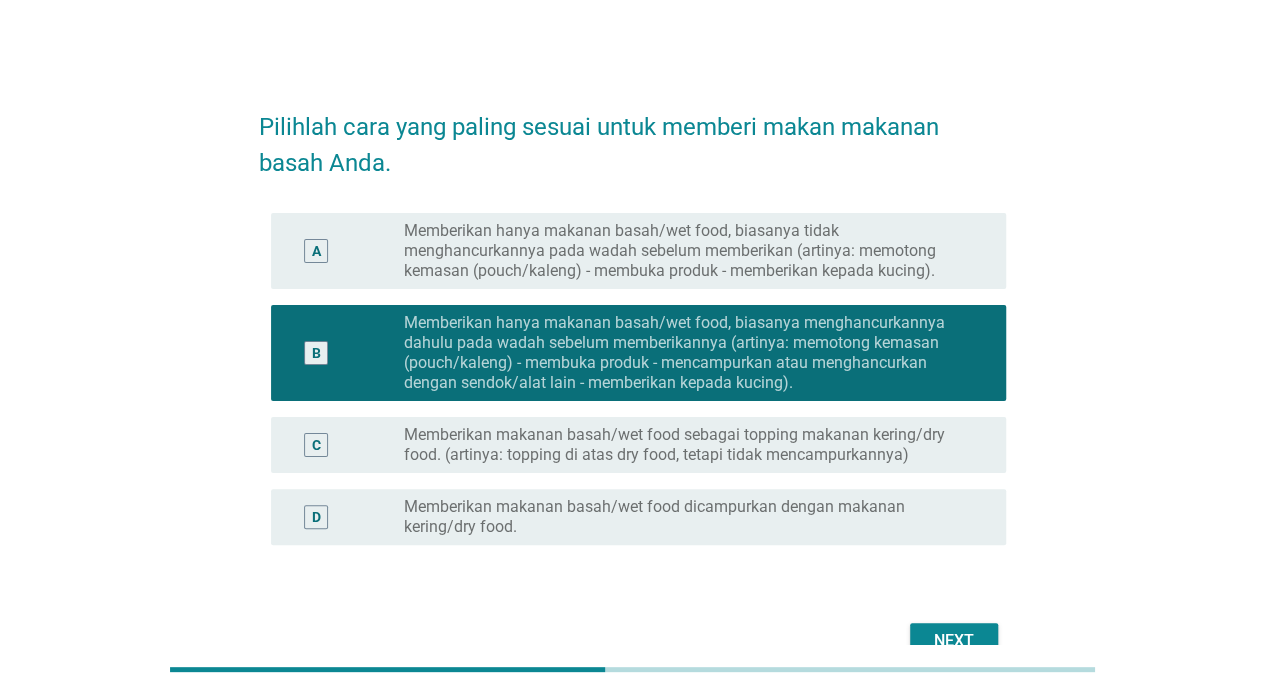click on "Memberikan makanan basah/wet food sebagai topping makanan kering/dry food. (artinya: topping di atas dry food, tetapi tidak mencampurkannya)" at bounding box center [689, 445] 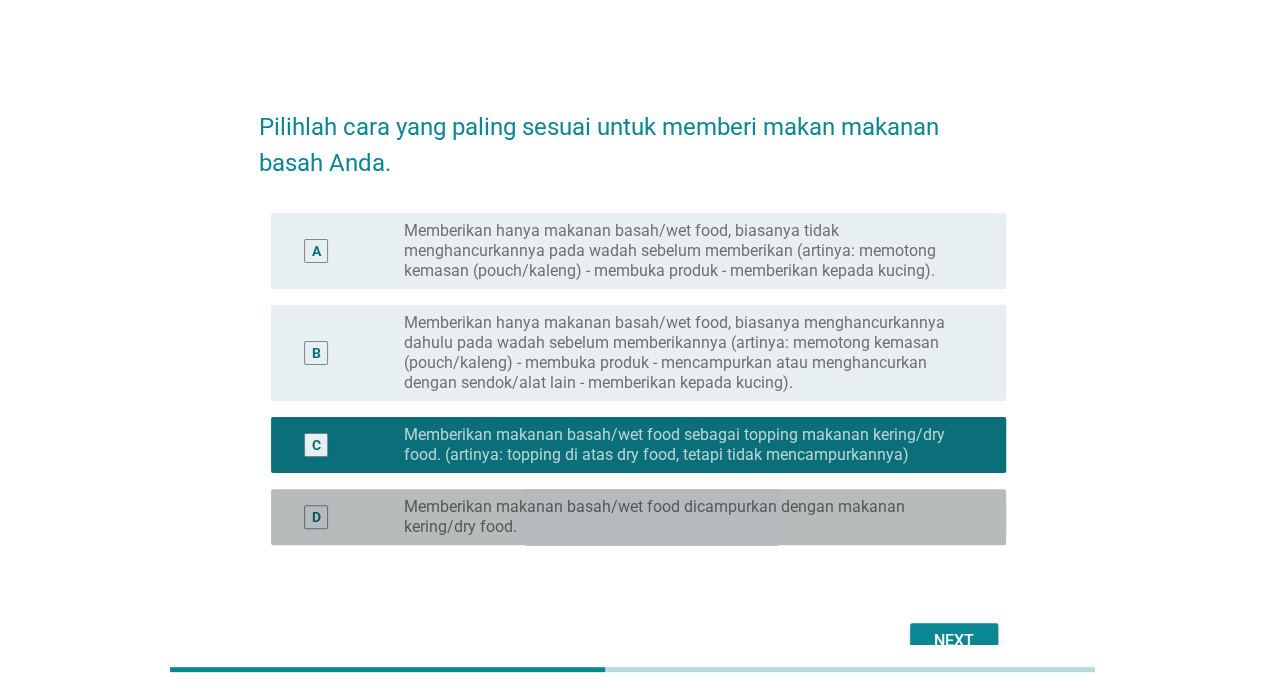 click on "Memberikan makanan basah/wet food dicampurkan dengan makanan kering/dry food." at bounding box center (689, 517) 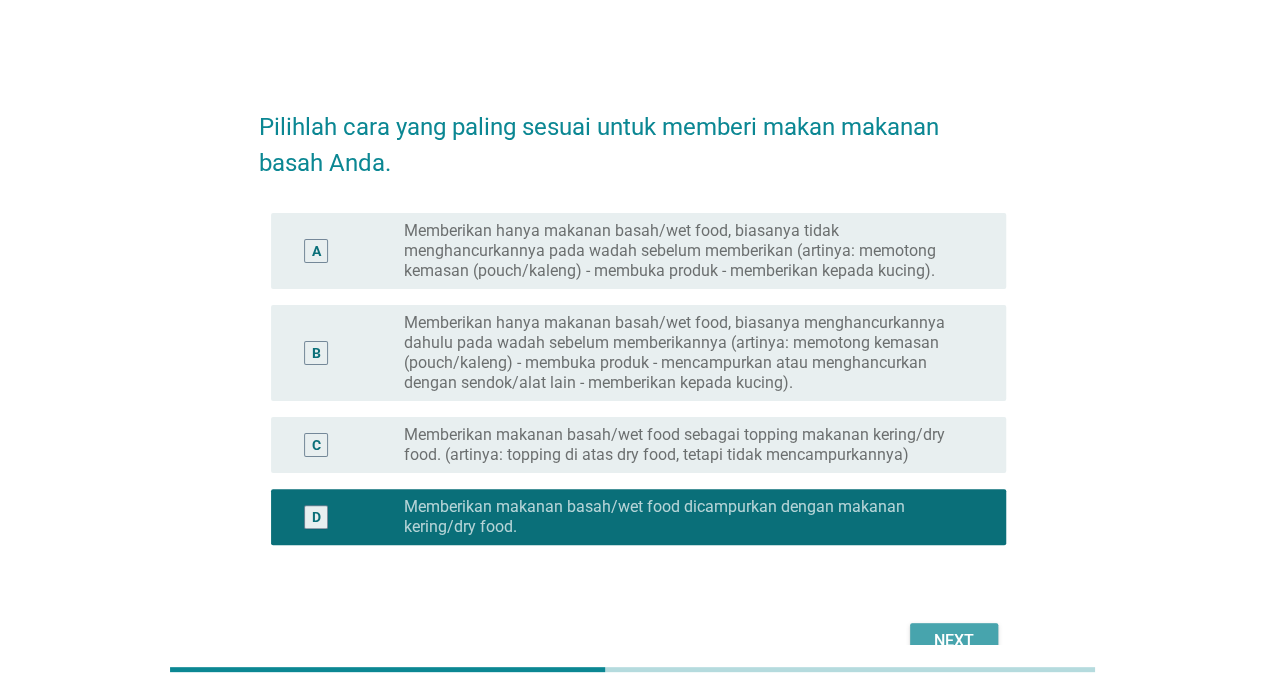 click on "Next" at bounding box center (954, 641) 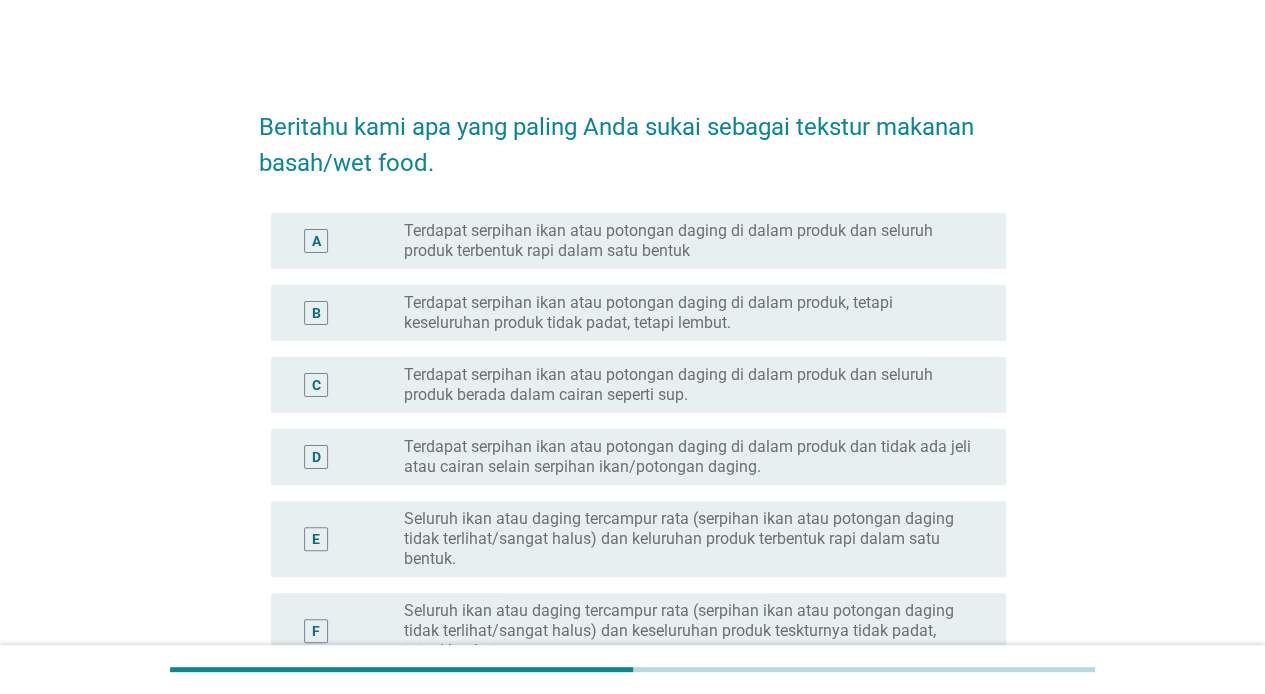click on "Terdapat serpihan ikan atau potongan daging di dalam produk, tetapi keseluruhan produk tidak padat, tetapi lembut." at bounding box center [689, 313] 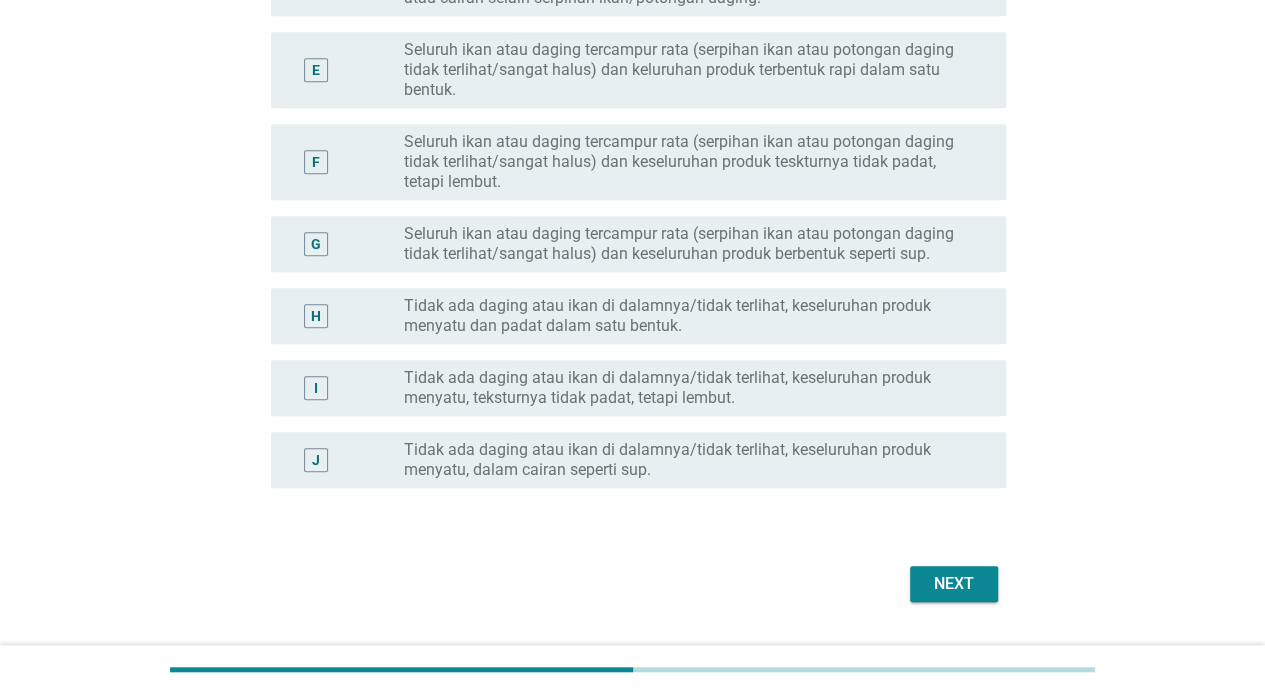 scroll, scrollTop: 478, scrollLeft: 0, axis: vertical 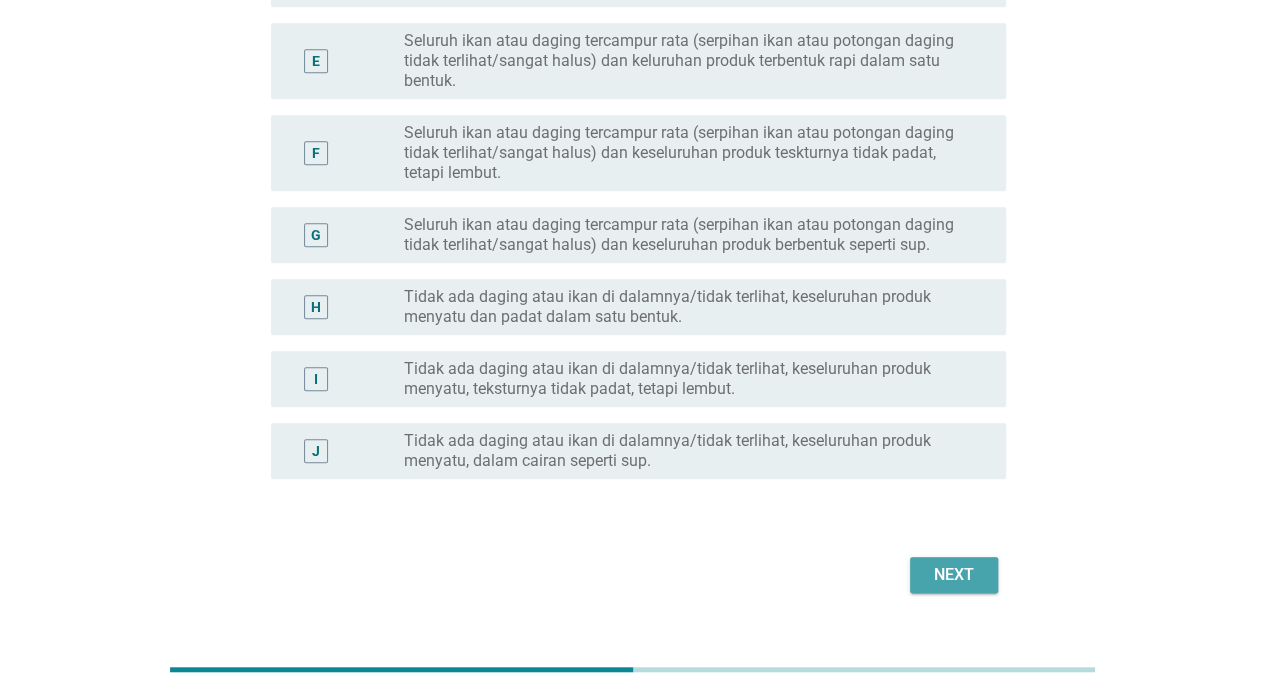 click on "Next" at bounding box center [954, 575] 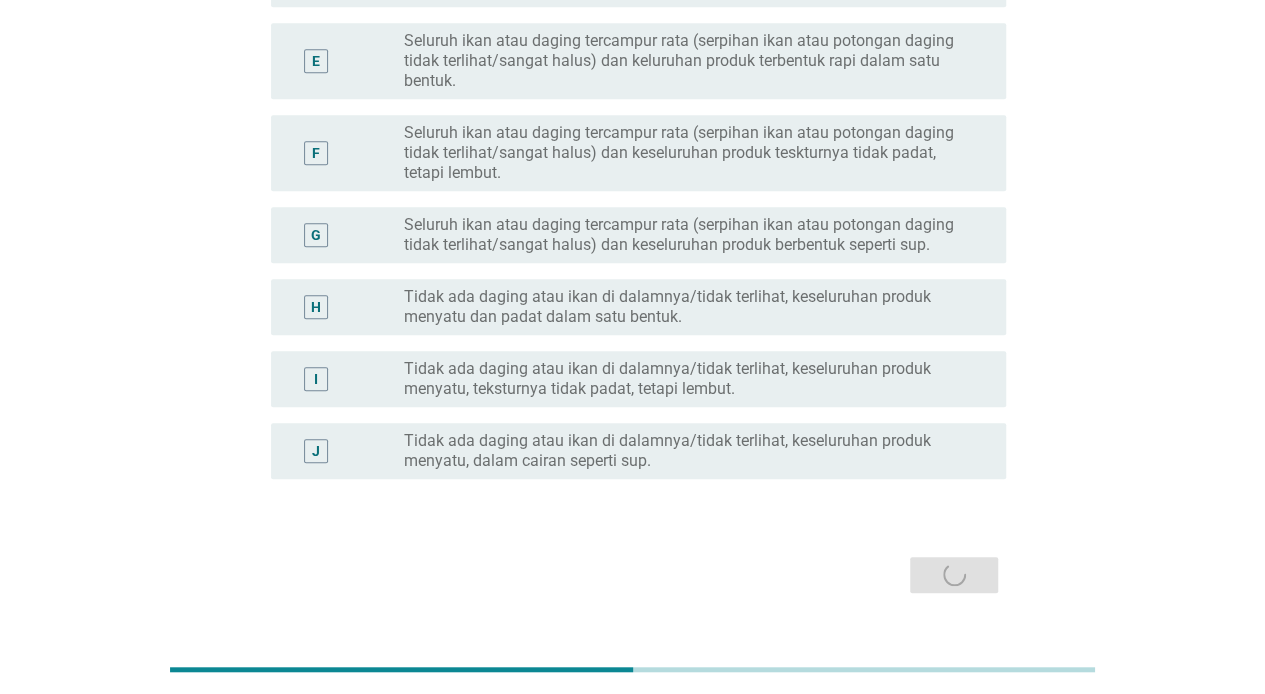 scroll, scrollTop: 0, scrollLeft: 0, axis: both 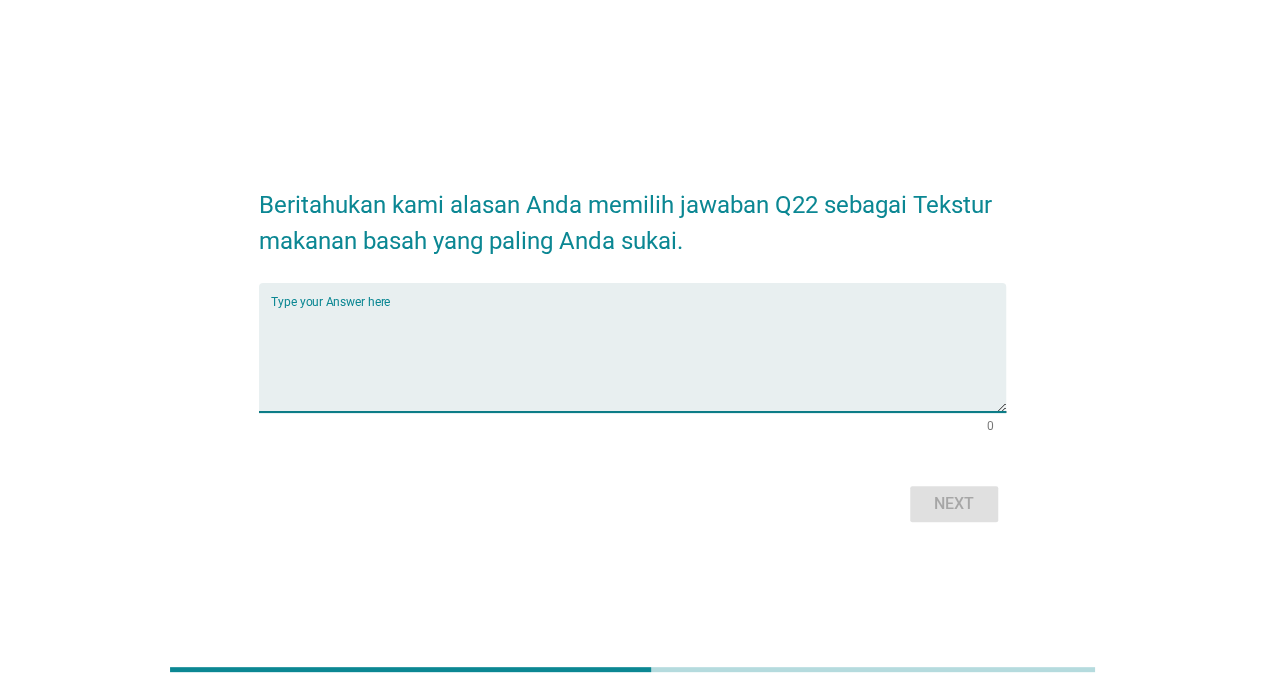 click at bounding box center [638, 359] 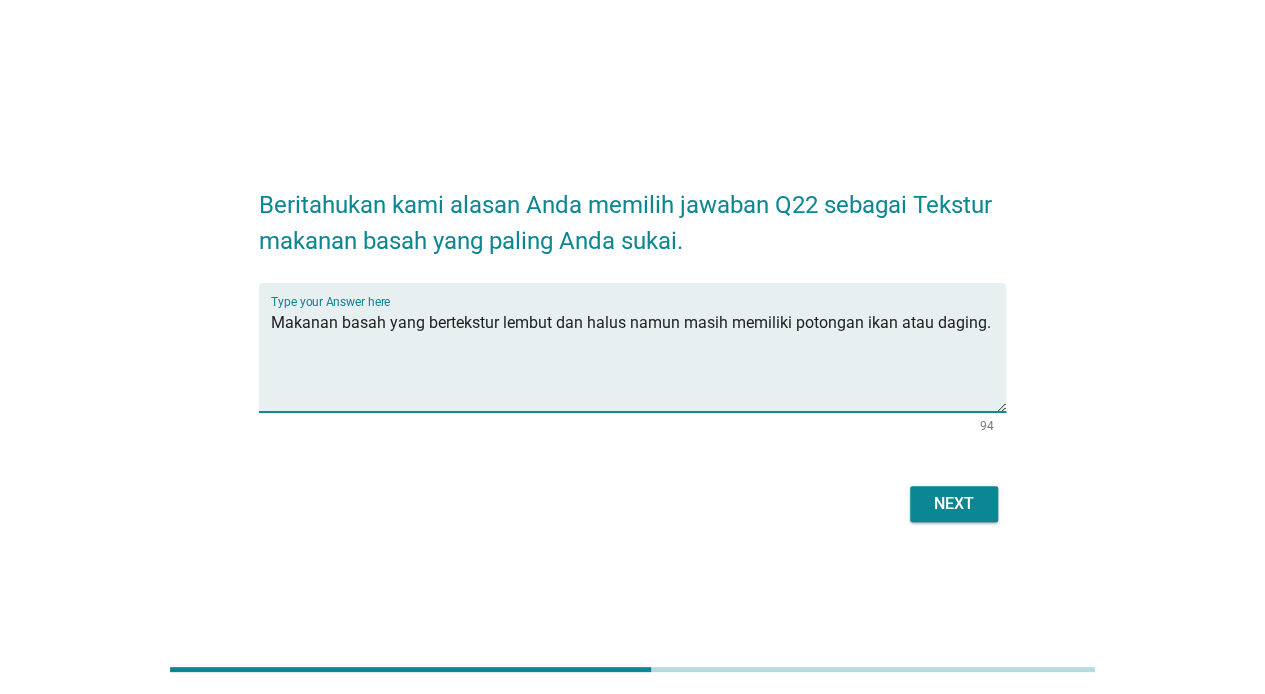 type on "Makanan basah yang bertekstur lembut dan halus namun masih memiliki potongan ikan atau daging." 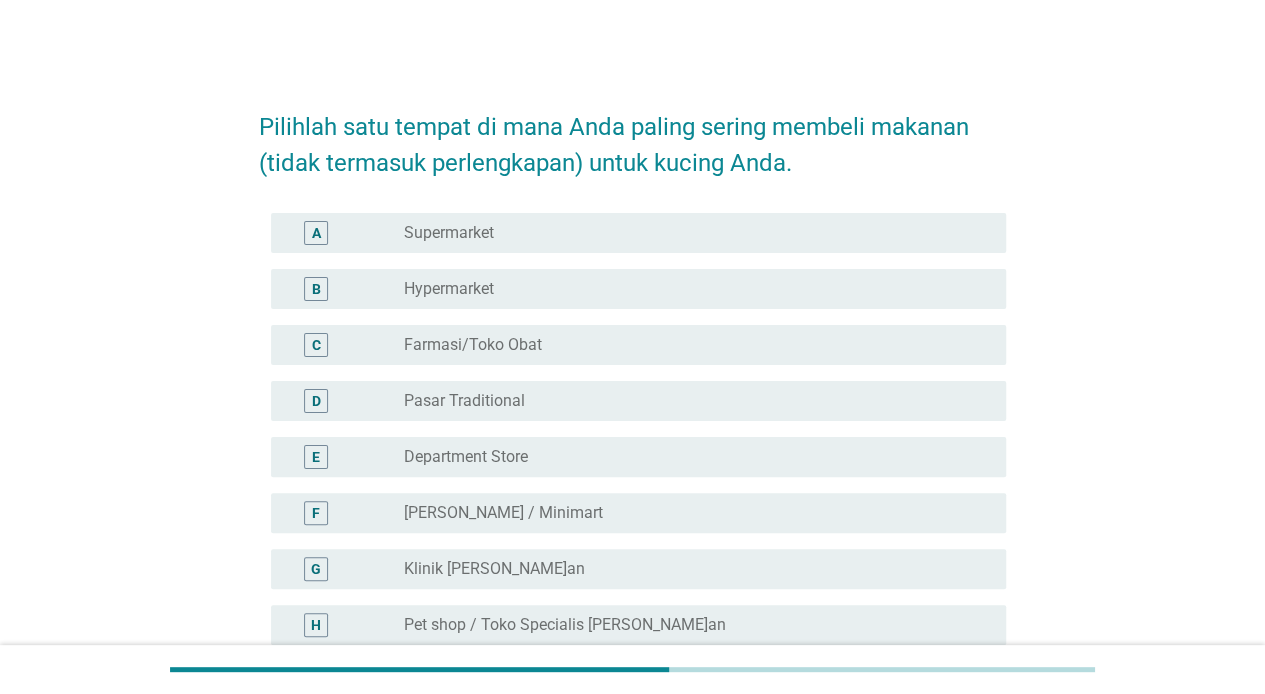scroll, scrollTop: 166, scrollLeft: 0, axis: vertical 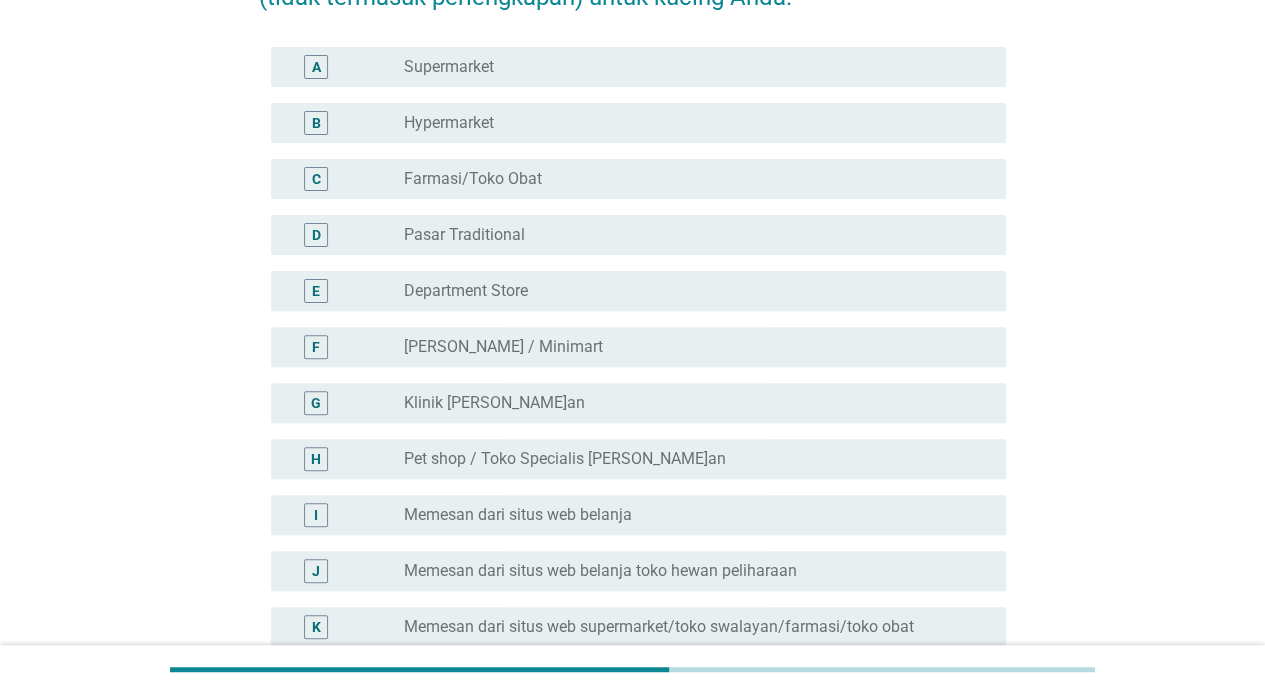 click on "Pet shop / Toko Specialis [PERSON_NAME]an" at bounding box center (565, 459) 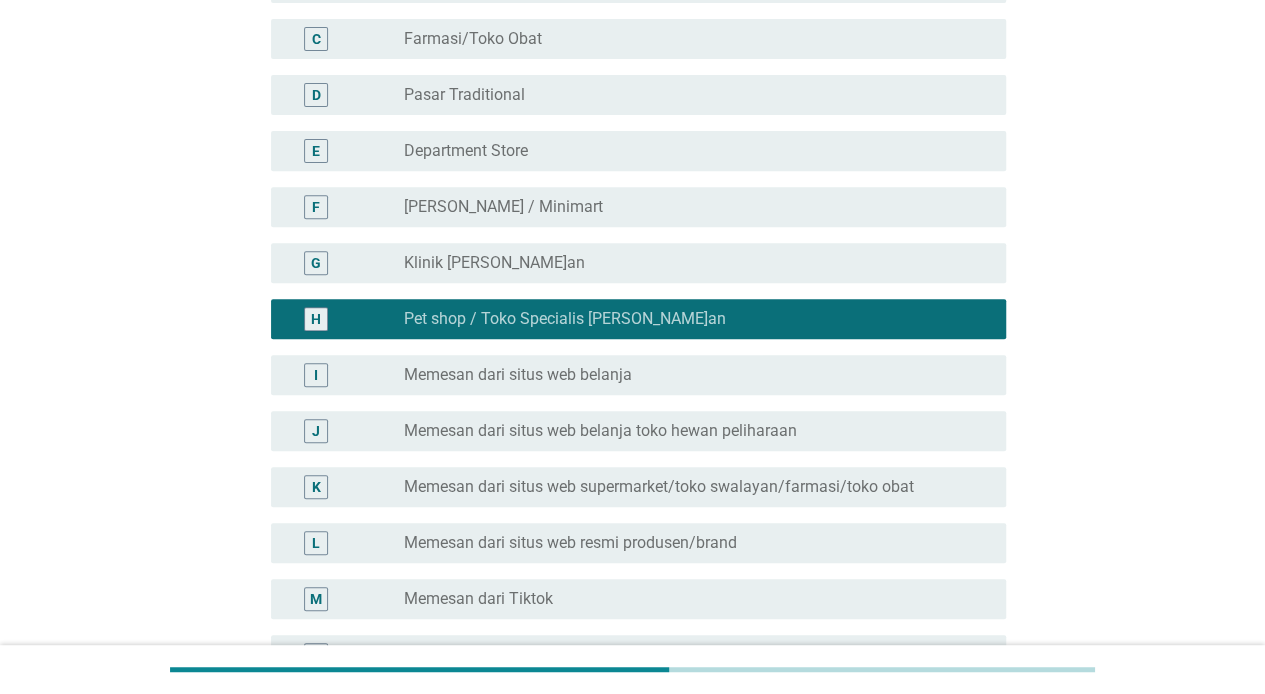 scroll, scrollTop: 333, scrollLeft: 0, axis: vertical 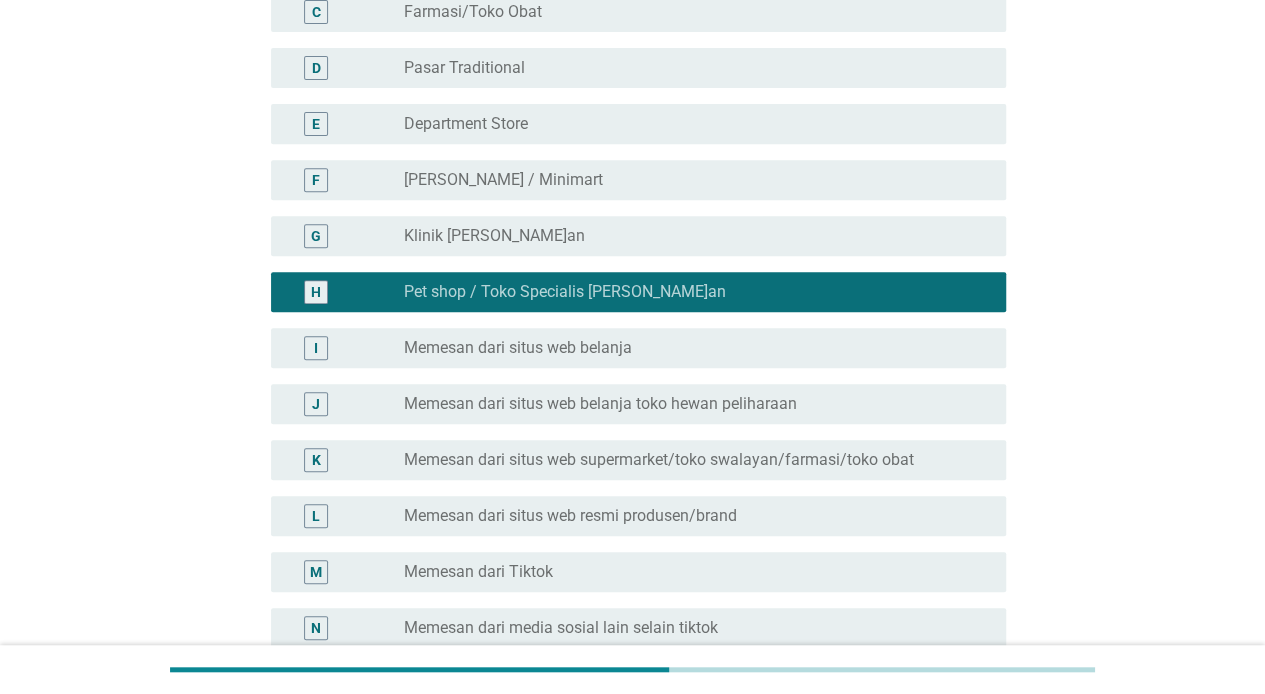 click on "Memesan dari situs web belanja" at bounding box center [518, 348] 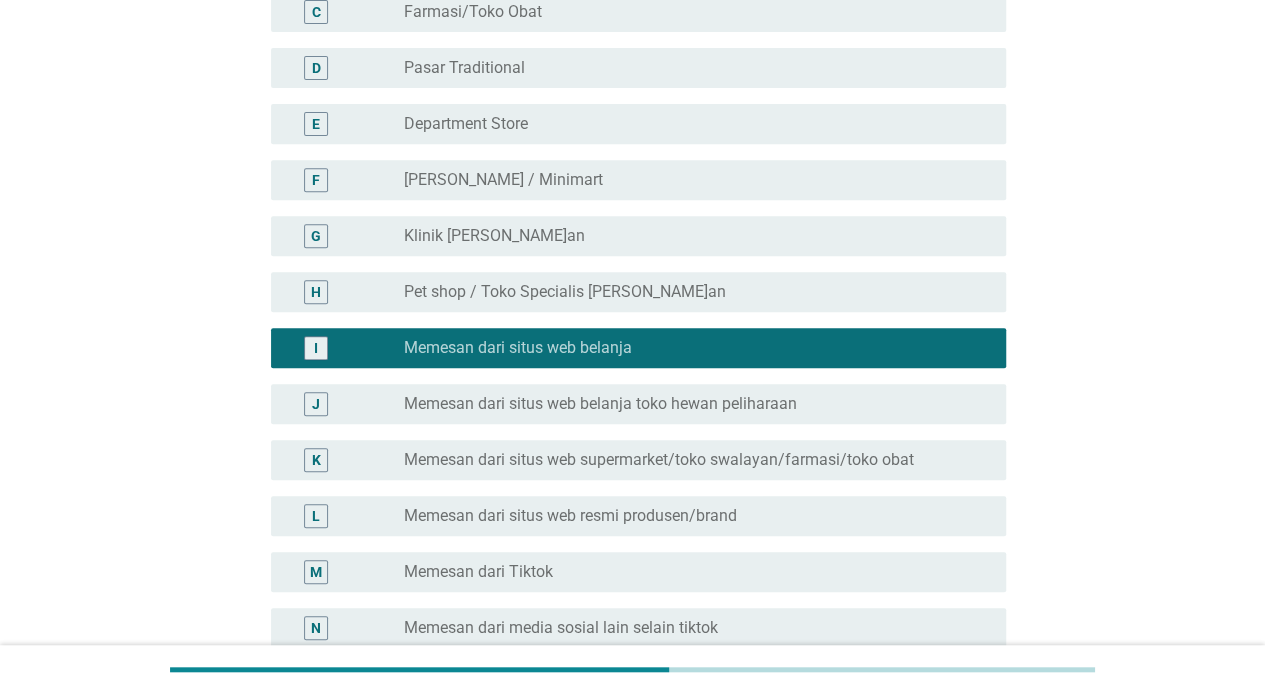 scroll, scrollTop: 600, scrollLeft: 0, axis: vertical 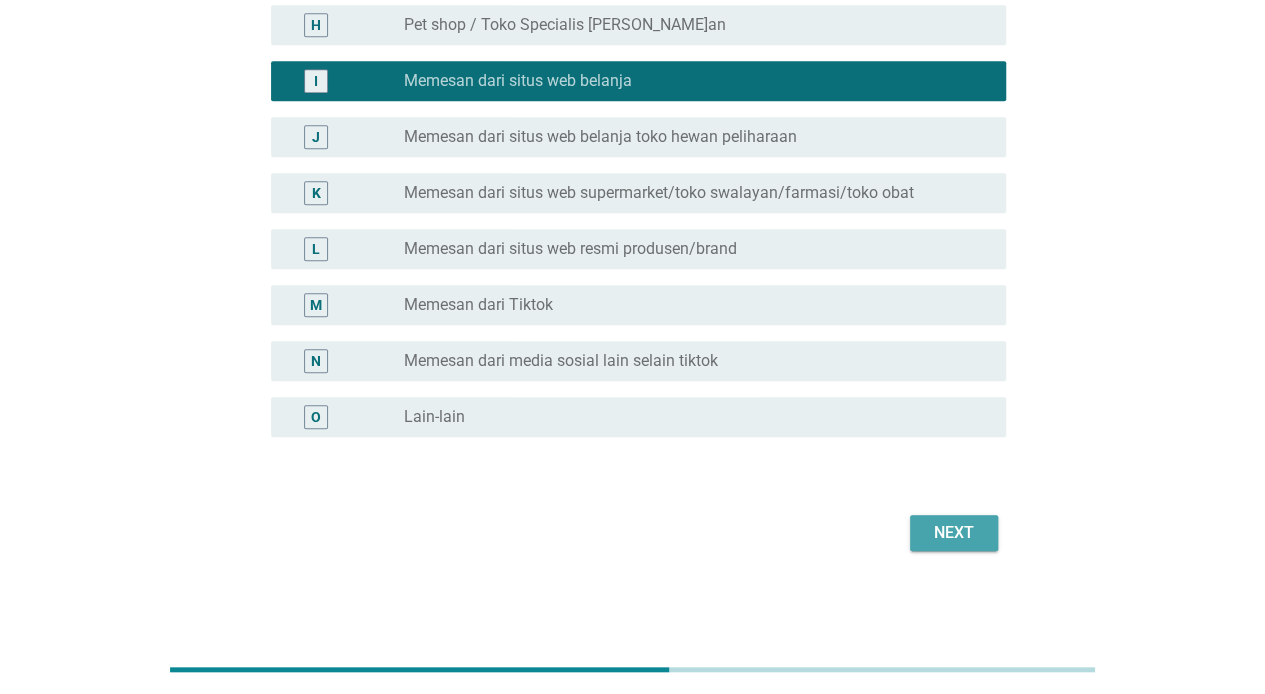 click on "Next" at bounding box center (954, 533) 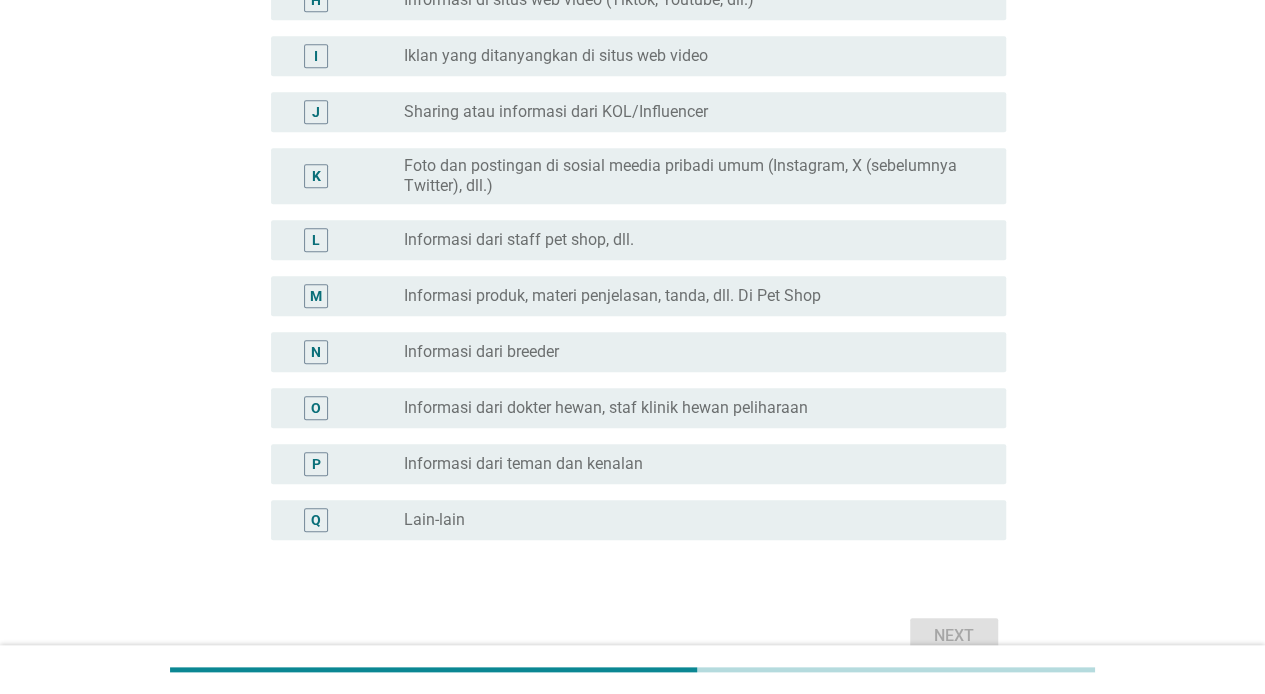 scroll, scrollTop: 744, scrollLeft: 0, axis: vertical 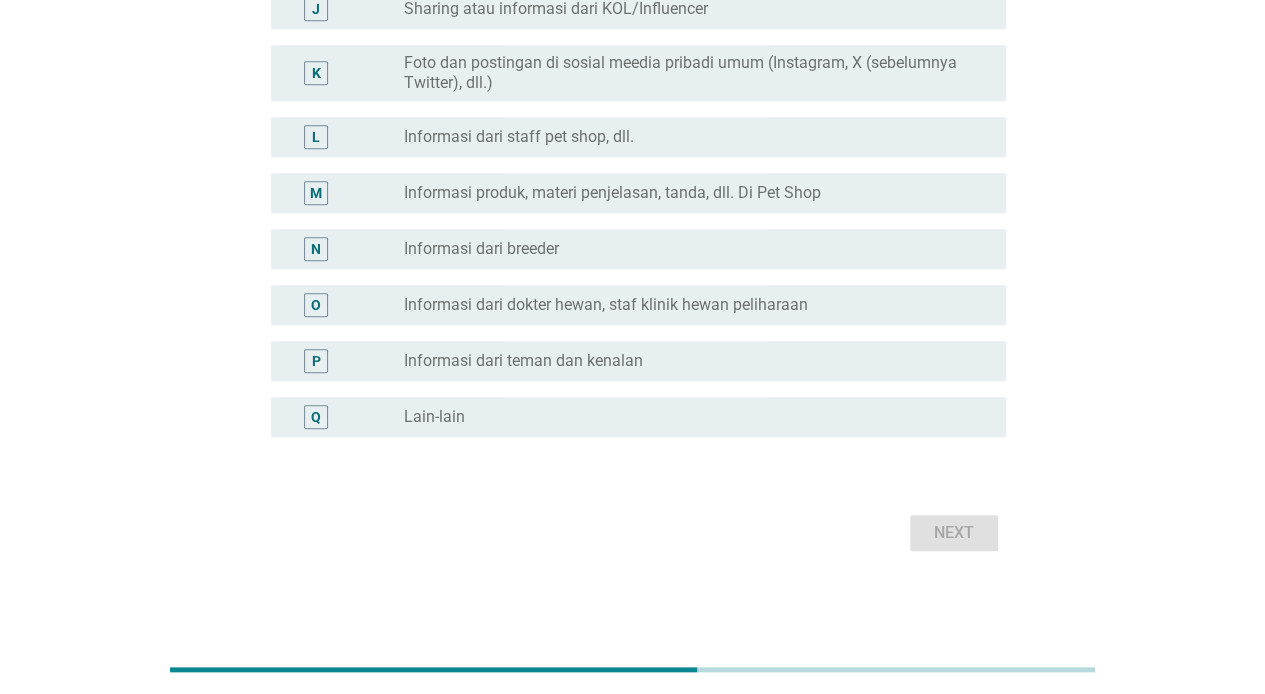 click on "P     radio_button_unchecked Informasi dari teman dan kenalan" at bounding box center (638, 361) 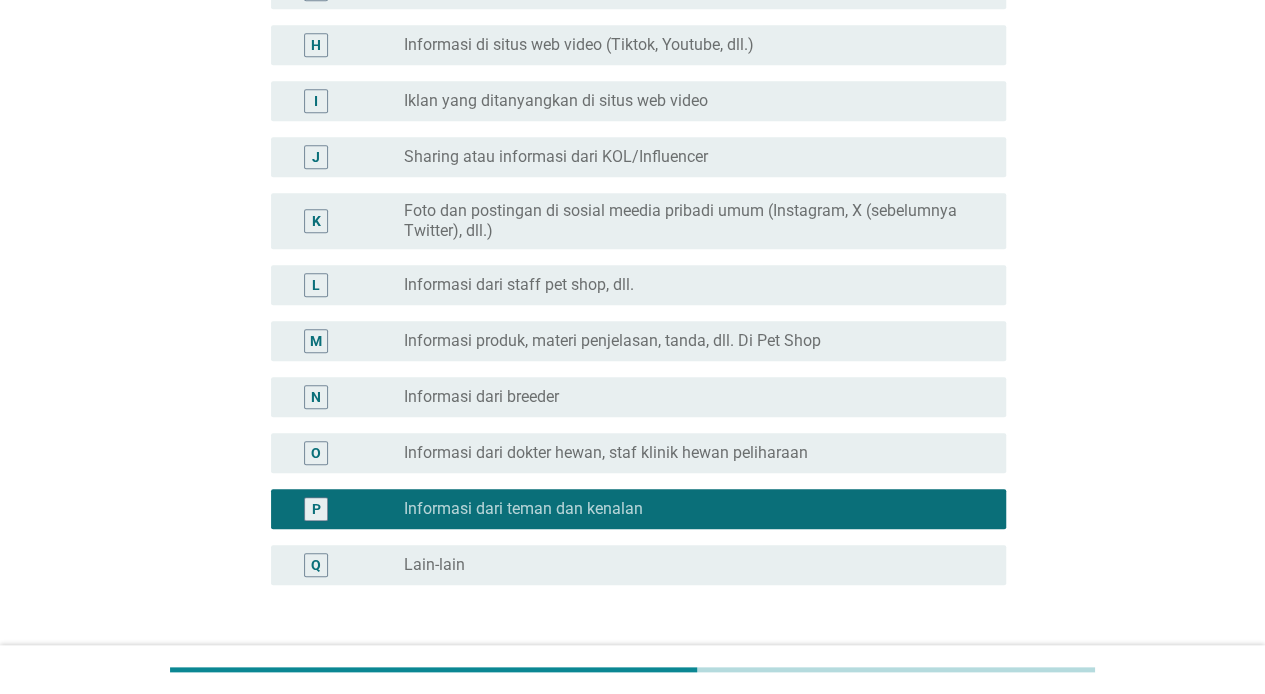 scroll, scrollTop: 666, scrollLeft: 0, axis: vertical 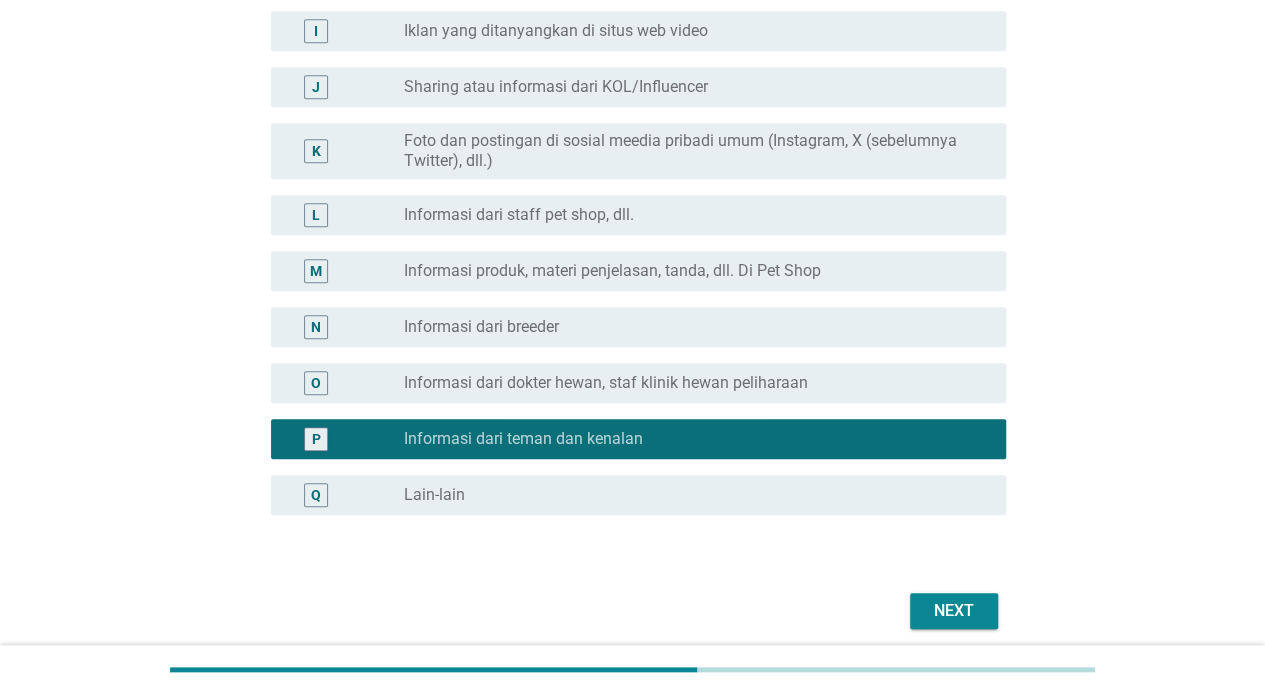 click on "Next" at bounding box center (954, 611) 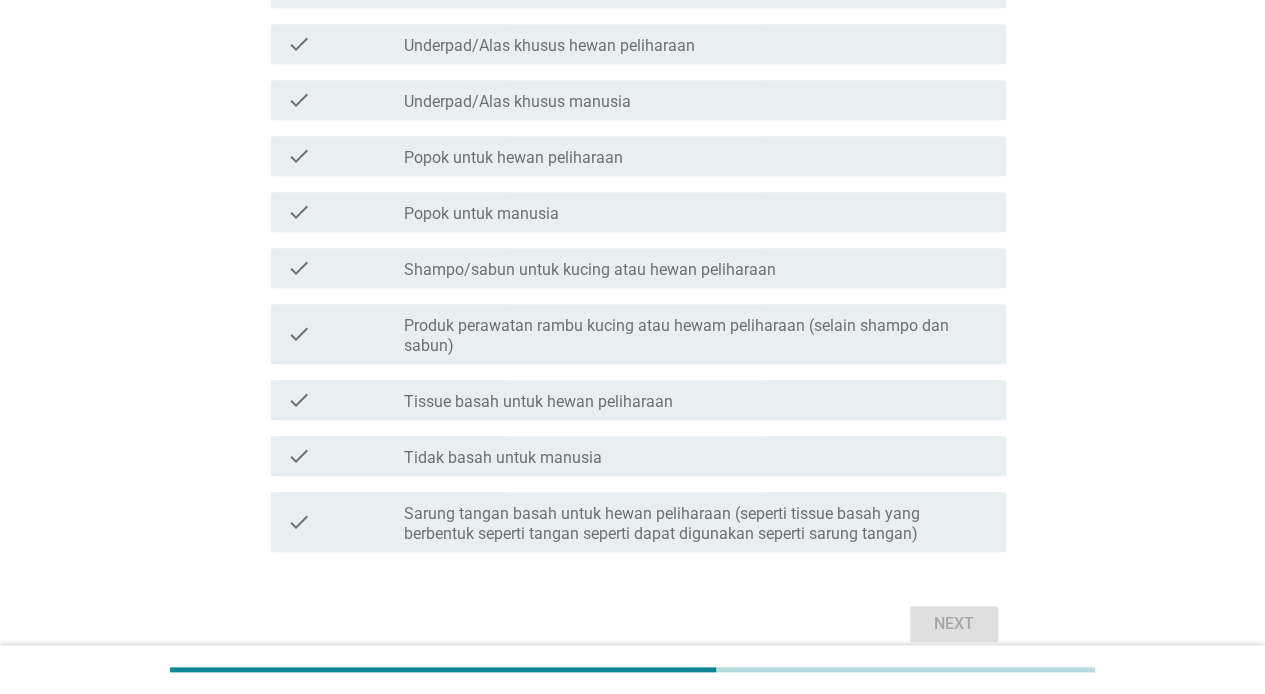 scroll, scrollTop: 0, scrollLeft: 0, axis: both 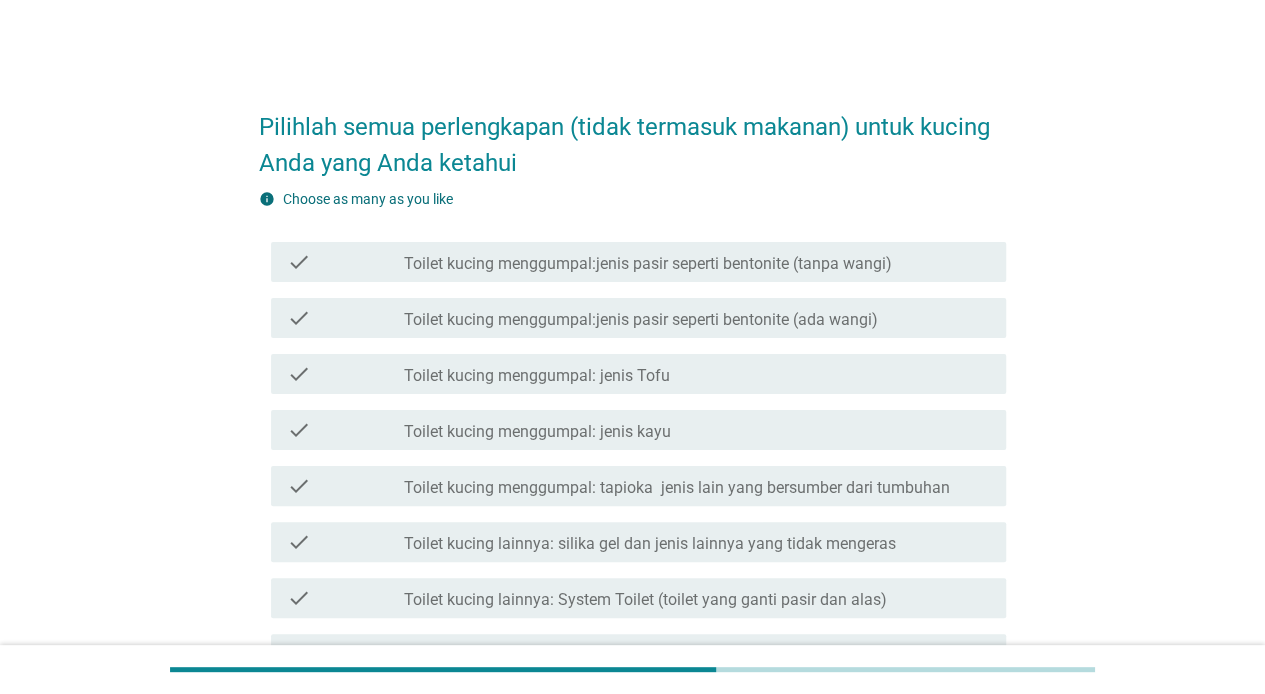 click on "Toilet kucing menggumpal:jenis pasir seperti bentonite (ada wangi)" at bounding box center [641, 320] 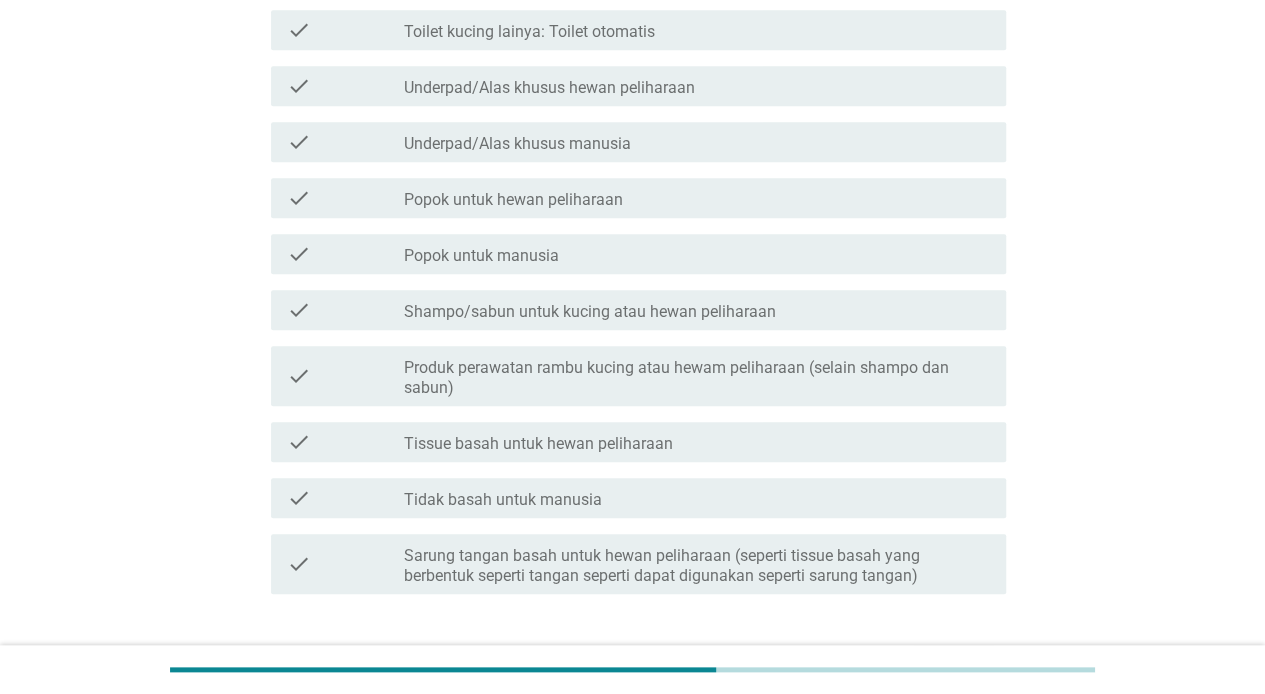scroll, scrollTop: 666, scrollLeft: 0, axis: vertical 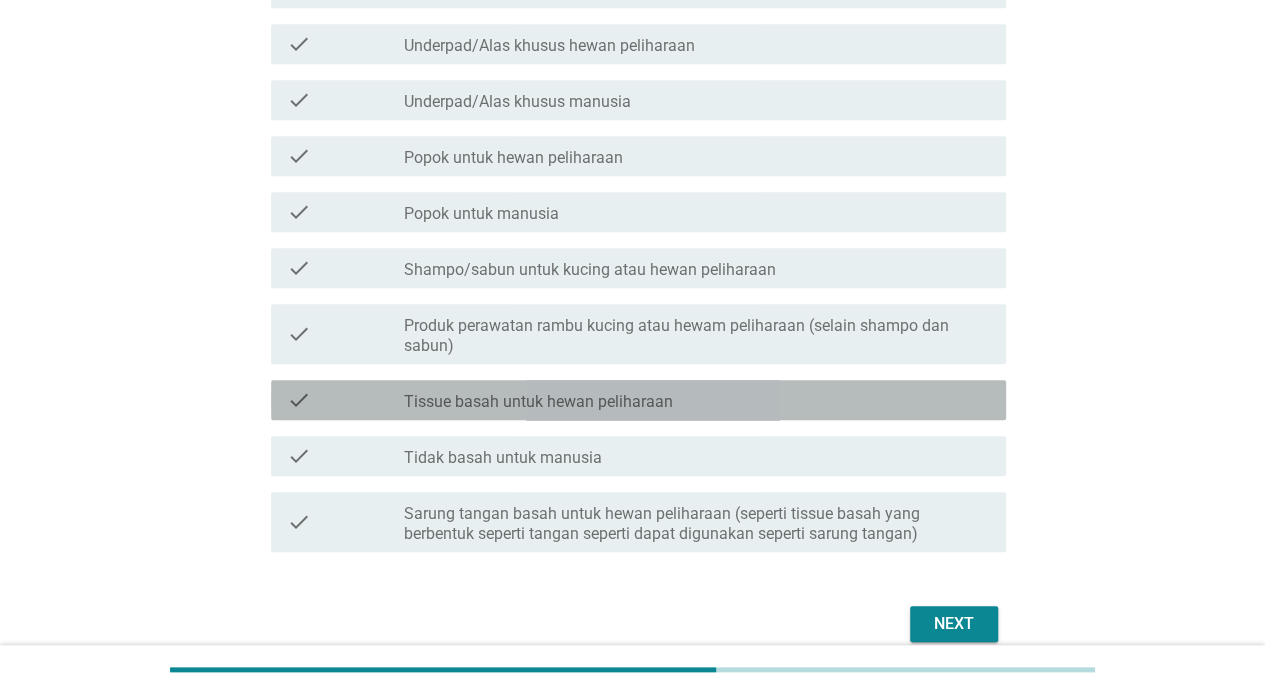 click on "Tissue basah untuk hewan peliharaan" at bounding box center [538, 402] 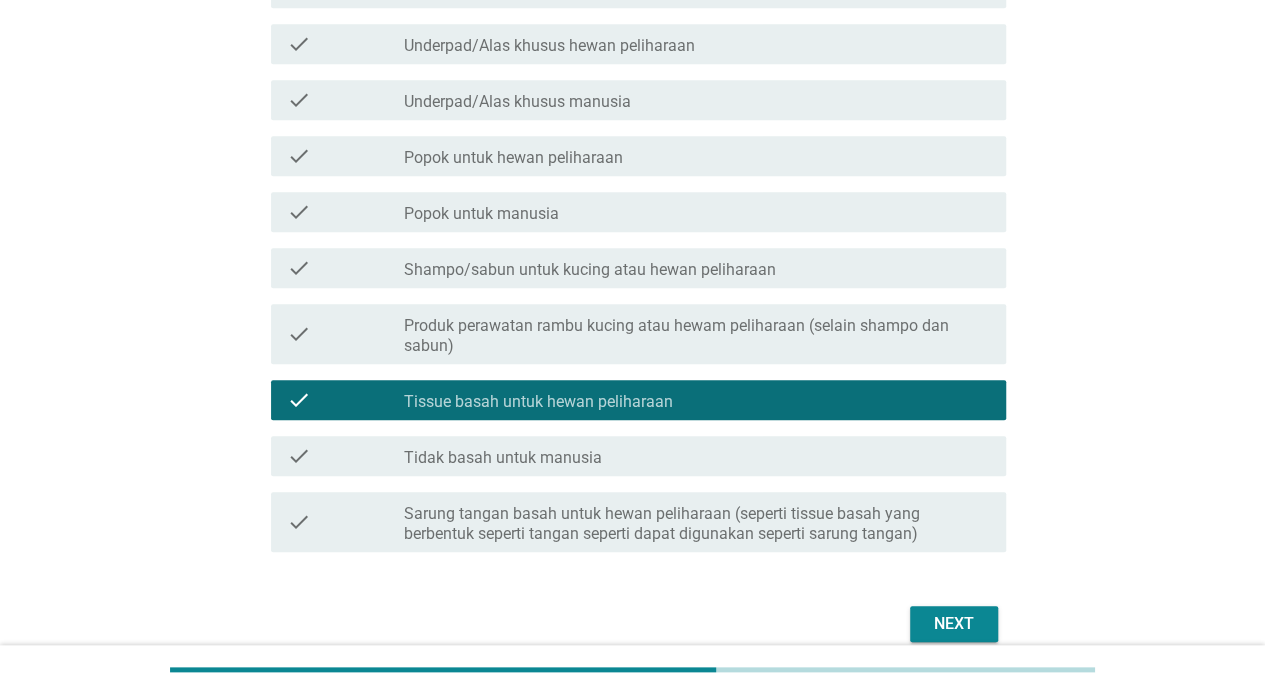 click on "check_box Tissue basah untuk hewan peliharaan" at bounding box center (697, 400) 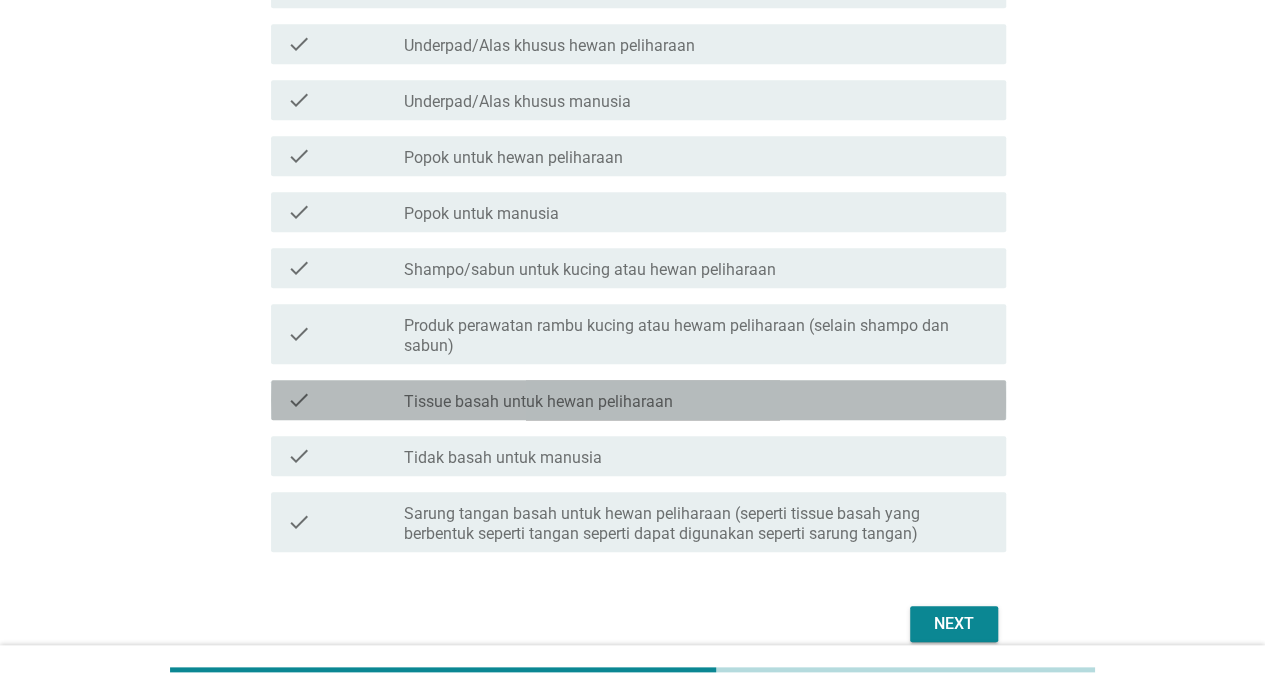 click on "check_box Tissue basah untuk hewan peliharaan" at bounding box center (697, 400) 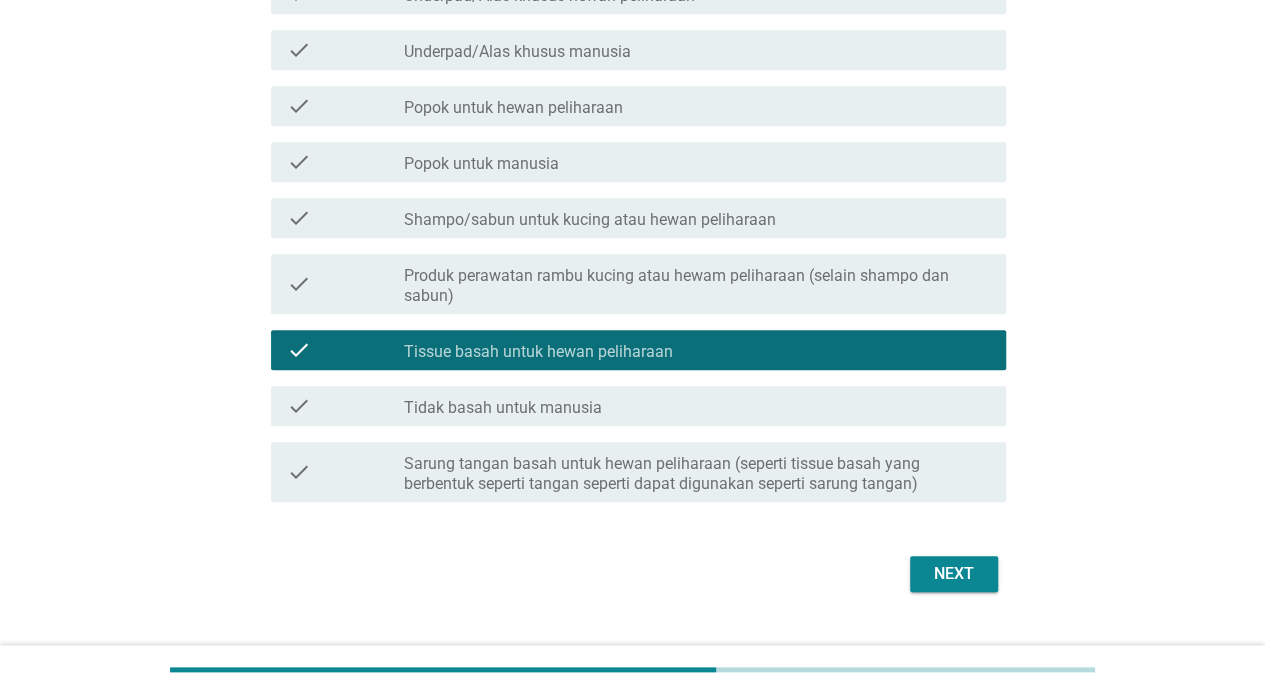 scroll, scrollTop: 757, scrollLeft: 0, axis: vertical 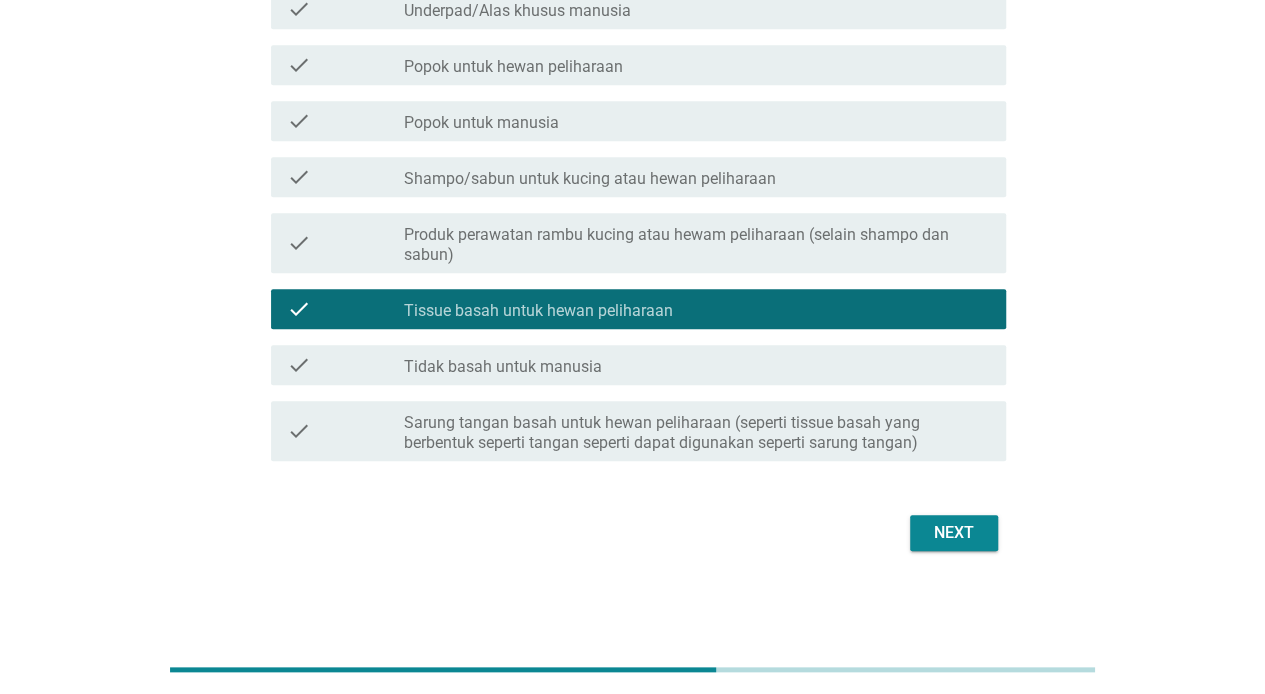 click on "Next" at bounding box center (632, 533) 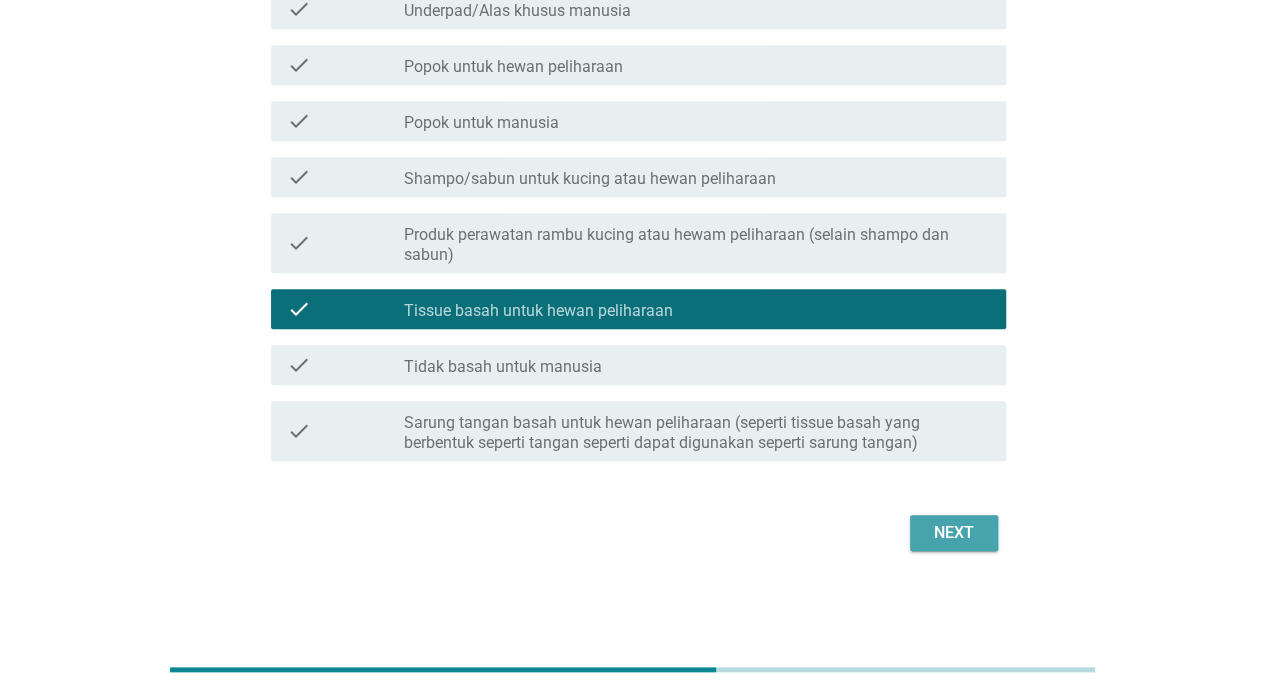 click on "Next" at bounding box center (954, 533) 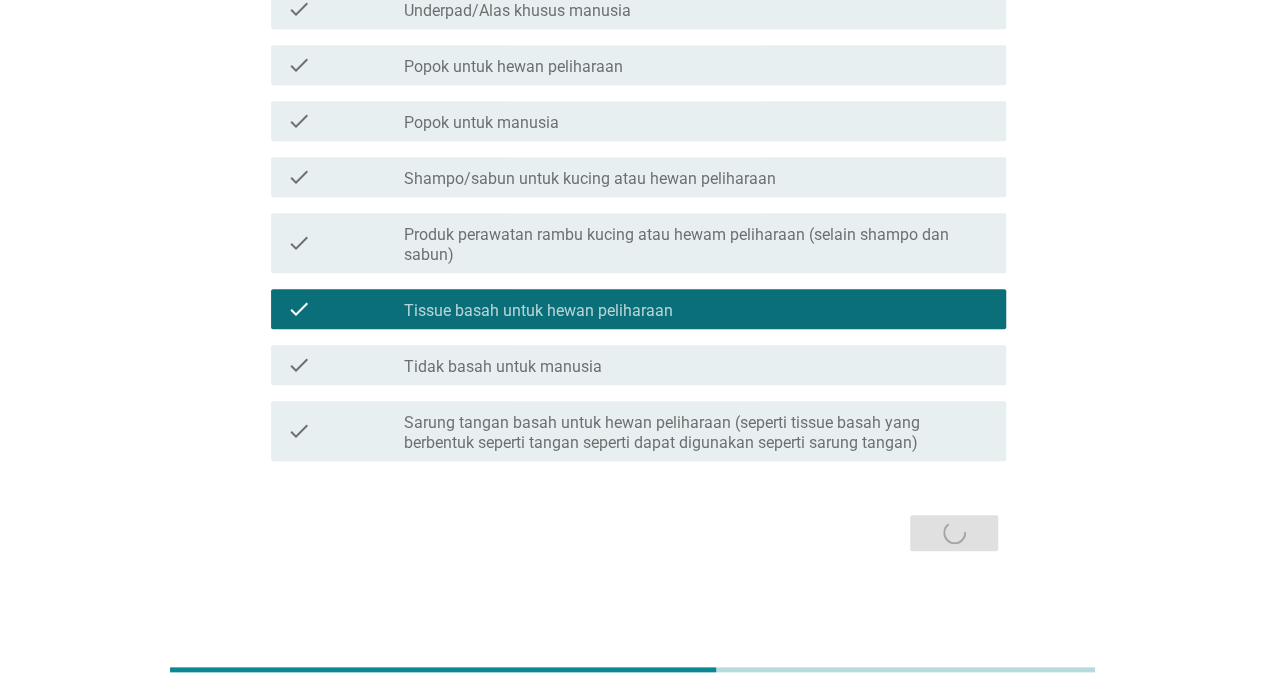 scroll, scrollTop: 0, scrollLeft: 0, axis: both 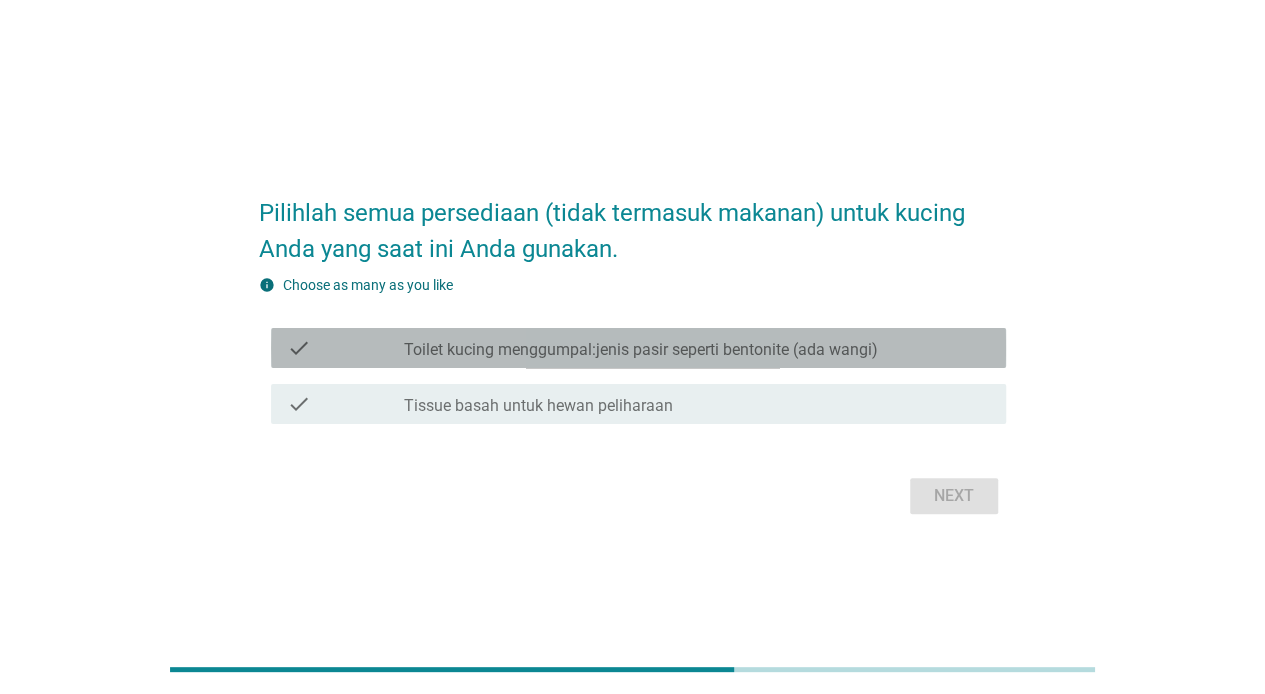 click on "check     check_box_outline_blank Toilet kucing menggumpal:jenis pasir seperti bentonite (ada wangi)" at bounding box center (638, 348) 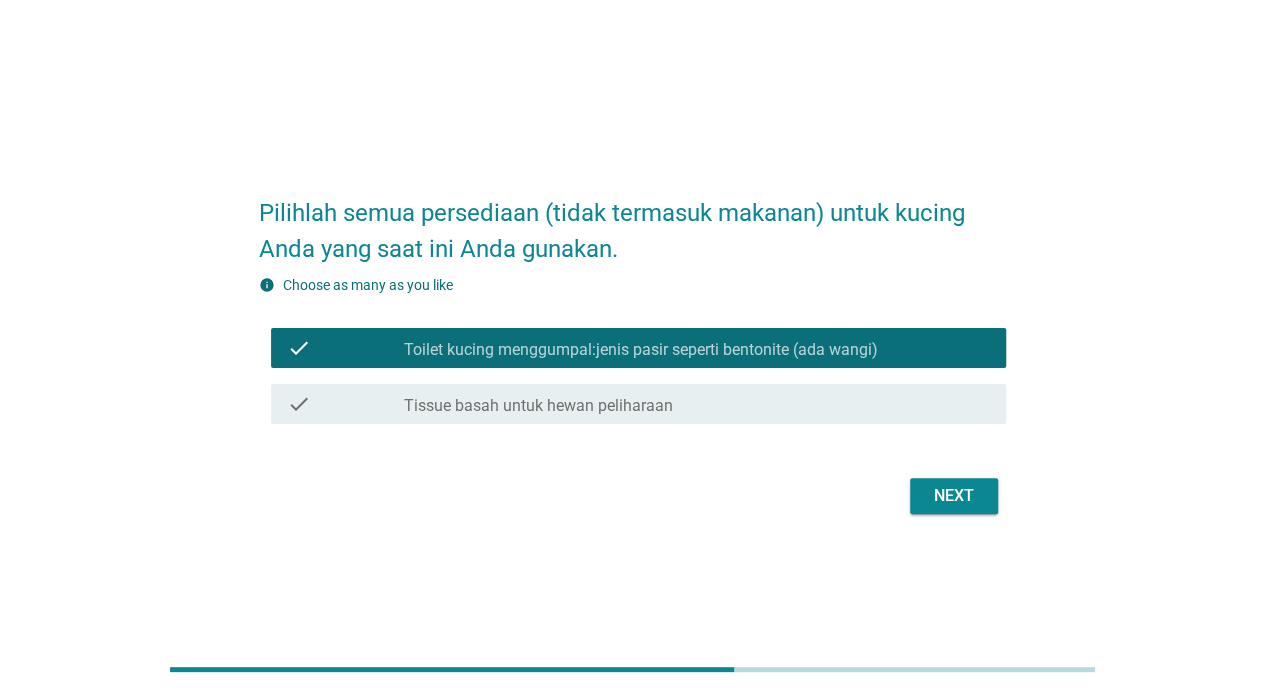 click on "Tissue basah untuk hewan peliharaan" at bounding box center (538, 406) 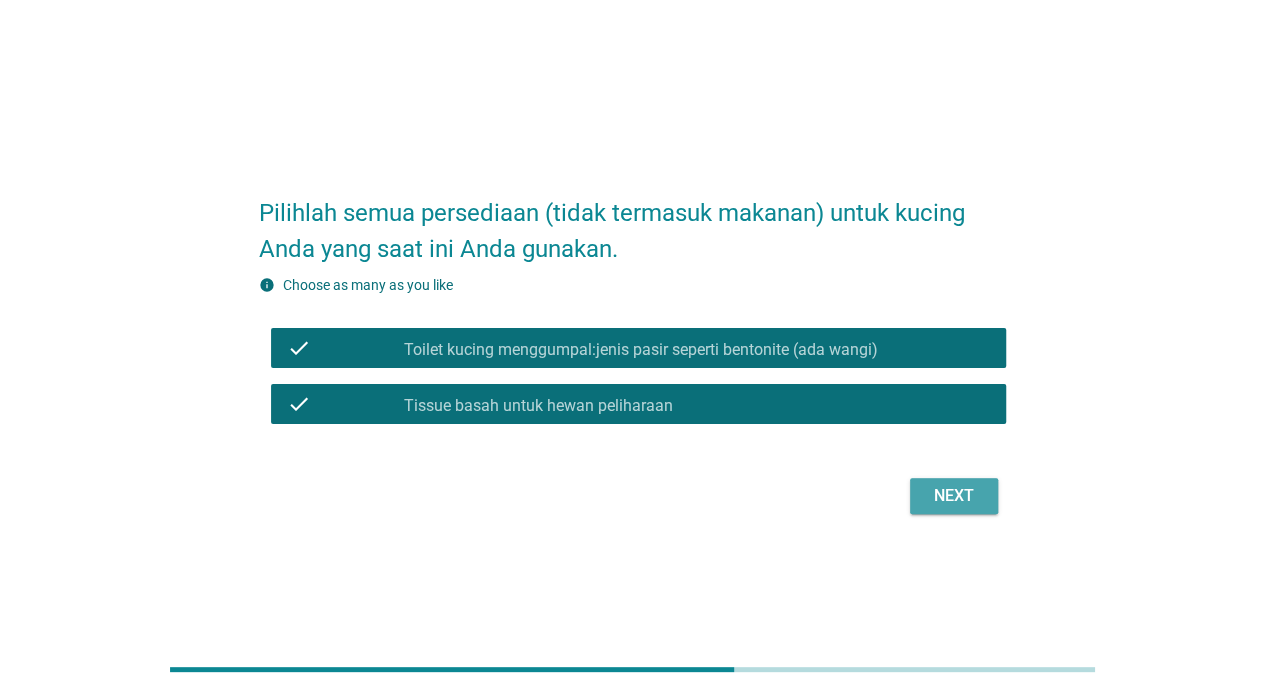click on "Next" at bounding box center [954, 496] 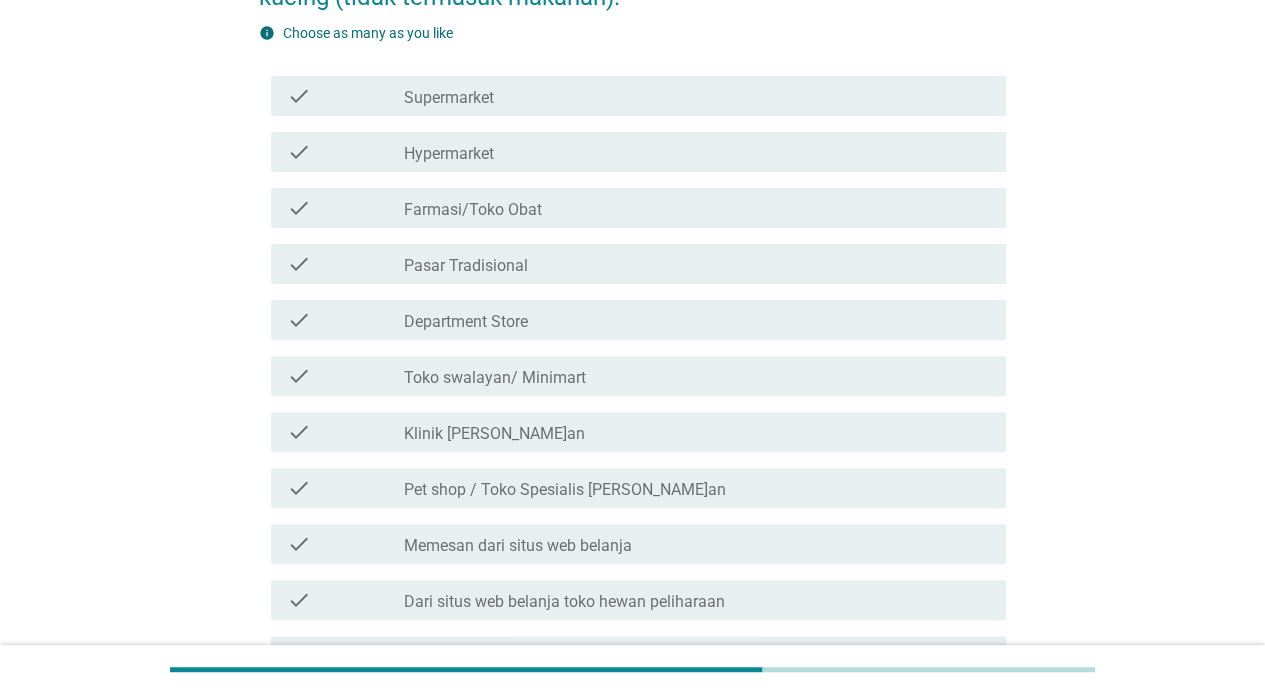 scroll, scrollTop: 333, scrollLeft: 0, axis: vertical 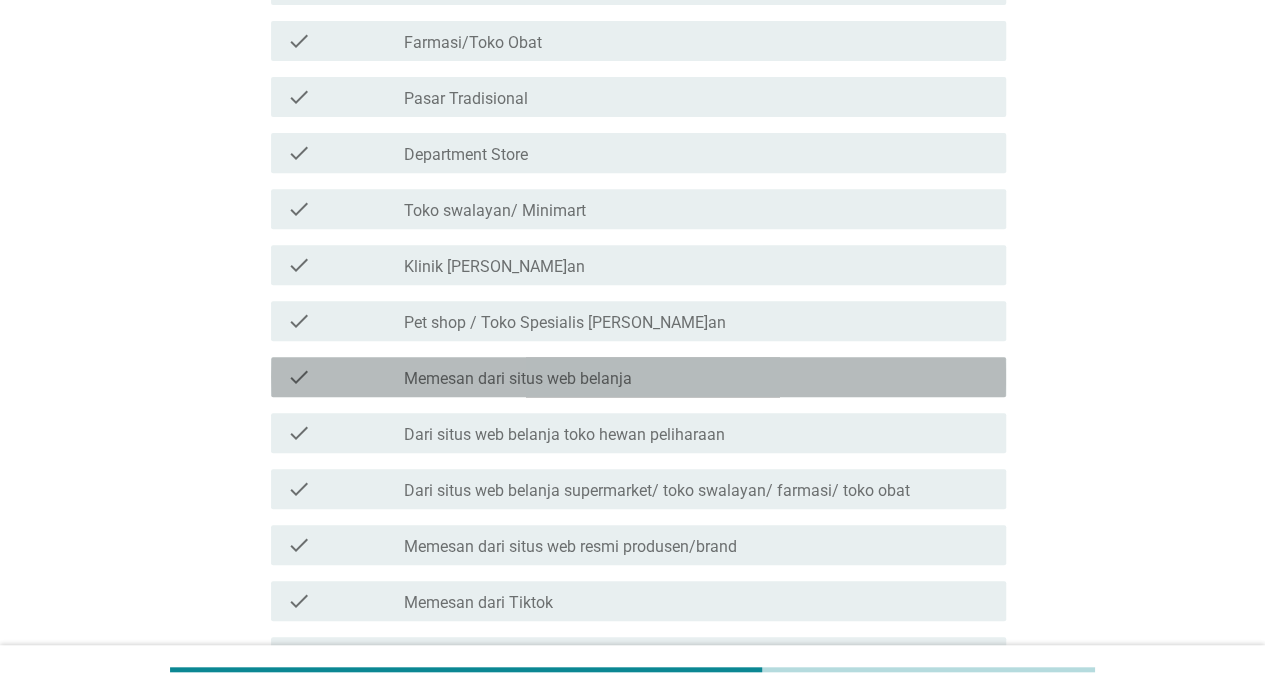 click on "Memesan dari situs web belanja" at bounding box center [518, 379] 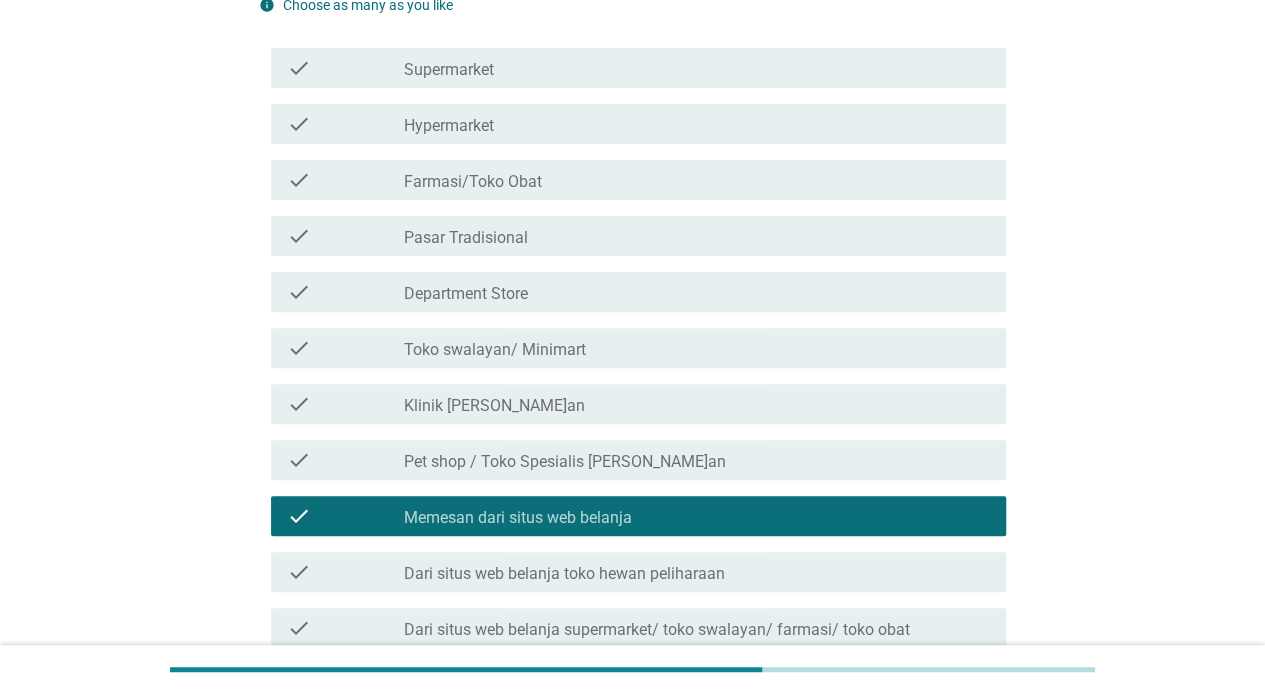 scroll, scrollTop: 166, scrollLeft: 0, axis: vertical 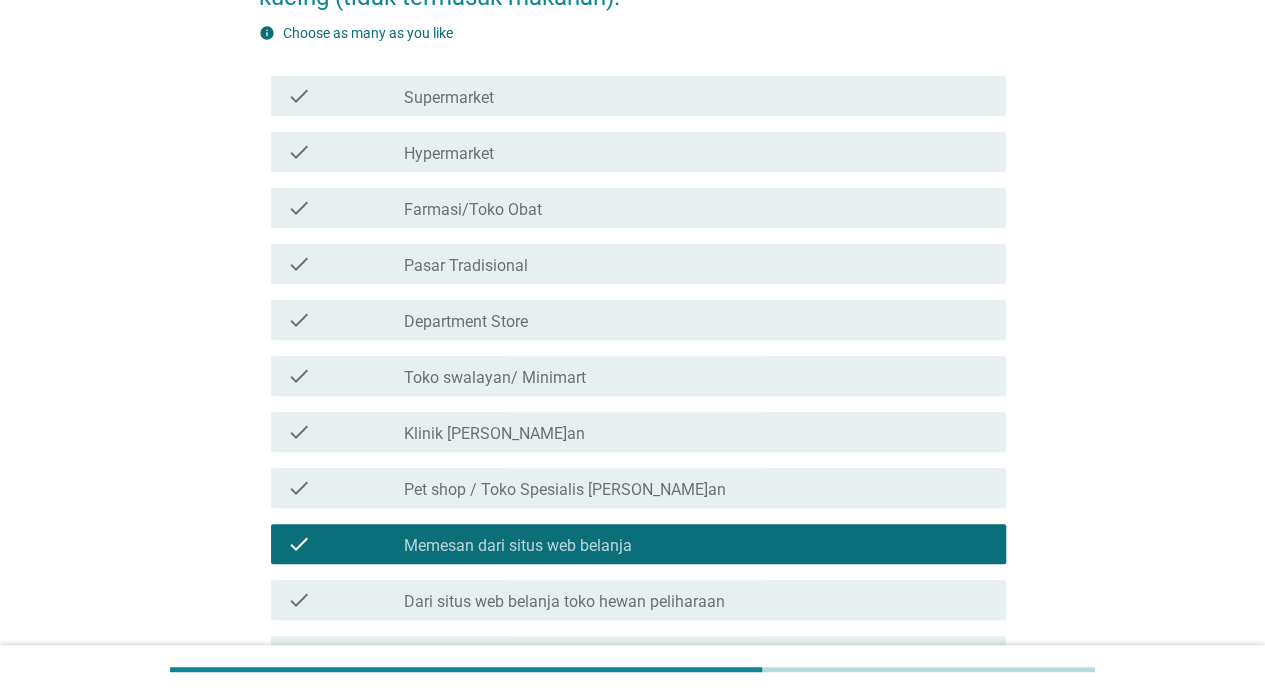 click on "Hypermarket" at bounding box center [449, 154] 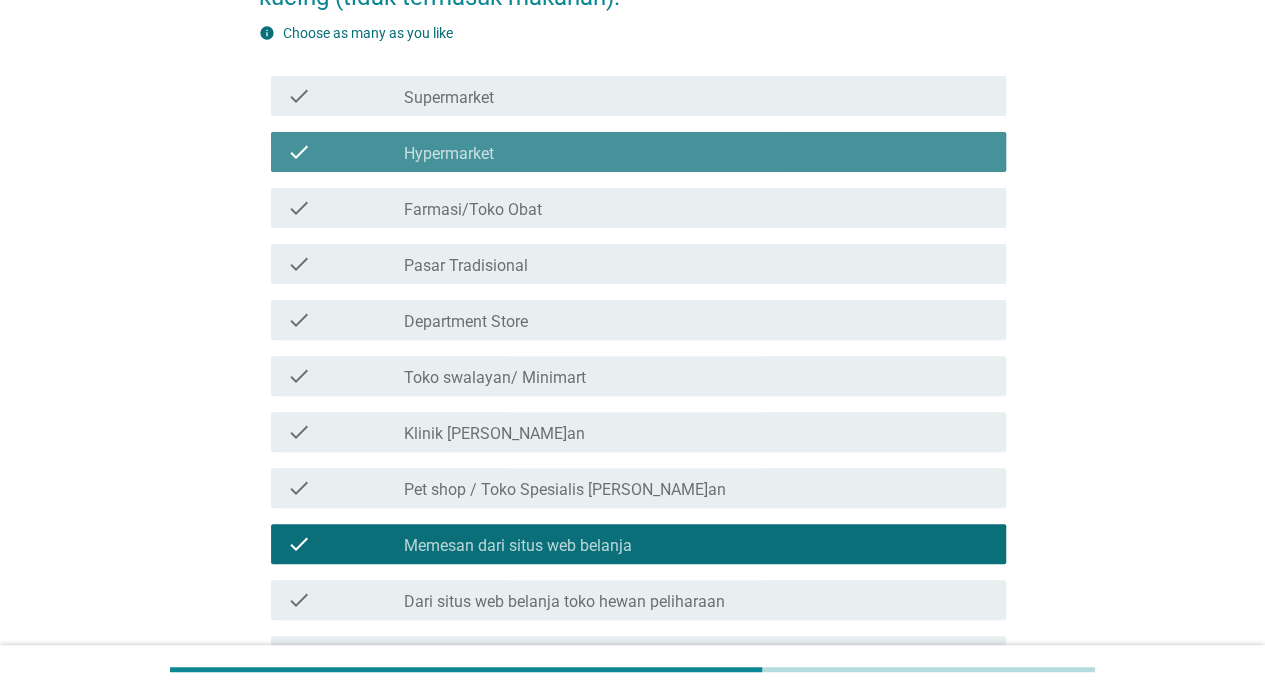 click on "Hypermarket" at bounding box center (449, 154) 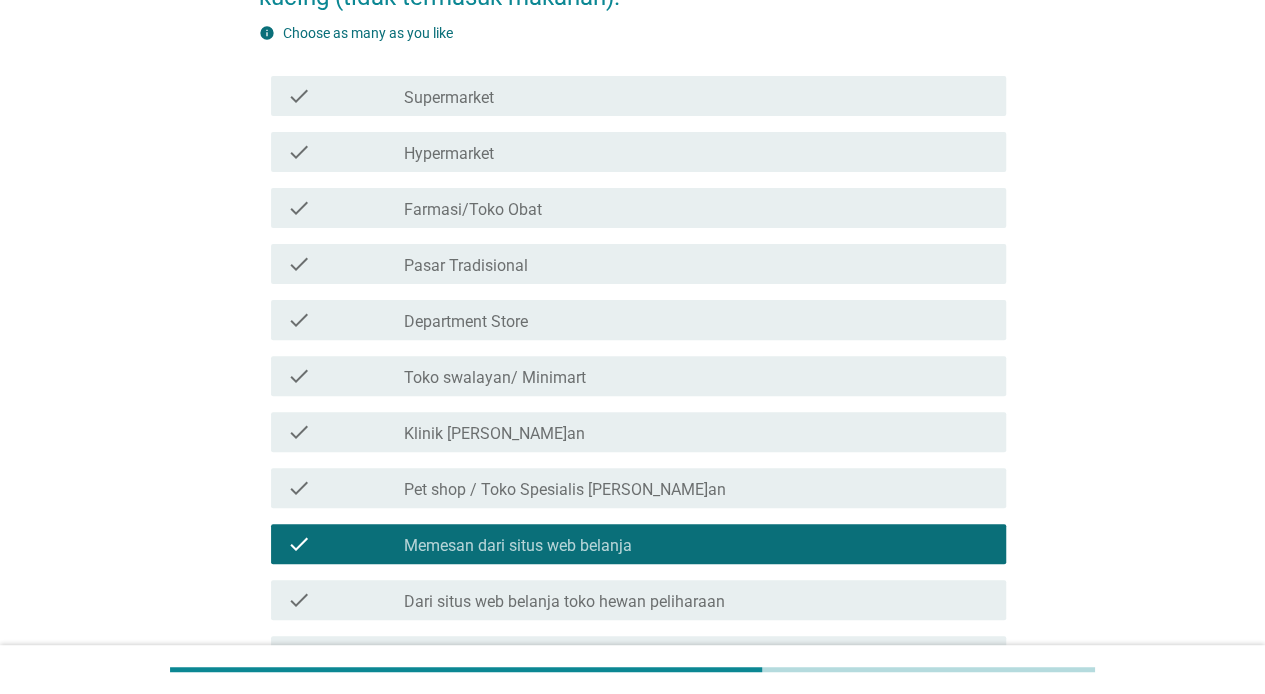 click on "check_box_outline_blank Supermarket" at bounding box center [697, 96] 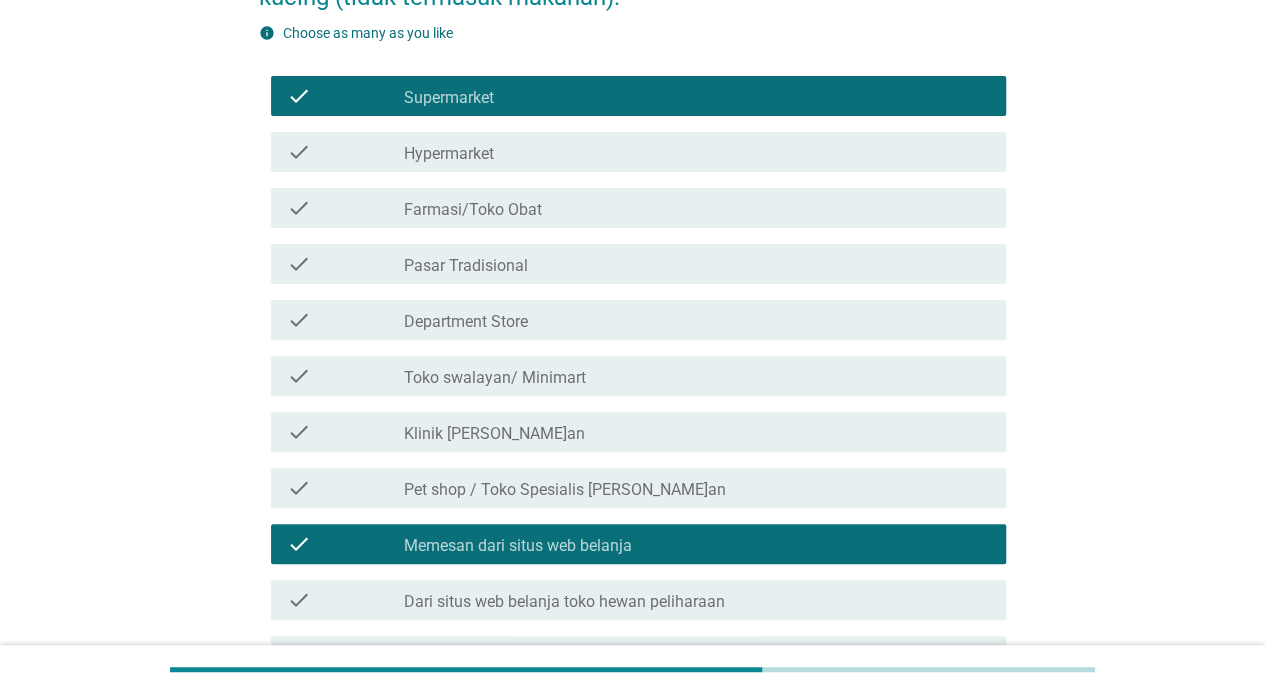 scroll, scrollTop: 500, scrollLeft: 0, axis: vertical 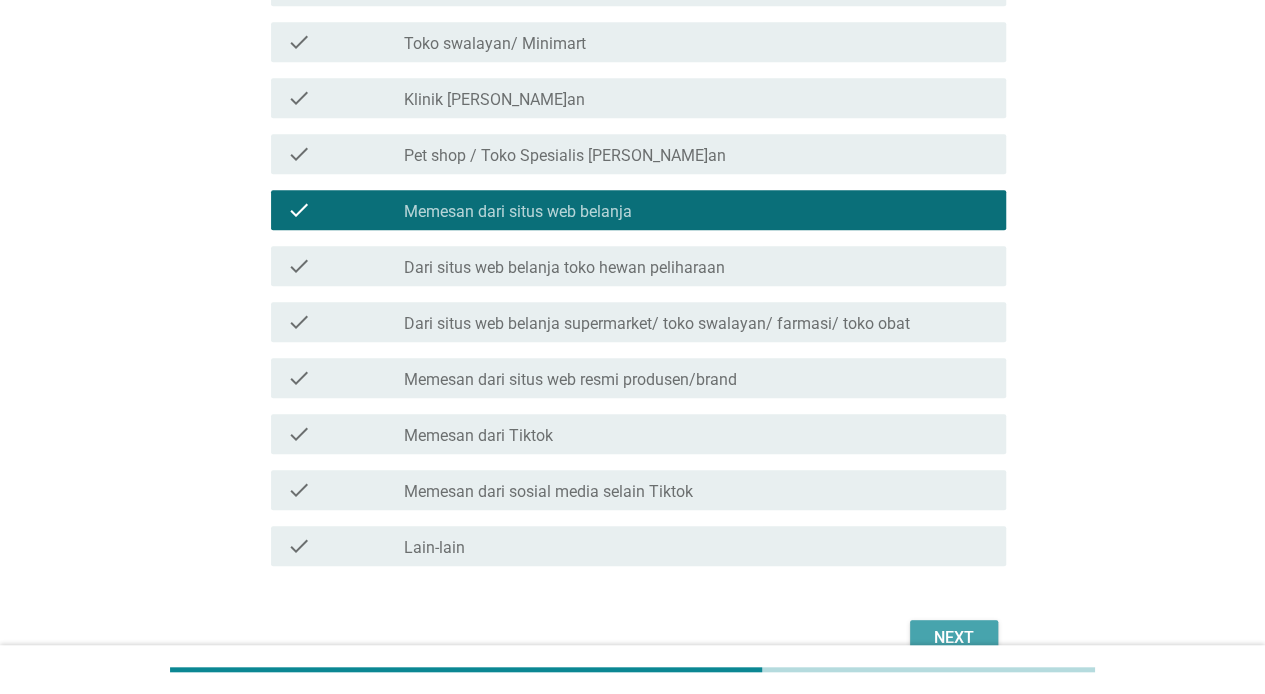 click on "Next" at bounding box center [954, 638] 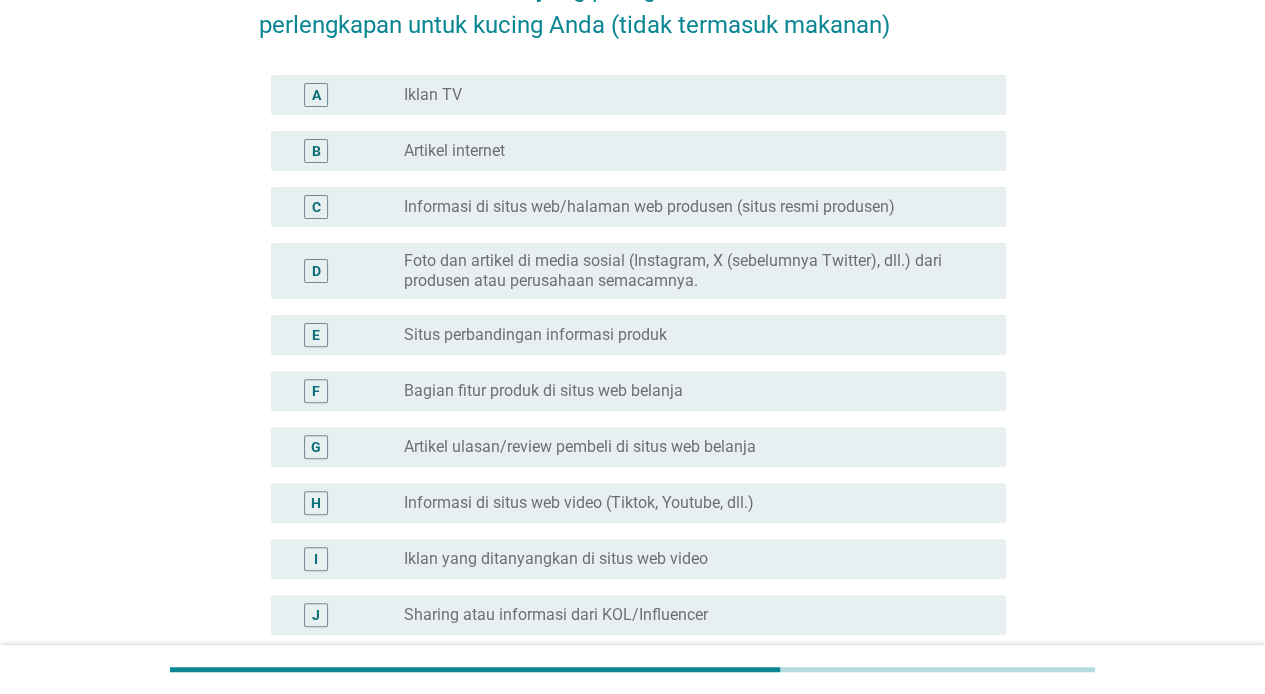 scroll, scrollTop: 166, scrollLeft: 0, axis: vertical 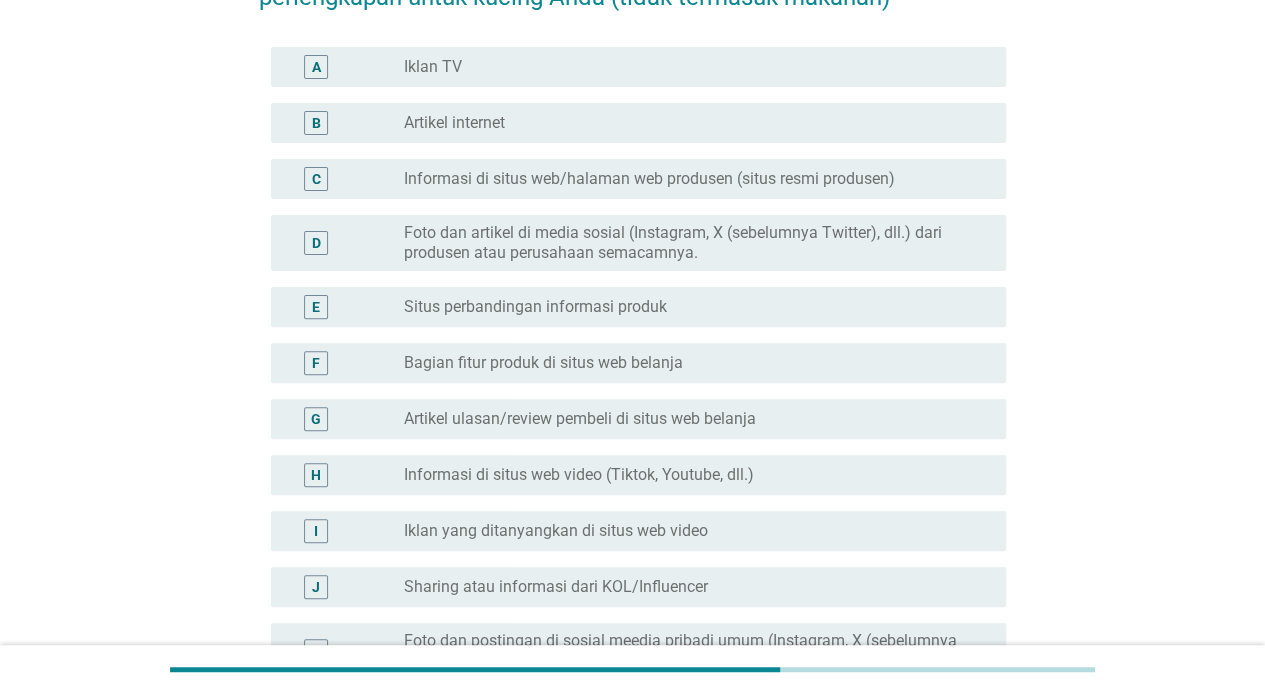 click on "radio_button_unchecked Artikel ulasan/review pembeli di situs web belanja" at bounding box center [697, 419] 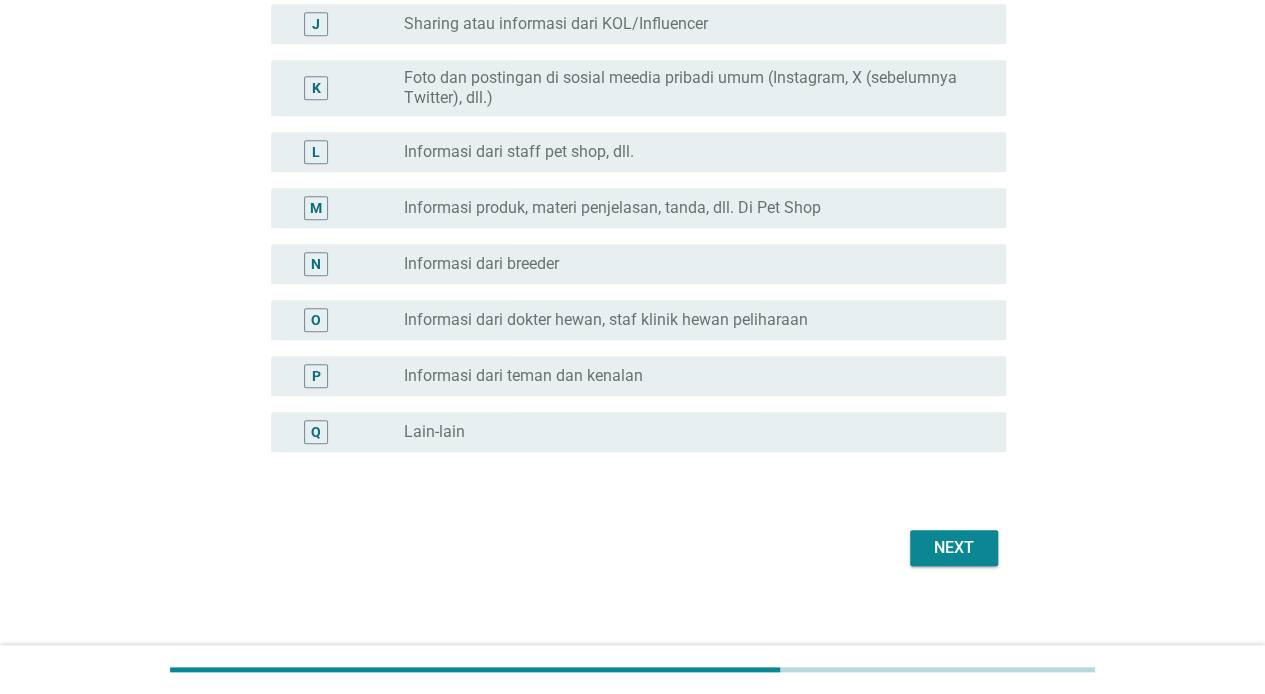 scroll, scrollTop: 744, scrollLeft: 0, axis: vertical 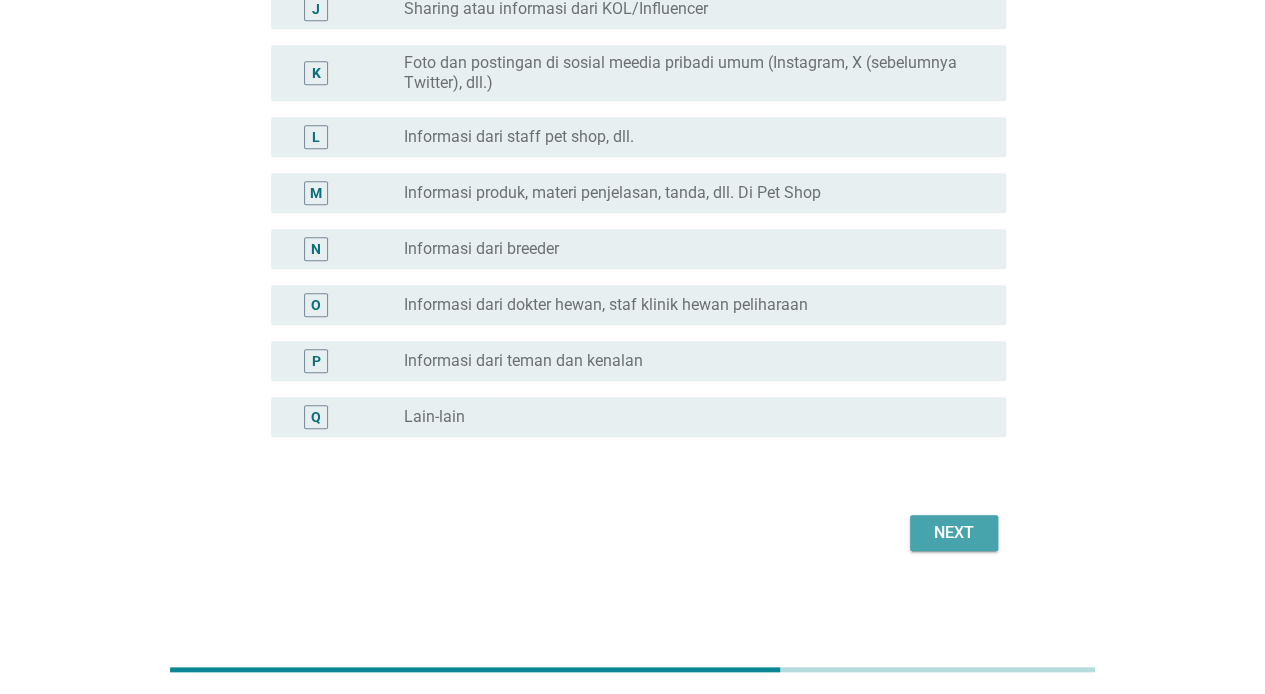 click on "Next" at bounding box center (954, 533) 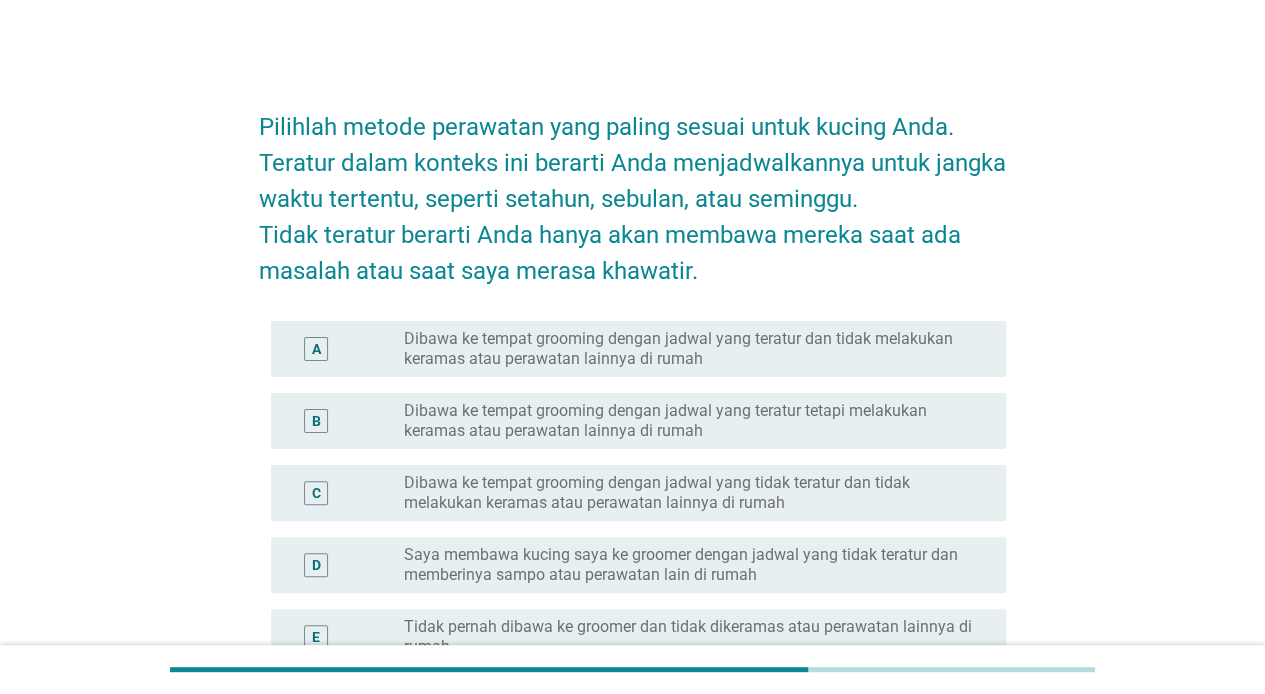 scroll, scrollTop: 166, scrollLeft: 0, axis: vertical 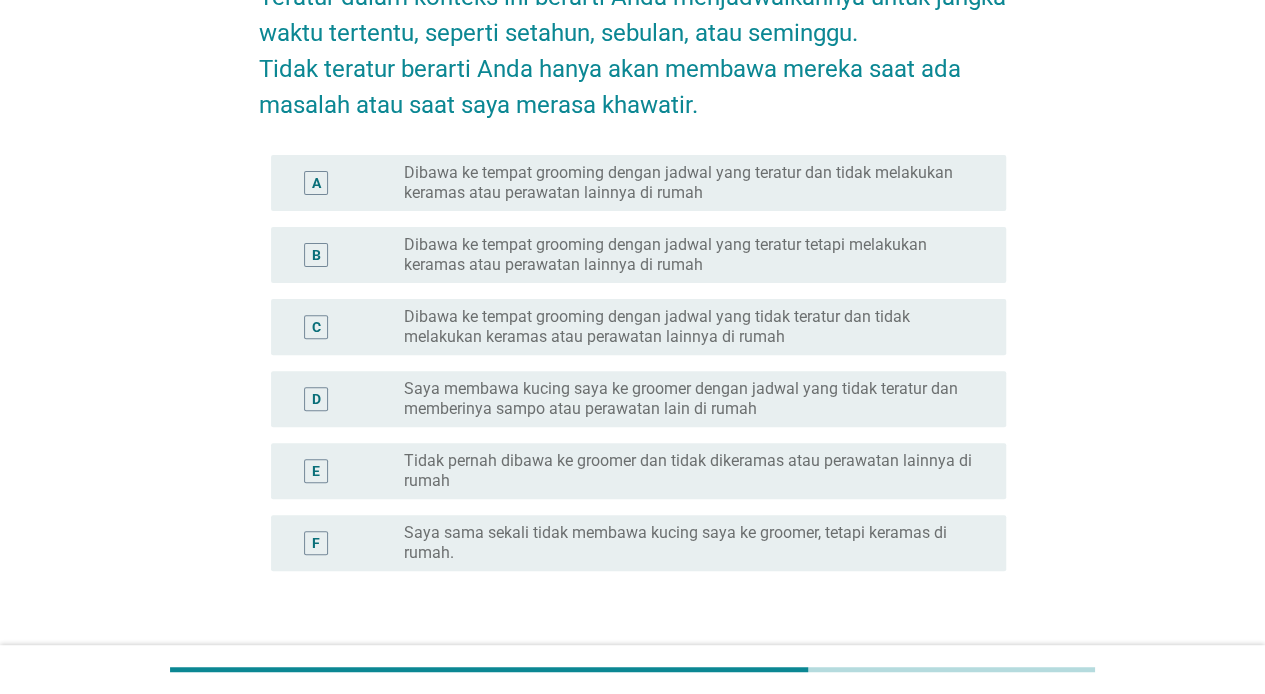 click on "Tidak pernah dibawa ke groomer dan tidak dikeramas atau perawatan lainnya di rumah" at bounding box center [689, 471] 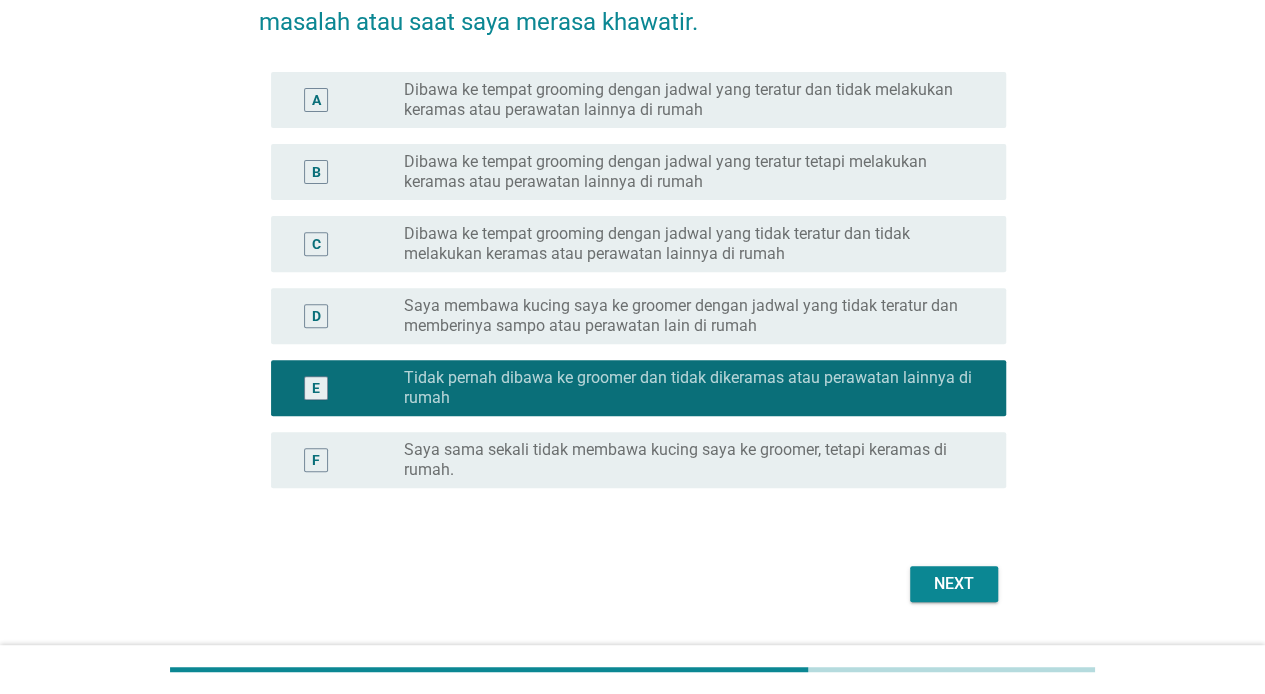 scroll, scrollTop: 300, scrollLeft: 0, axis: vertical 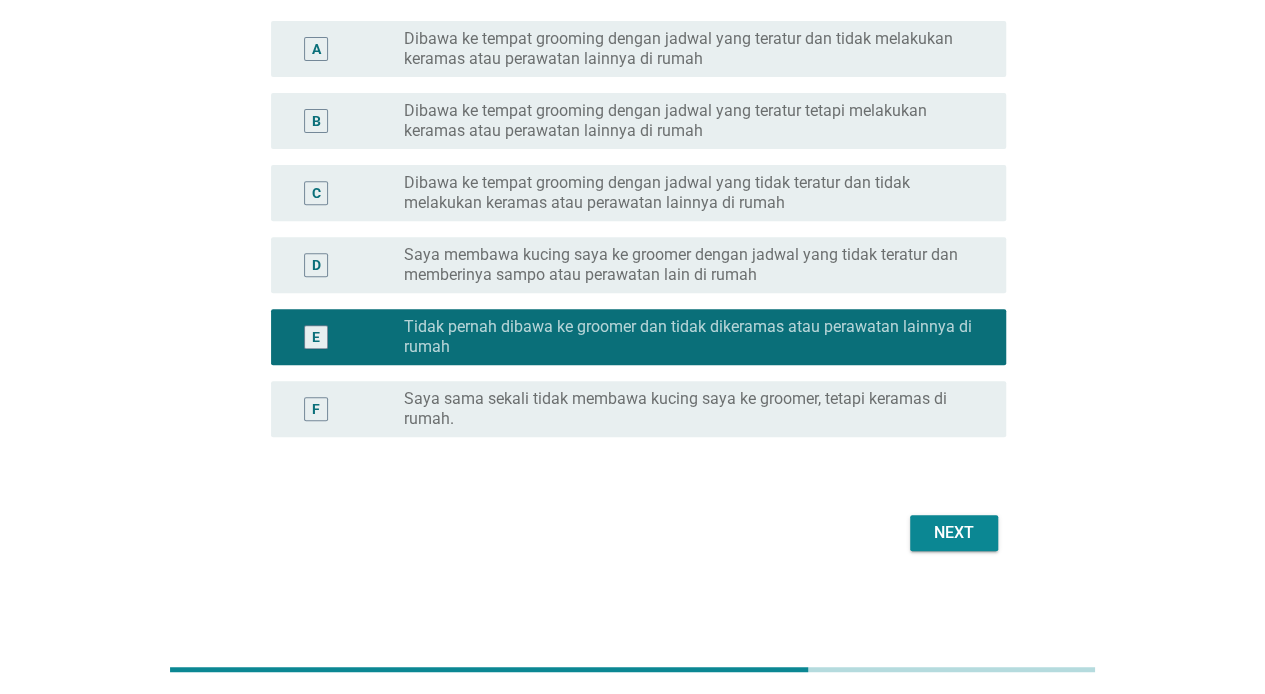 click on "Next" at bounding box center (954, 533) 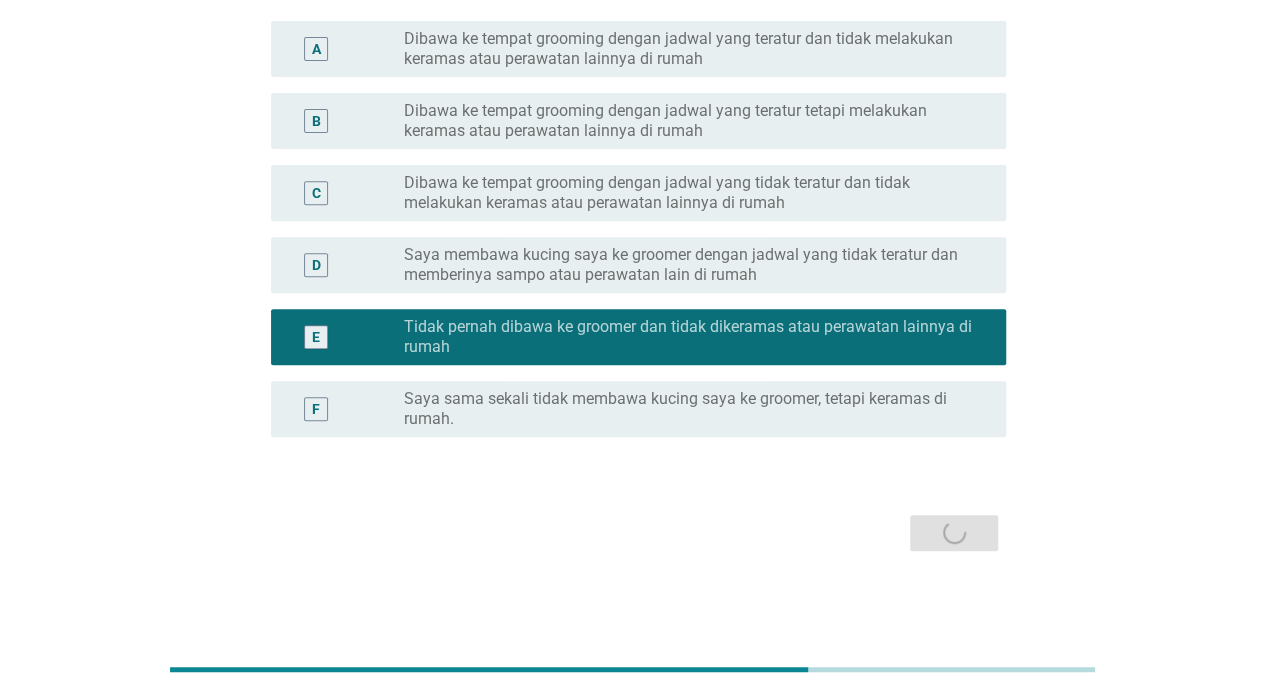 scroll, scrollTop: 0, scrollLeft: 0, axis: both 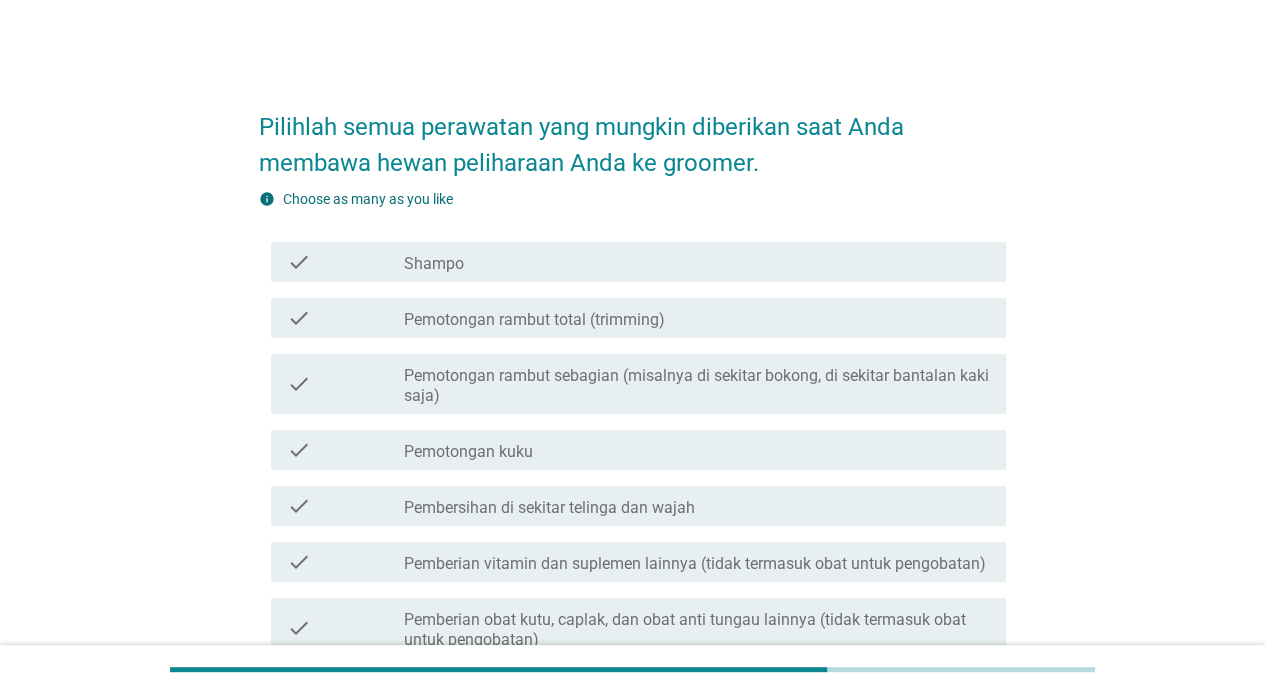 click on "check_box_outline_blank Shampo" at bounding box center (697, 262) 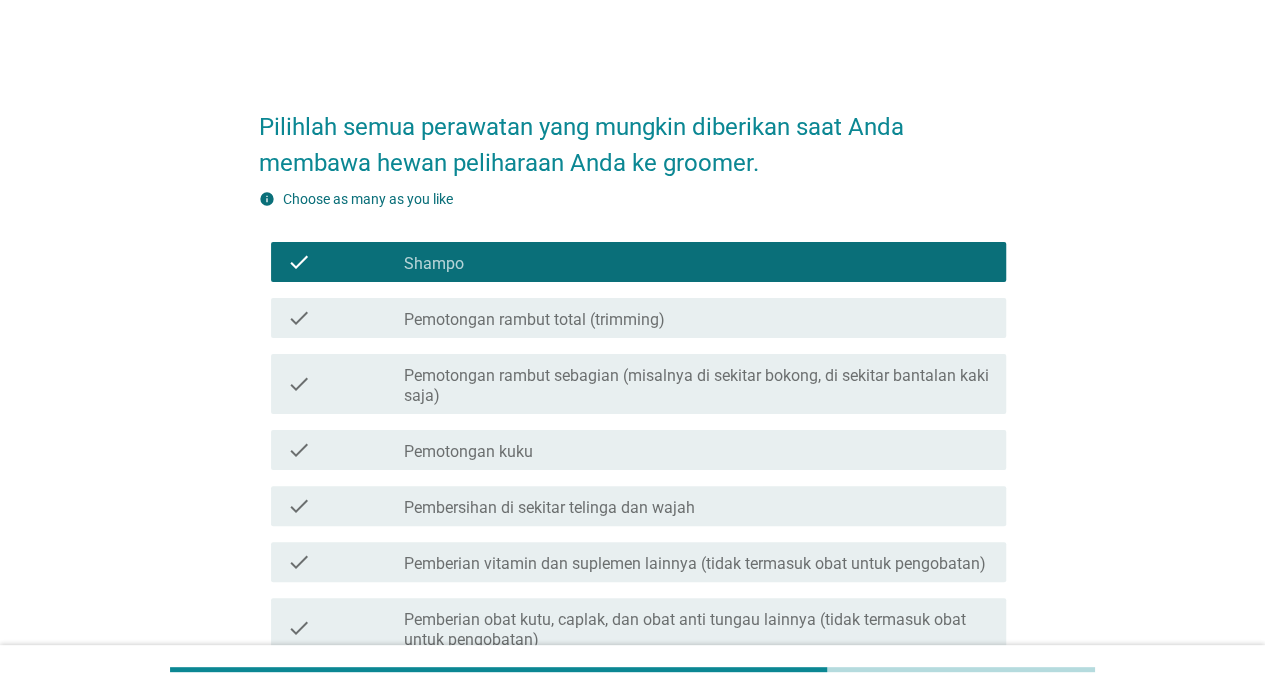 click on "check_box_outline_blank Pemotongan kuku" at bounding box center [697, 450] 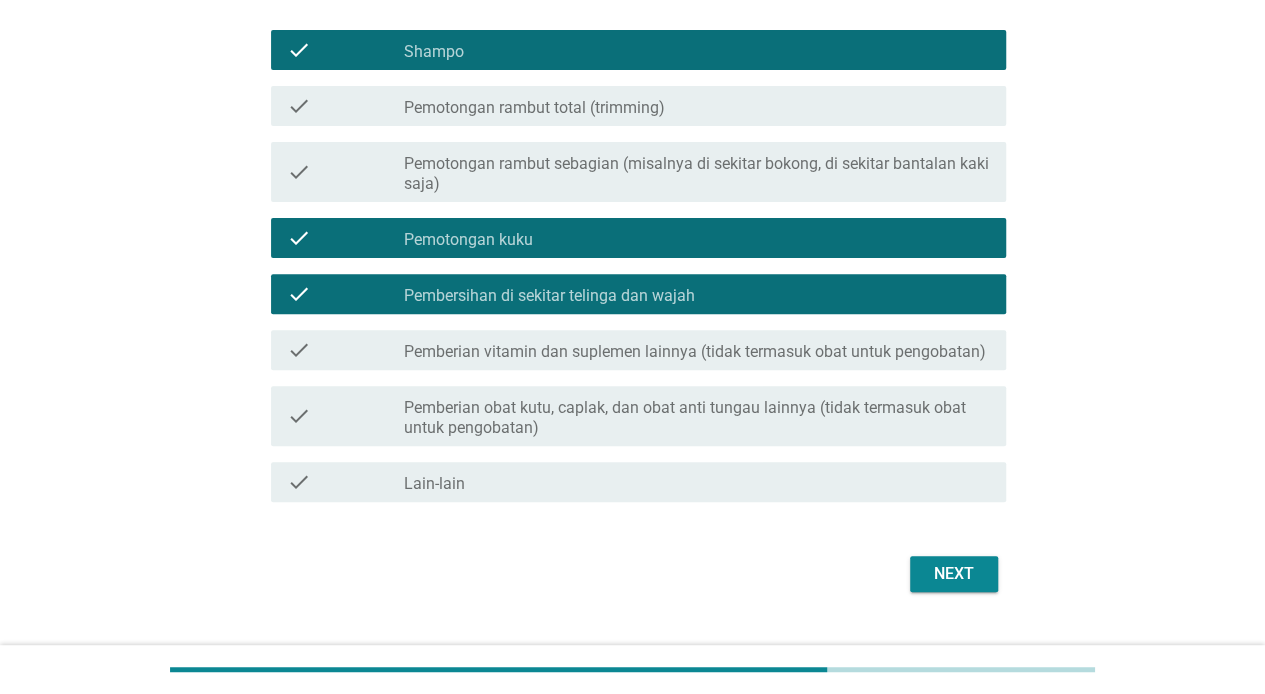scroll, scrollTop: 253, scrollLeft: 0, axis: vertical 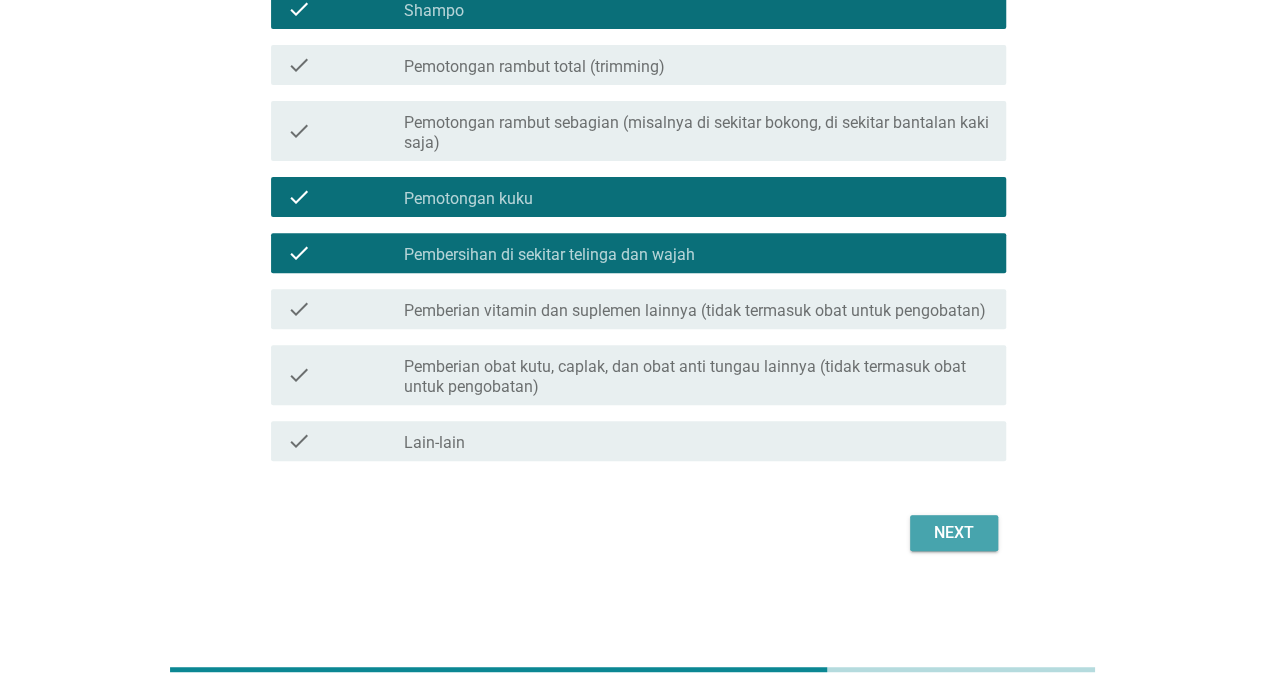 click on "Next" at bounding box center (954, 533) 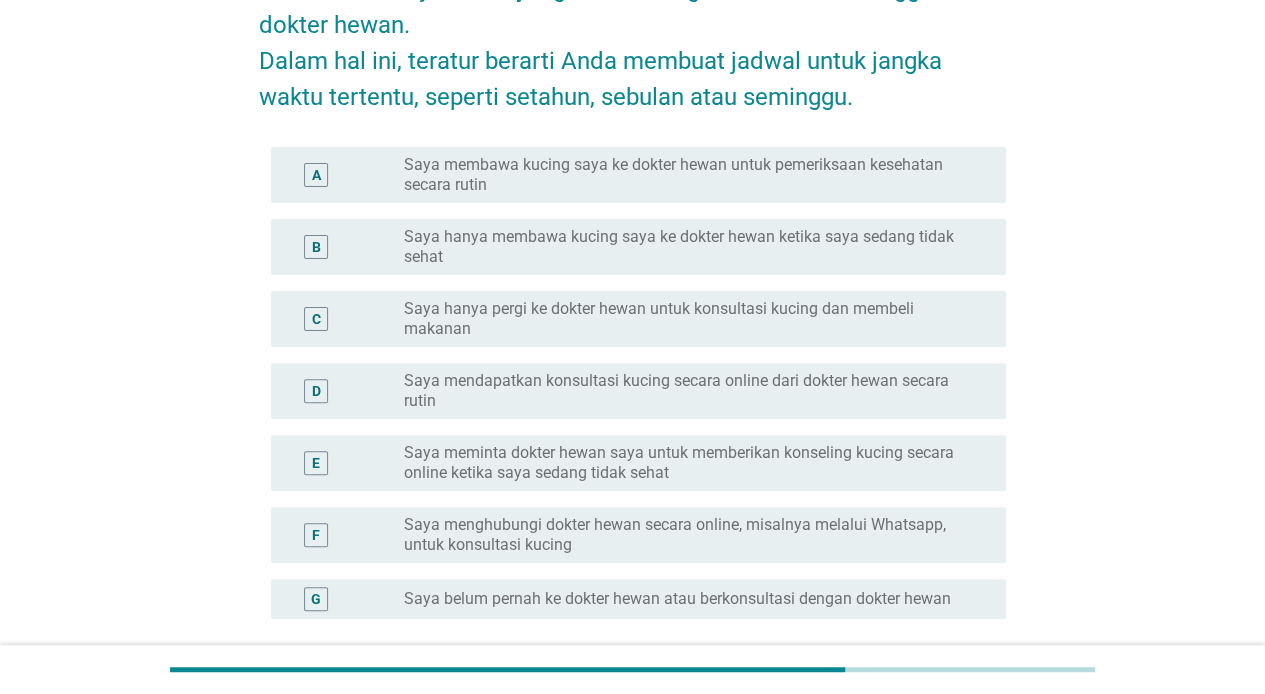 scroll, scrollTop: 166, scrollLeft: 0, axis: vertical 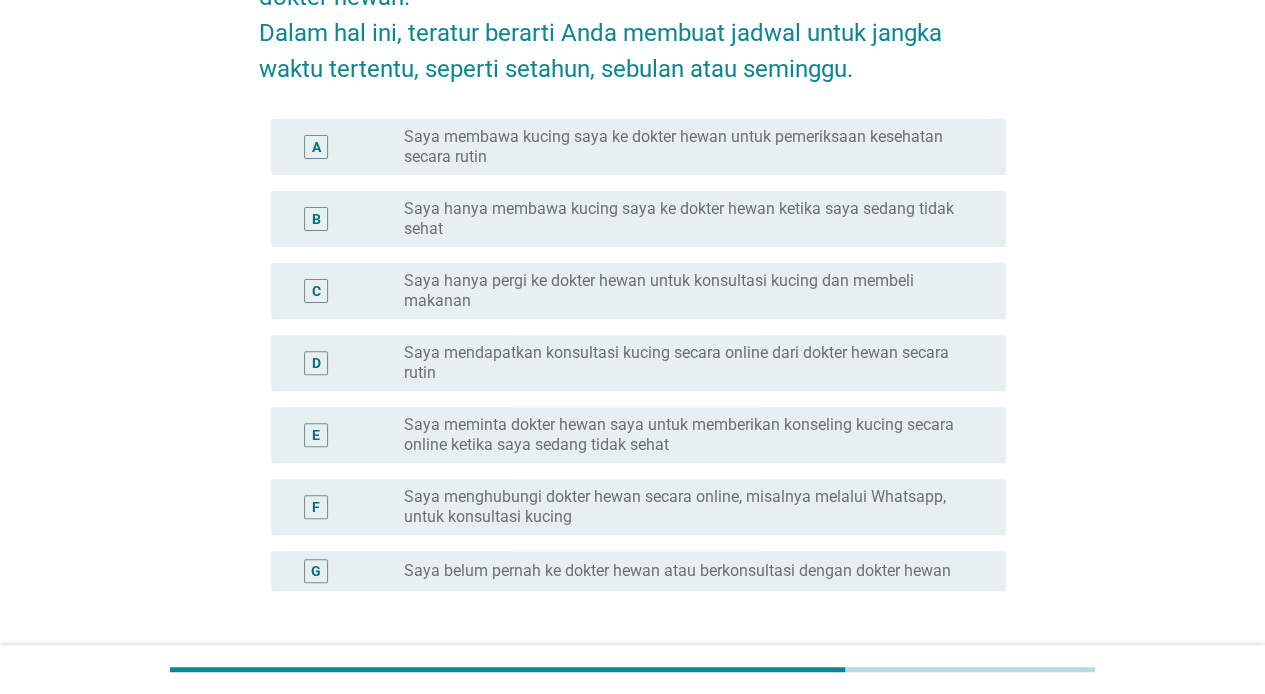 click on "Saya hanya membawa kucing saya ke dokter hewan ketika saya sedang tidak sehat" at bounding box center (689, 219) 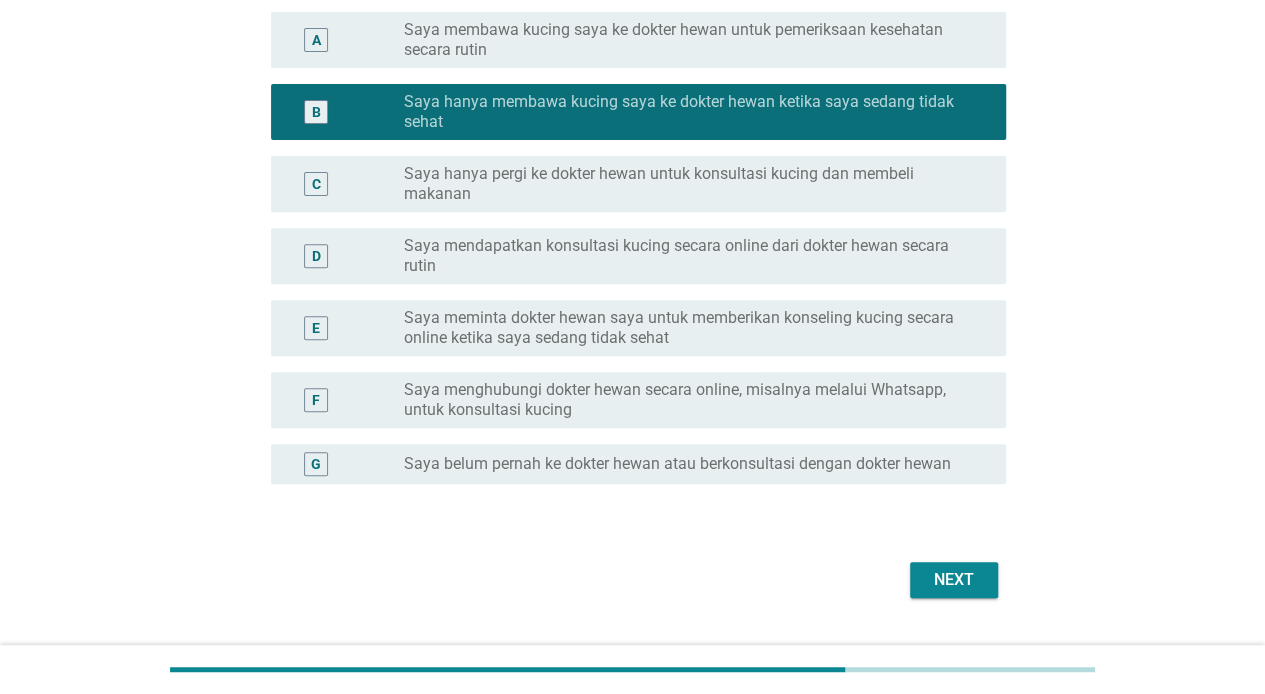 scroll, scrollTop: 320, scrollLeft: 0, axis: vertical 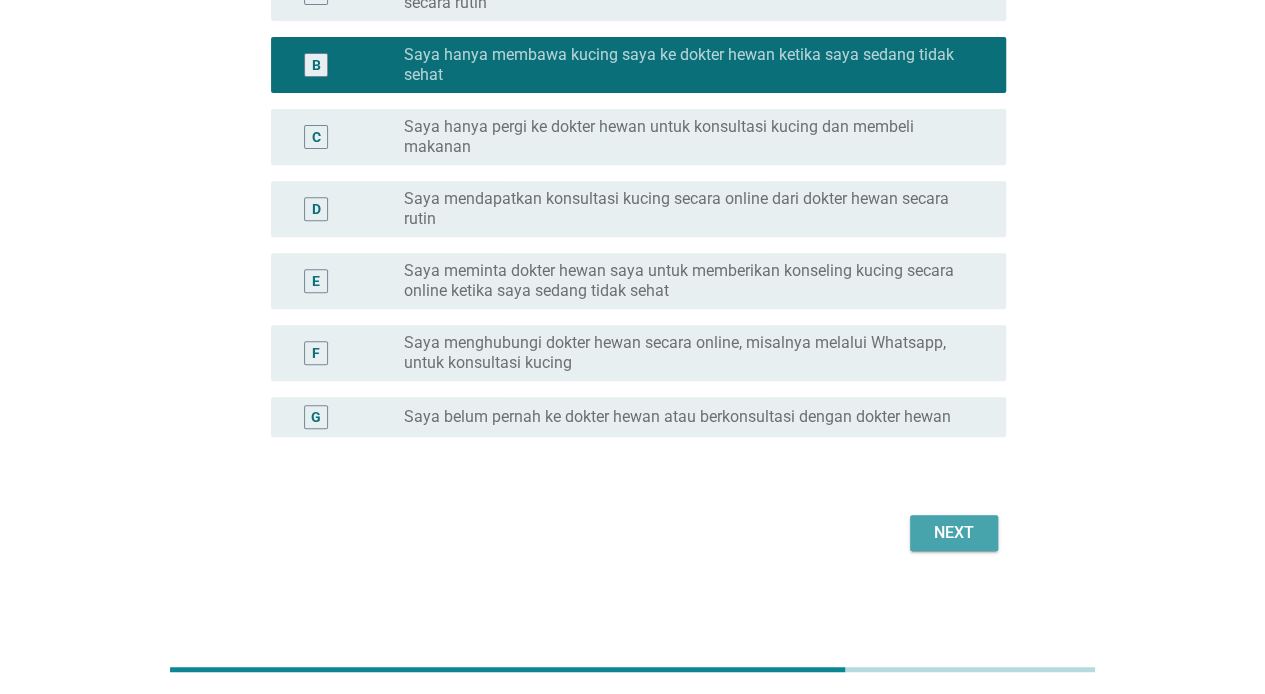 click on "Next" at bounding box center (954, 533) 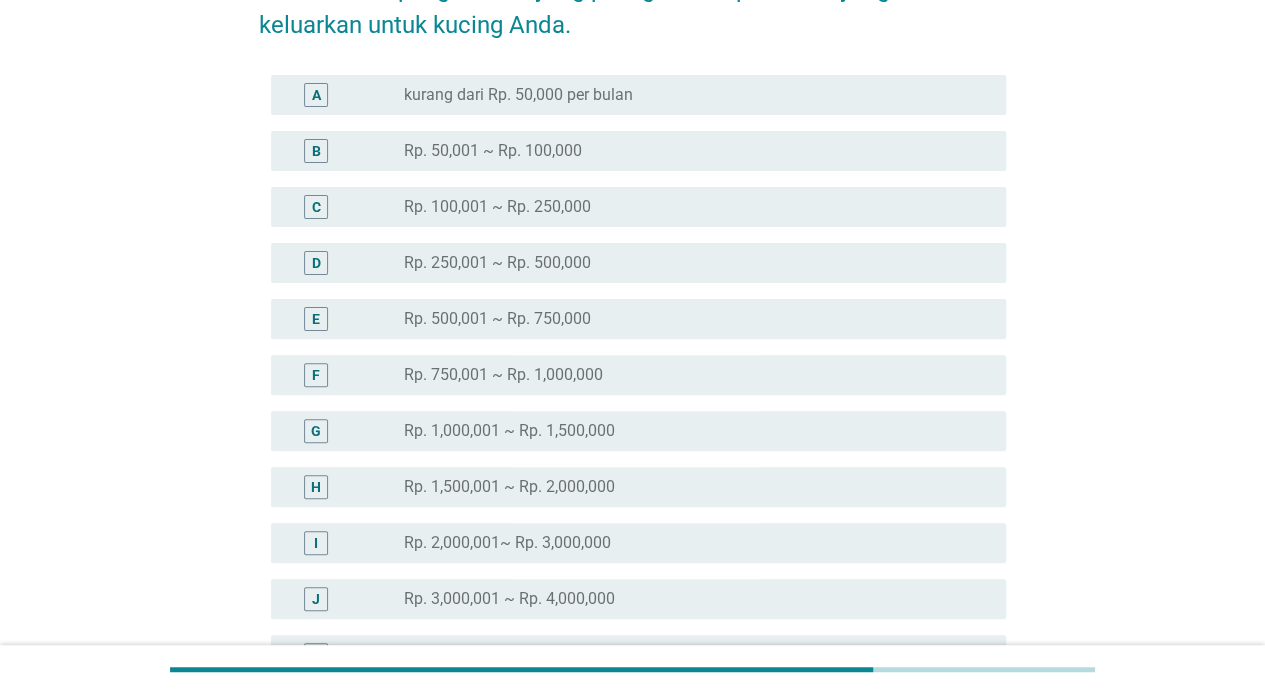 scroll, scrollTop: 166, scrollLeft: 0, axis: vertical 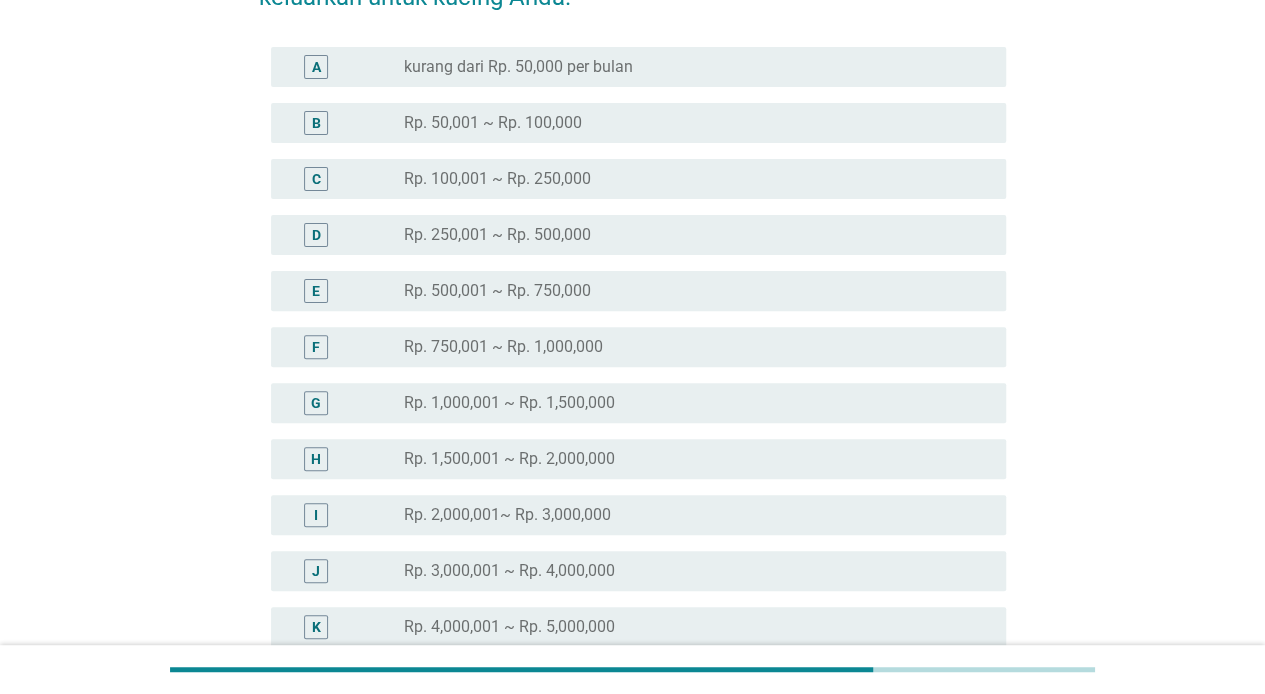 click on "Rp. 2,000,001~ Rp. 3,000,000" at bounding box center (507, 515) 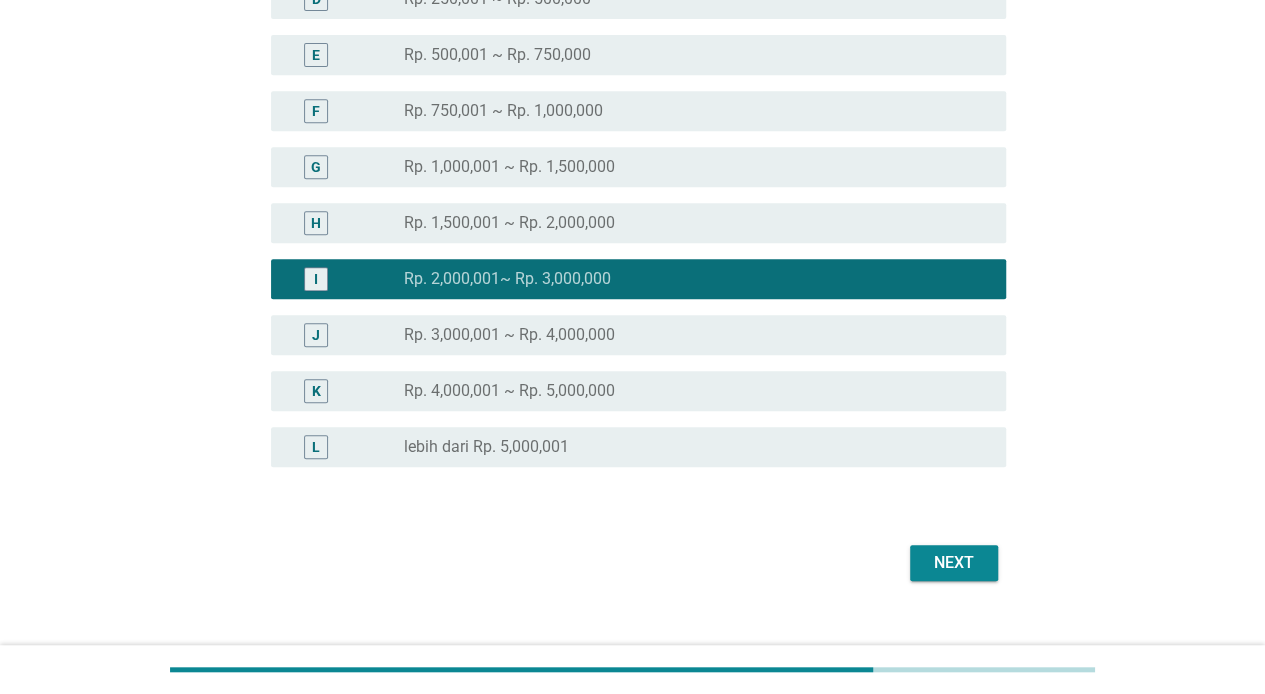 scroll, scrollTop: 432, scrollLeft: 0, axis: vertical 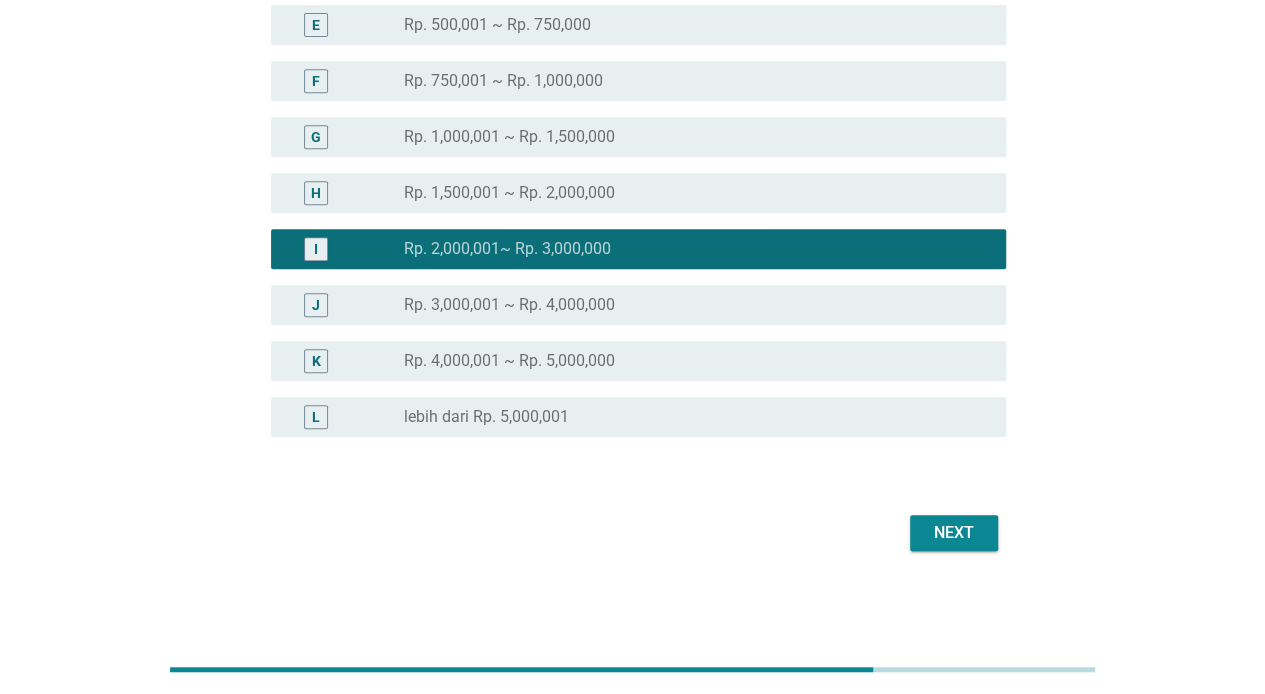 click on "Next" at bounding box center (632, 533) 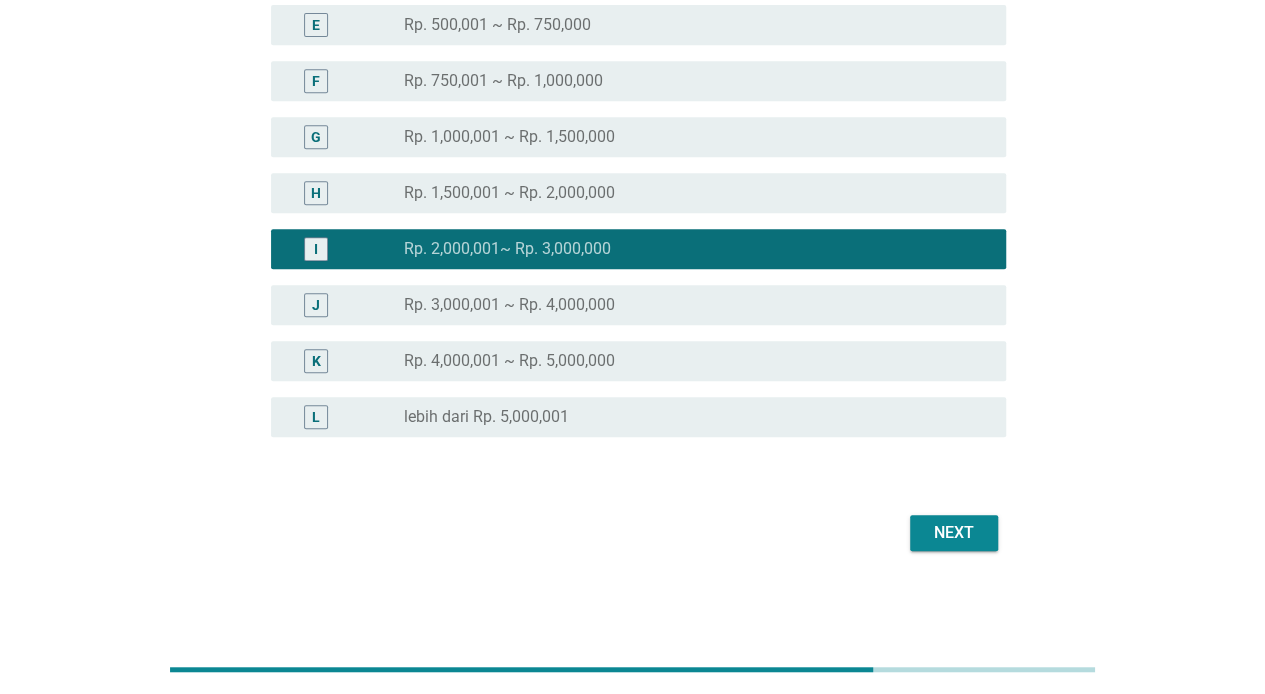 click on "Next" at bounding box center (954, 533) 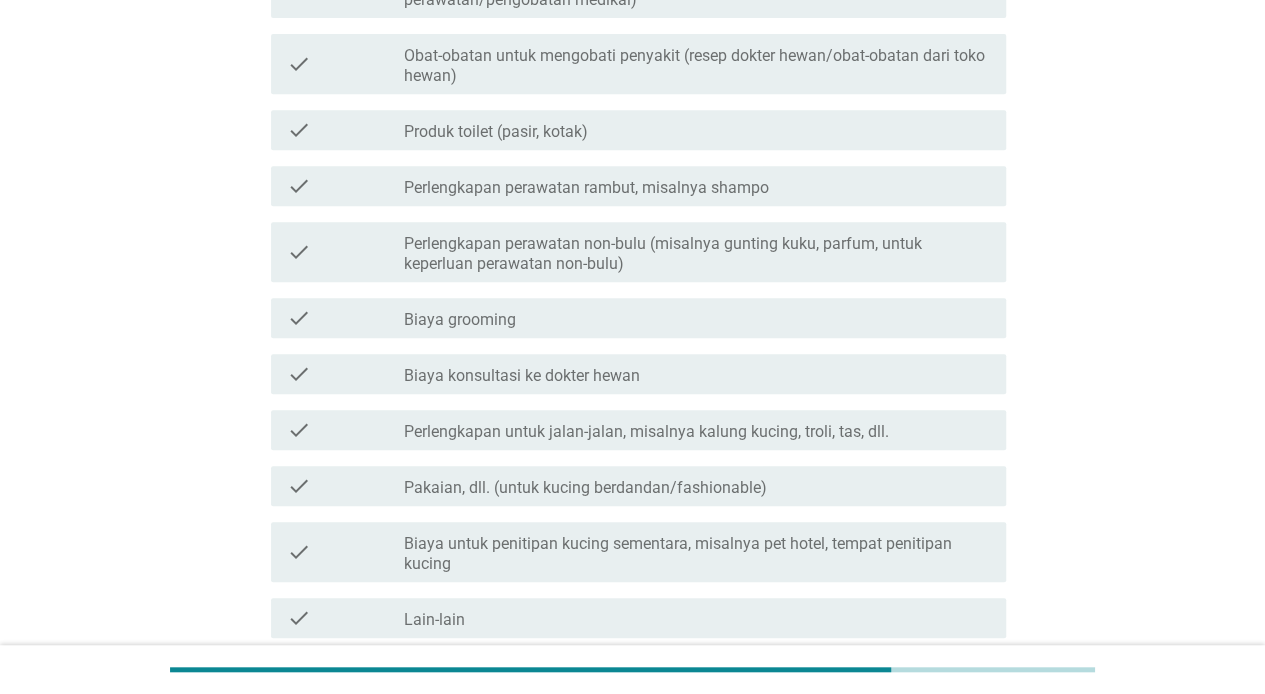 scroll, scrollTop: 0, scrollLeft: 0, axis: both 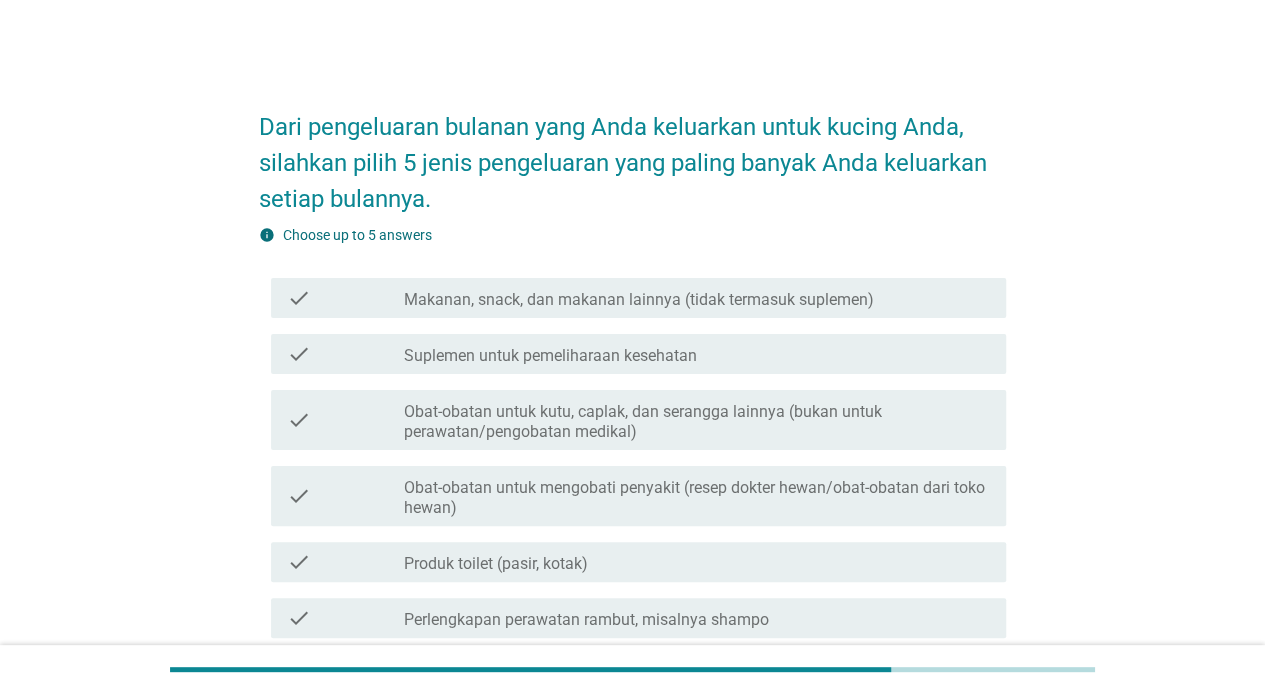 click on "Makanan, snack, dan makanan lainnya (tidak termasuk suplemen)" at bounding box center (639, 300) 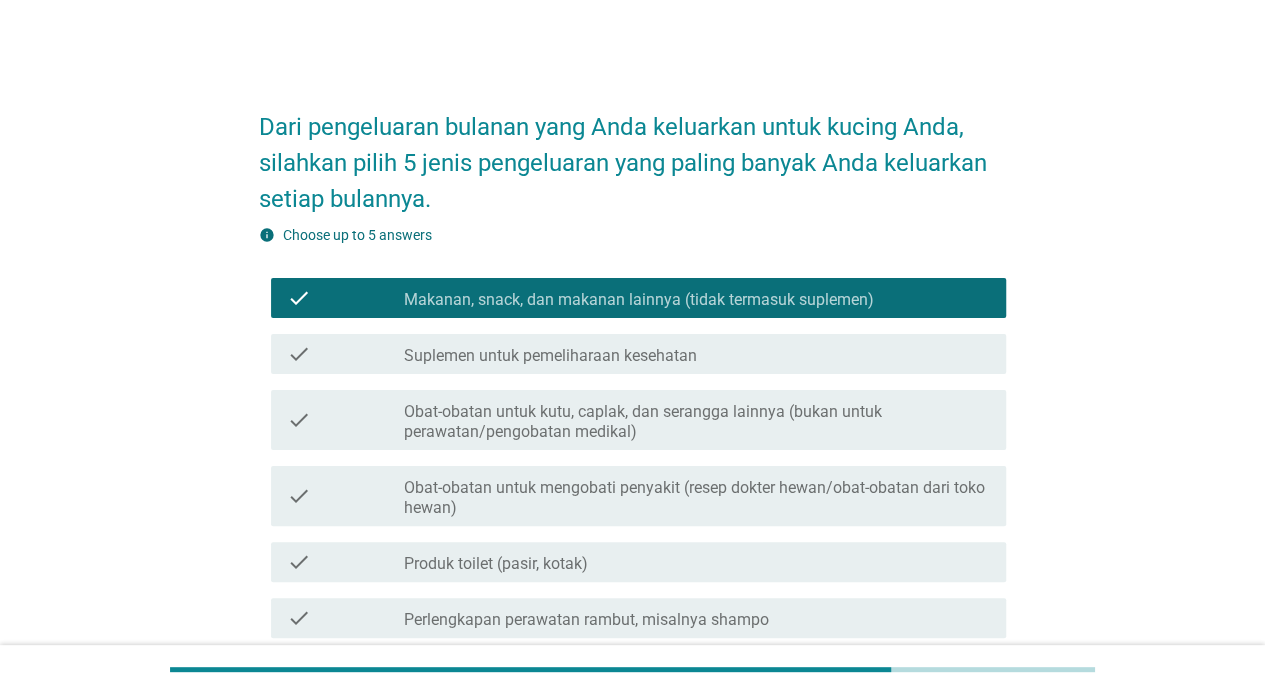 click on "Suplemen untuk pemeliharaan kesehatan" at bounding box center [550, 356] 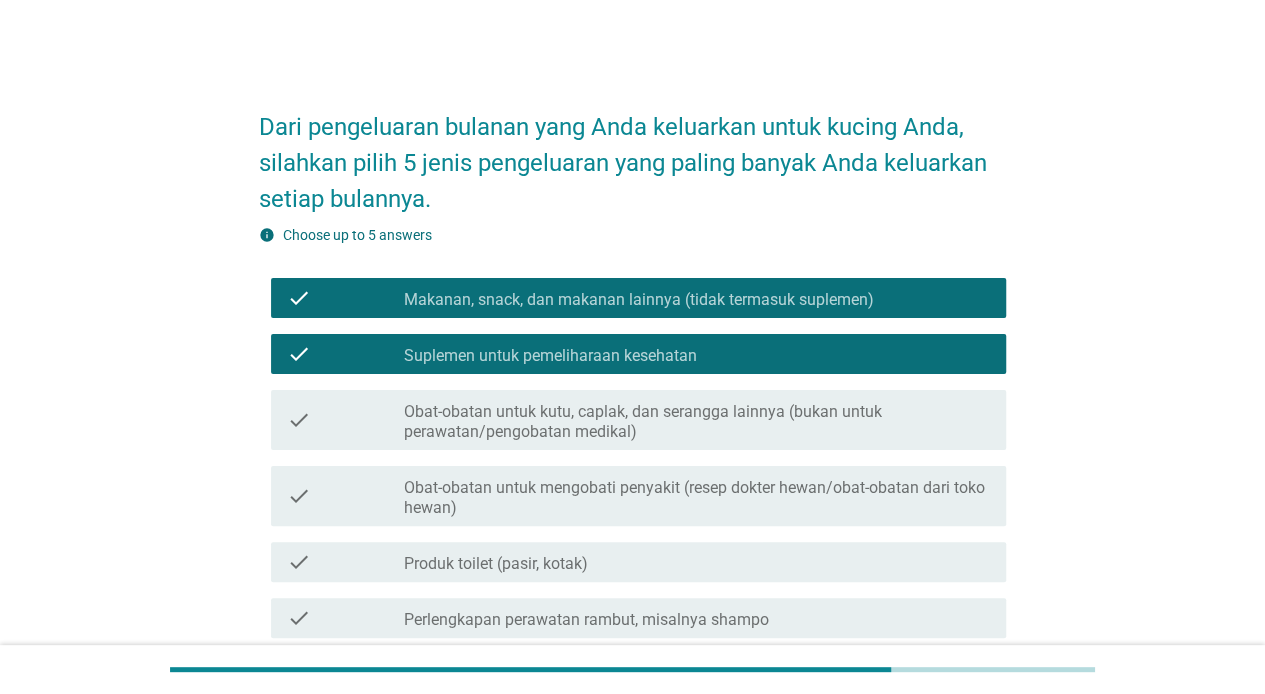 click on "Obat-obatan untuk kutu, caplak, dan serangga lainnya (bukan untuk perawatan/pengobatan medikal)" at bounding box center [697, 422] 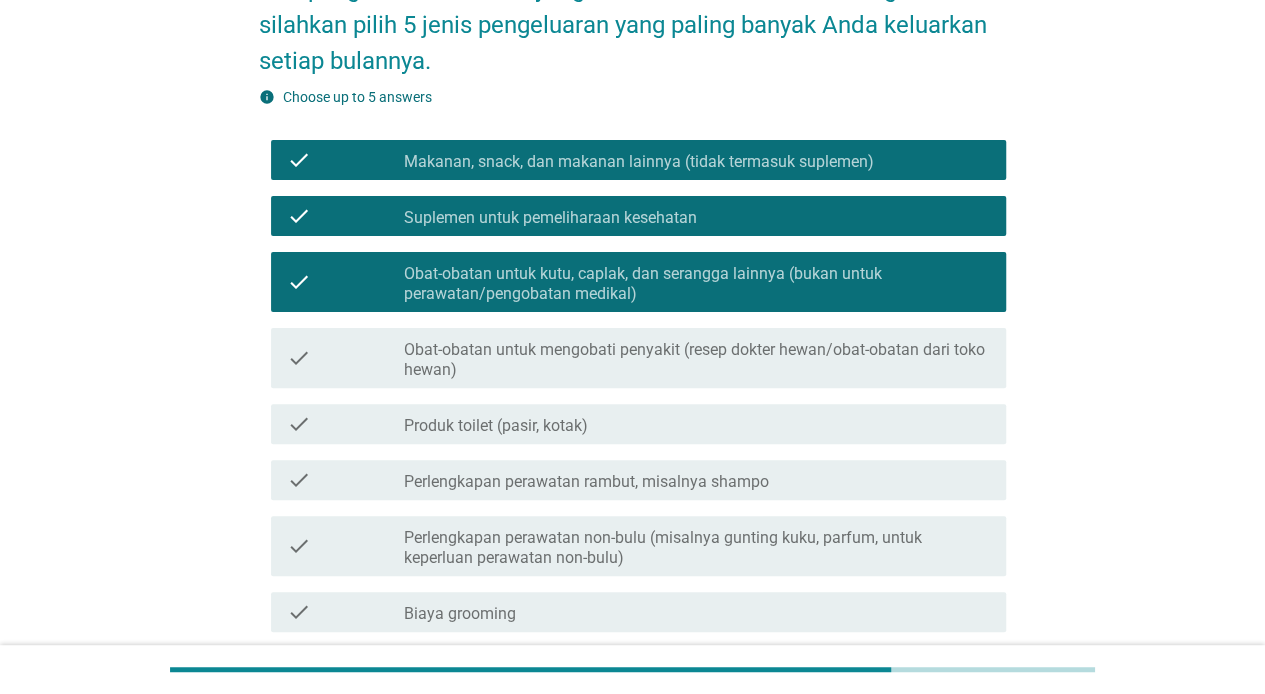 scroll, scrollTop: 166, scrollLeft: 0, axis: vertical 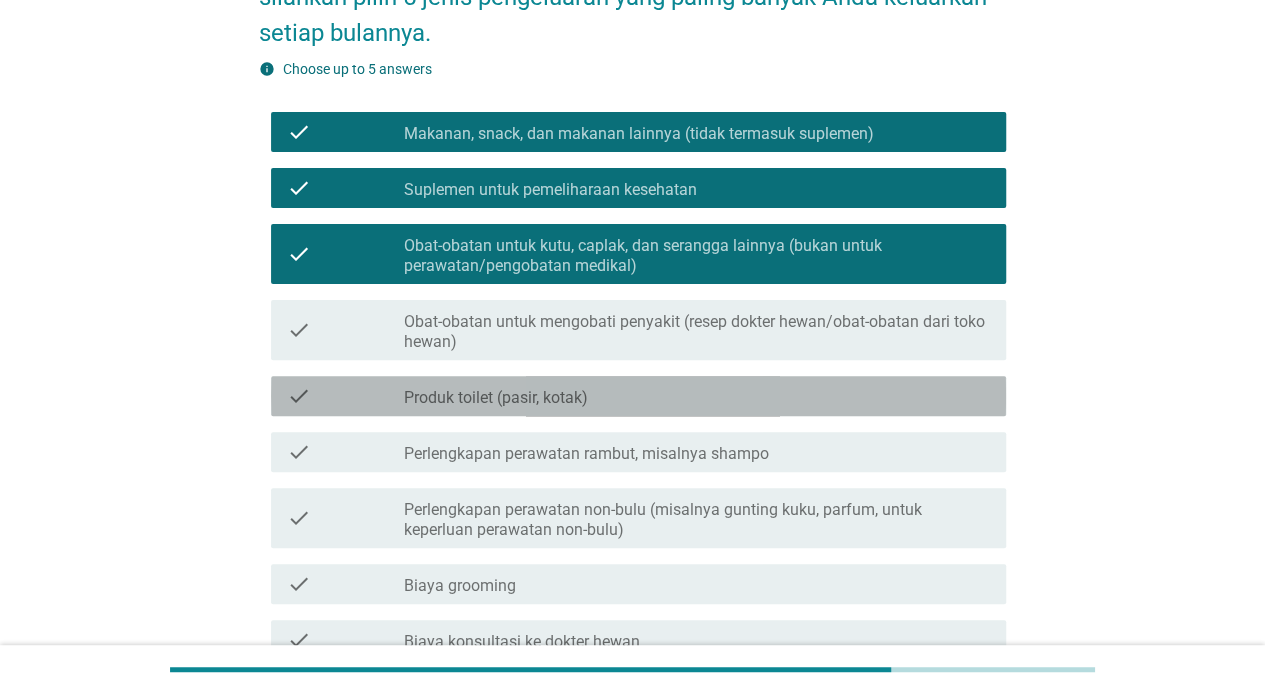 click on "check_box_outline_blank Produk toilet (pasir, kotak)" at bounding box center (697, 396) 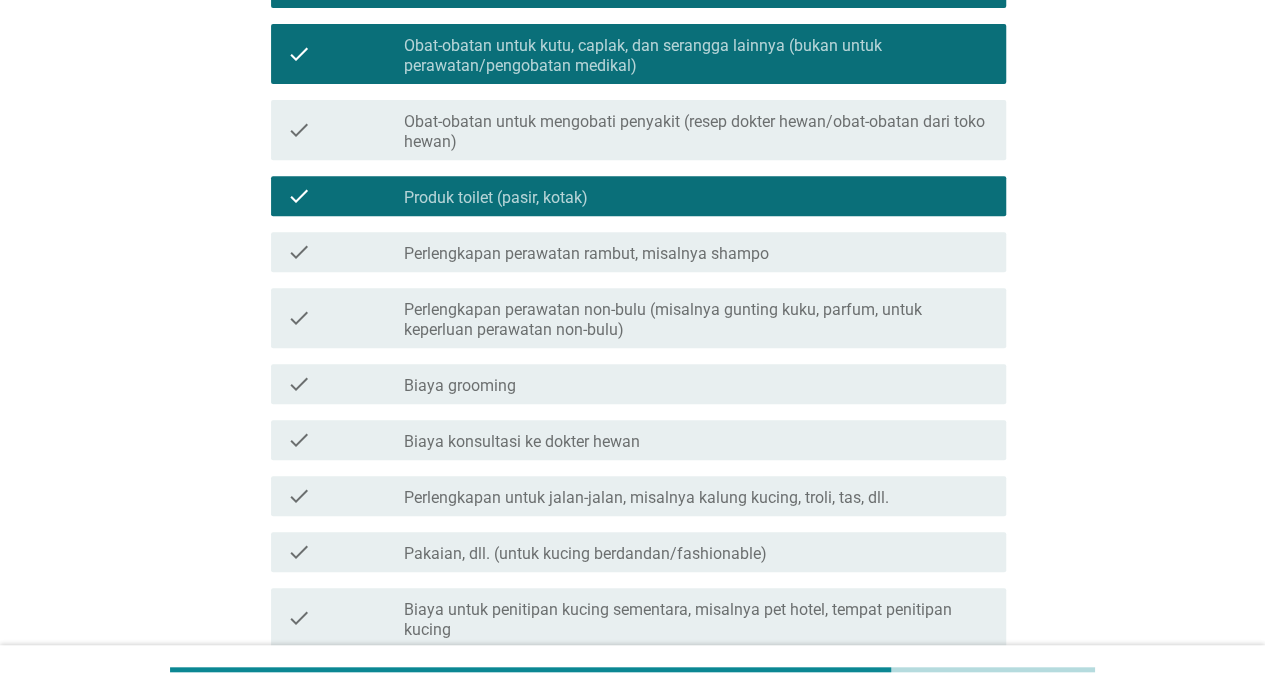 scroll, scrollTop: 500, scrollLeft: 0, axis: vertical 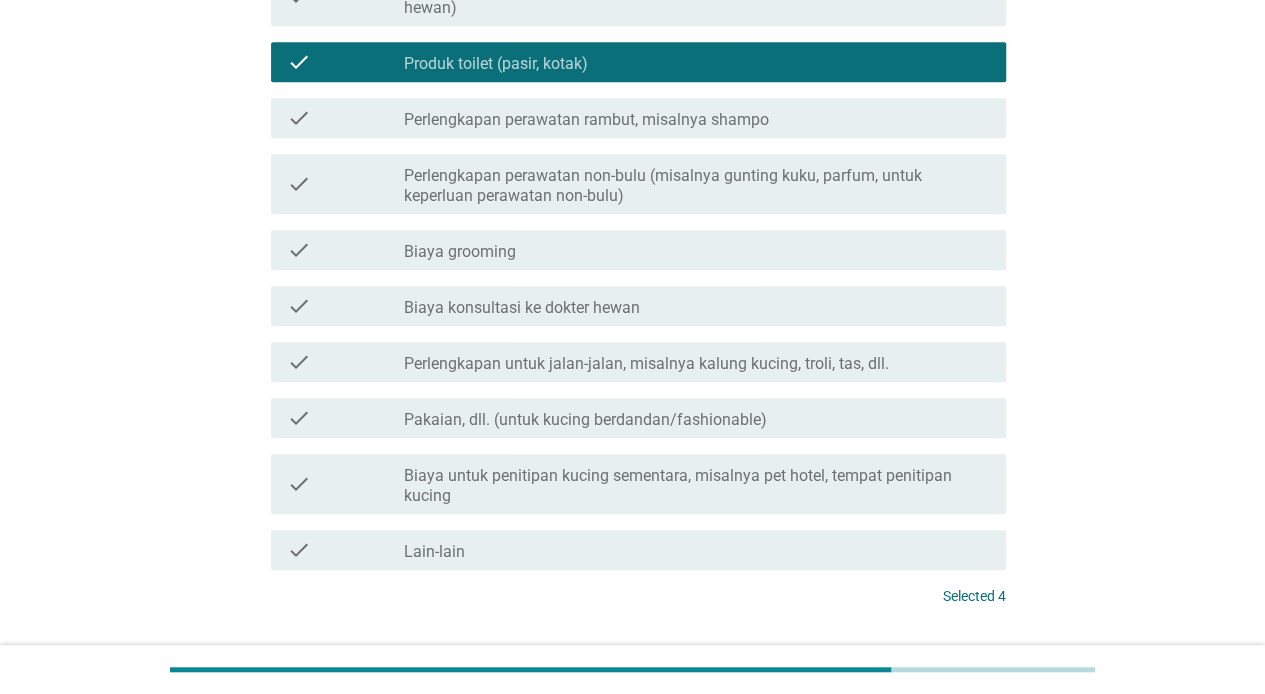 click on "Biaya konsultasi ke dokter hewan" at bounding box center [522, 308] 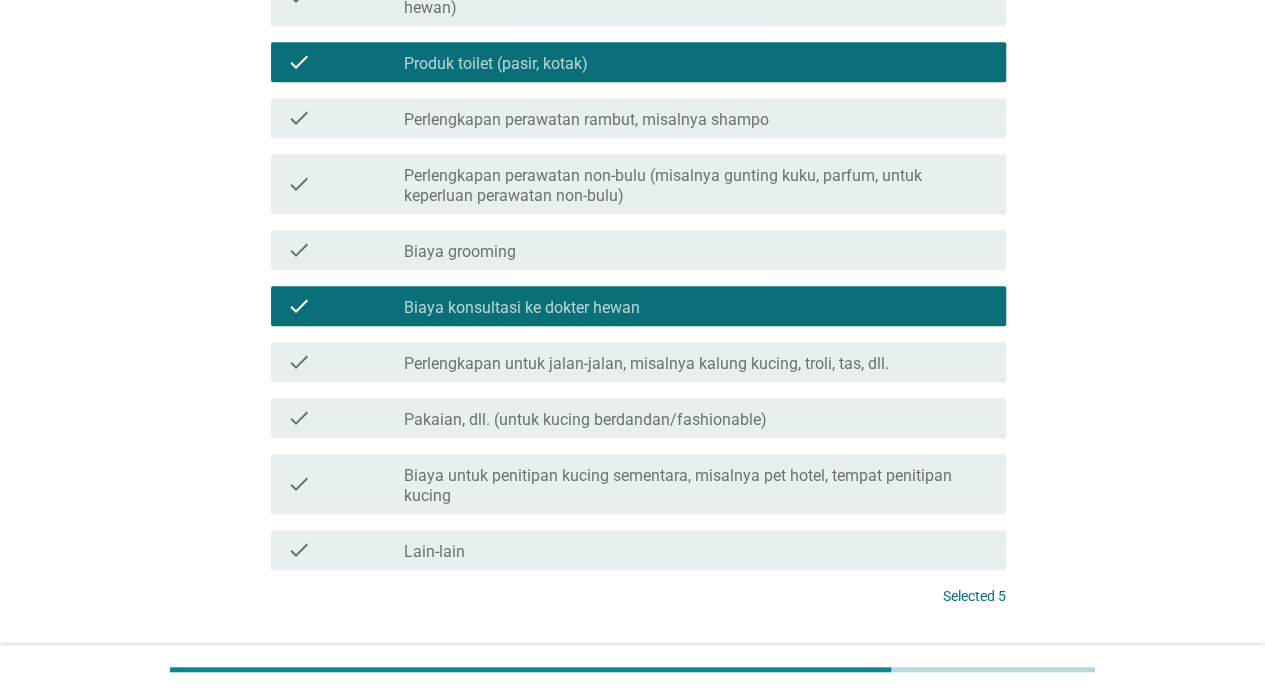 scroll, scrollTop: 638, scrollLeft: 0, axis: vertical 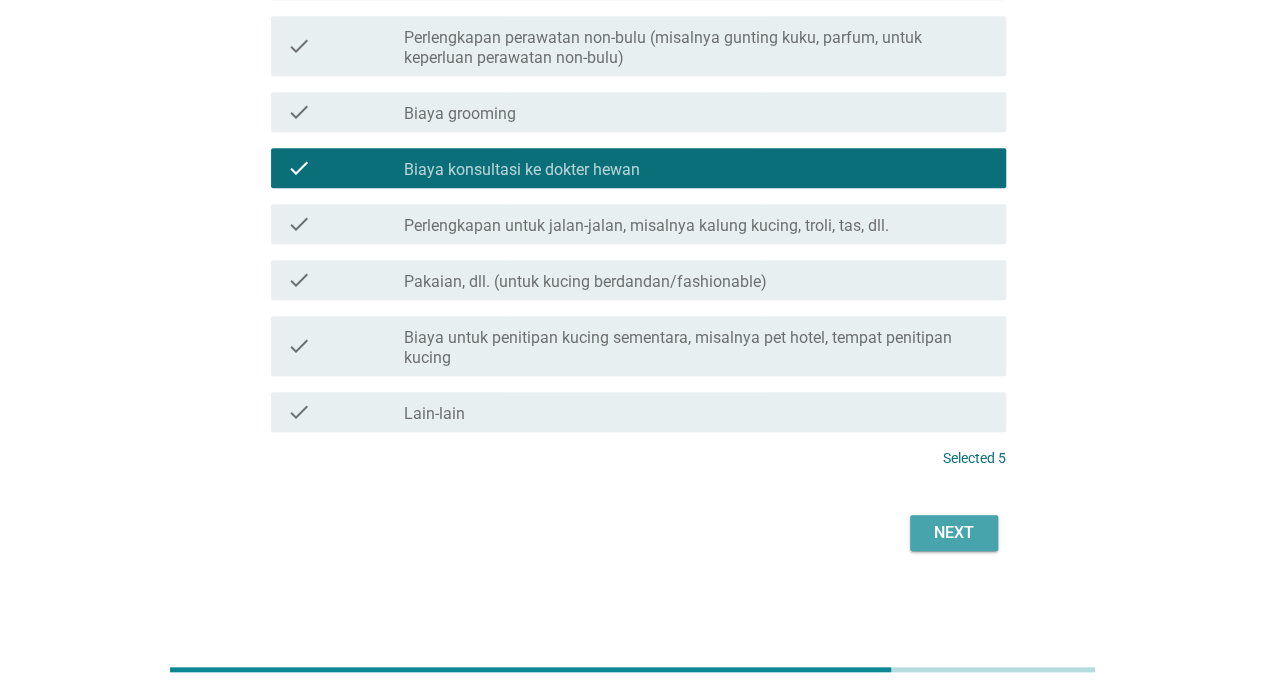 click on "Next" at bounding box center [954, 533] 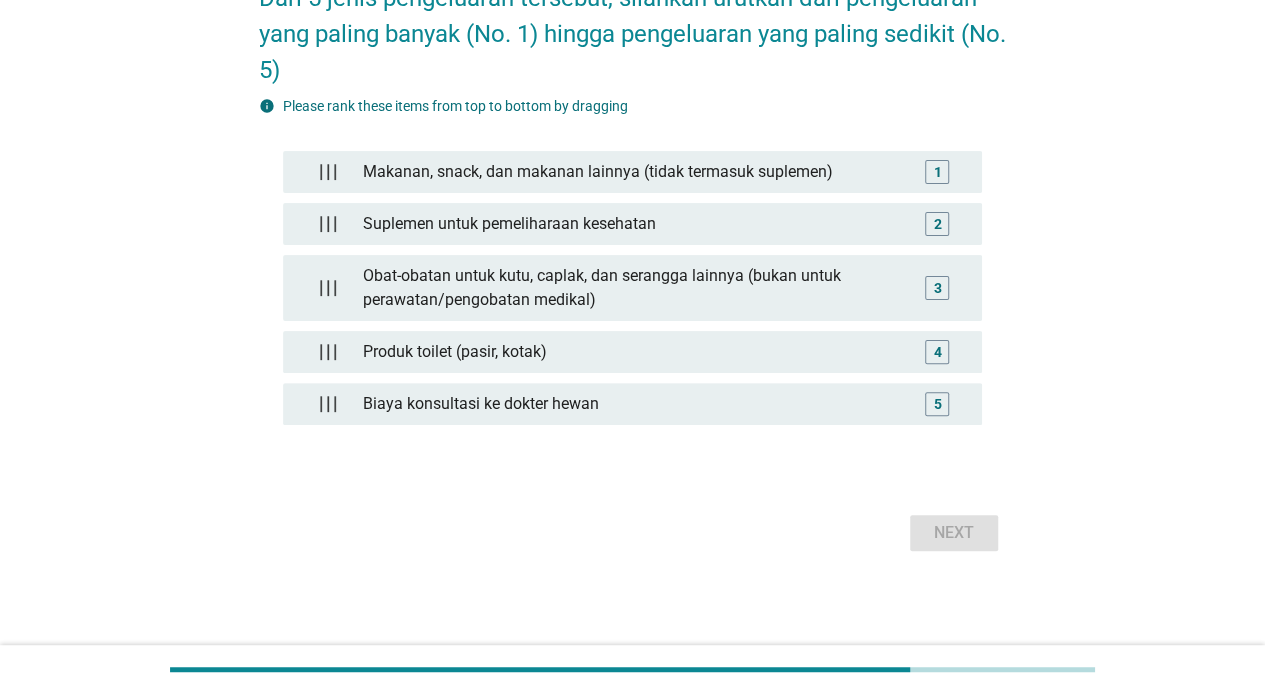 scroll, scrollTop: 0, scrollLeft: 0, axis: both 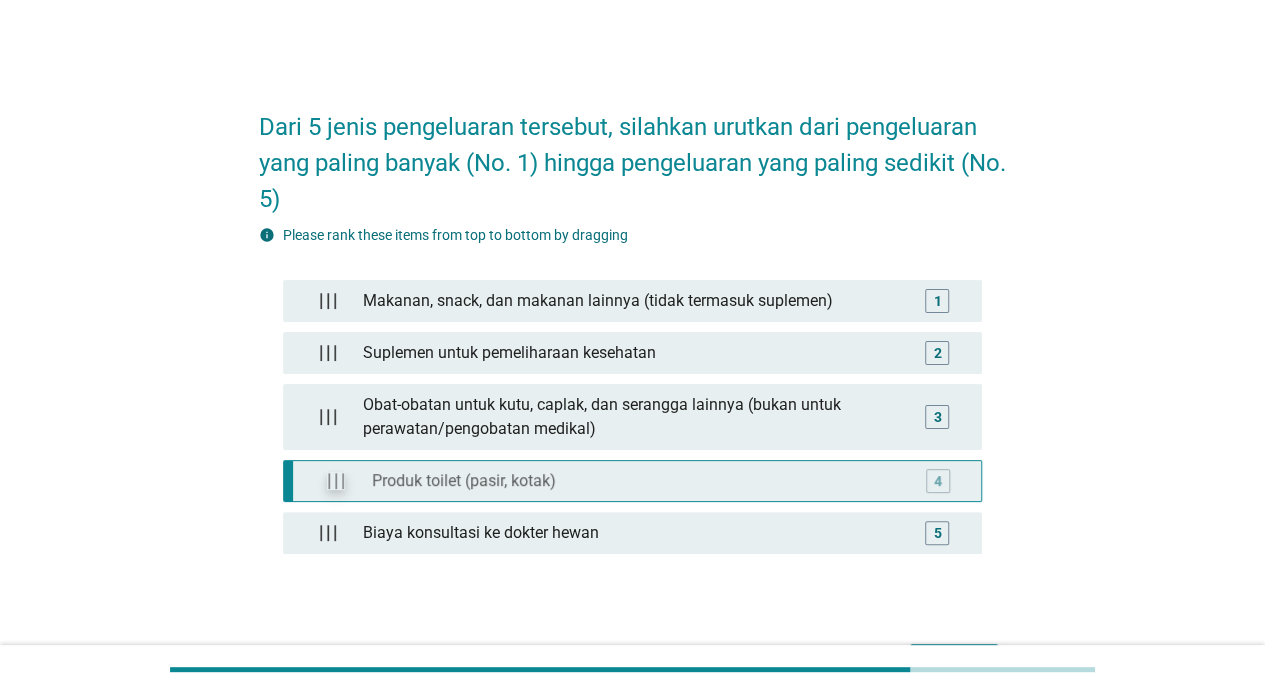type 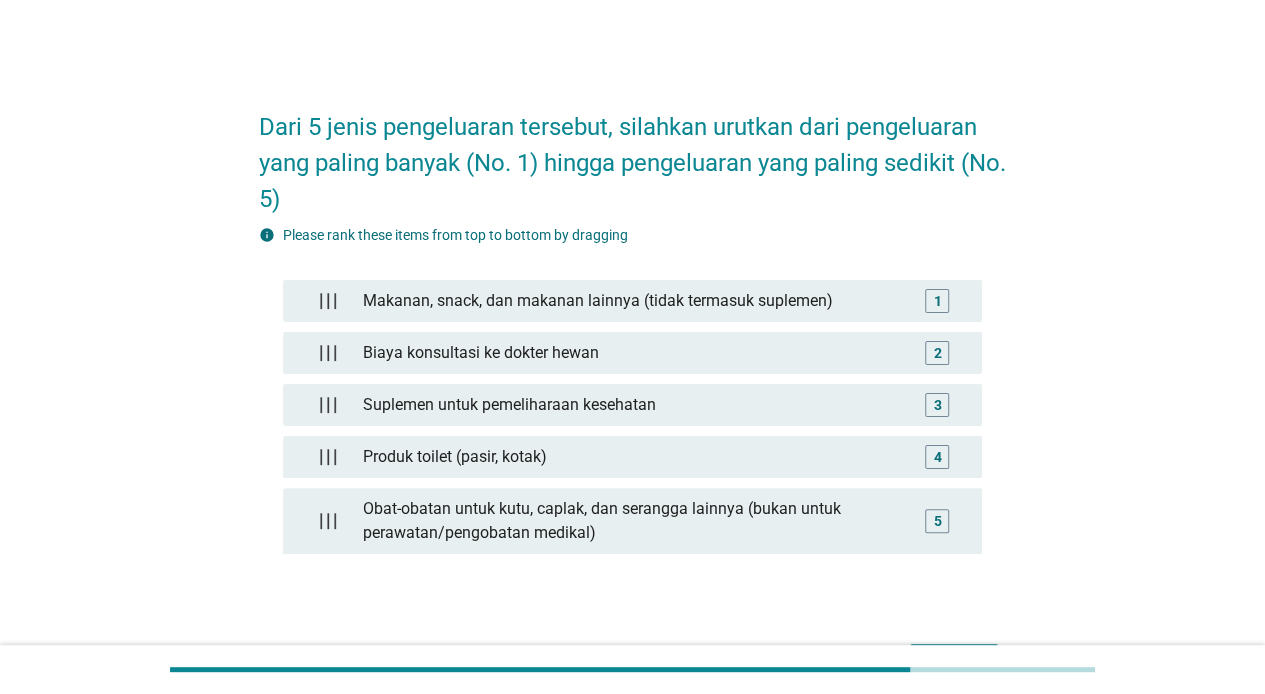 scroll, scrollTop: 126, scrollLeft: 0, axis: vertical 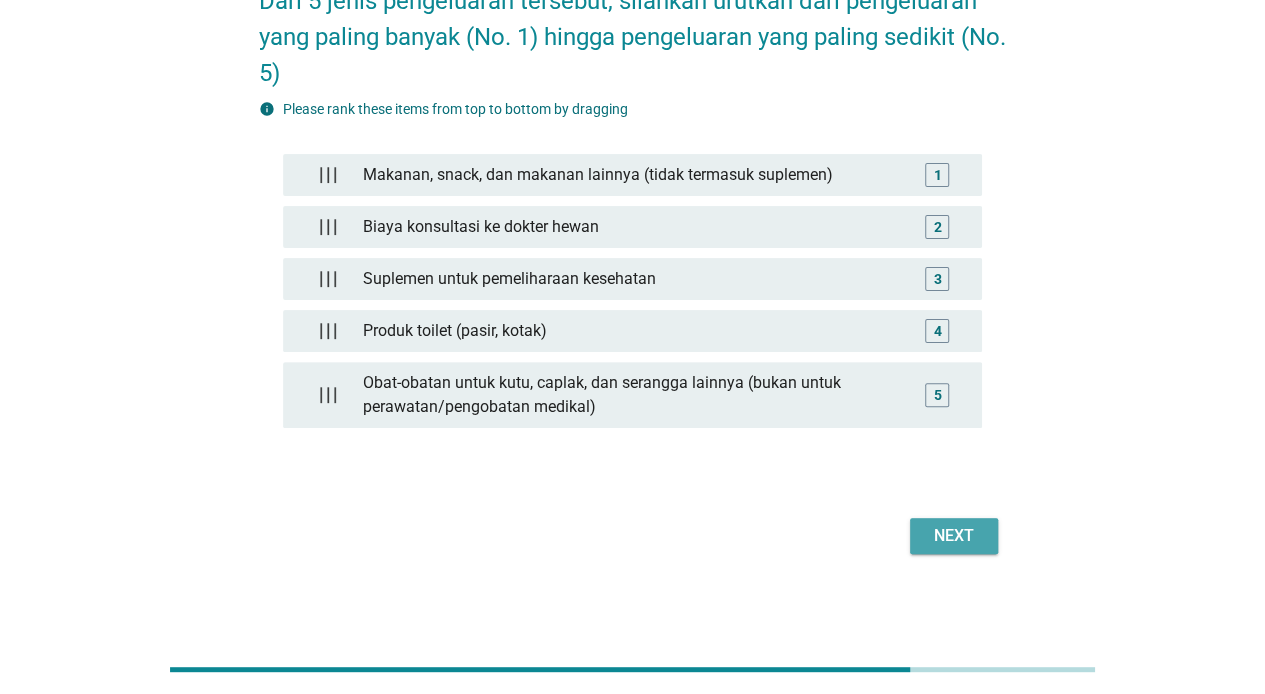 click on "Next" at bounding box center [954, 536] 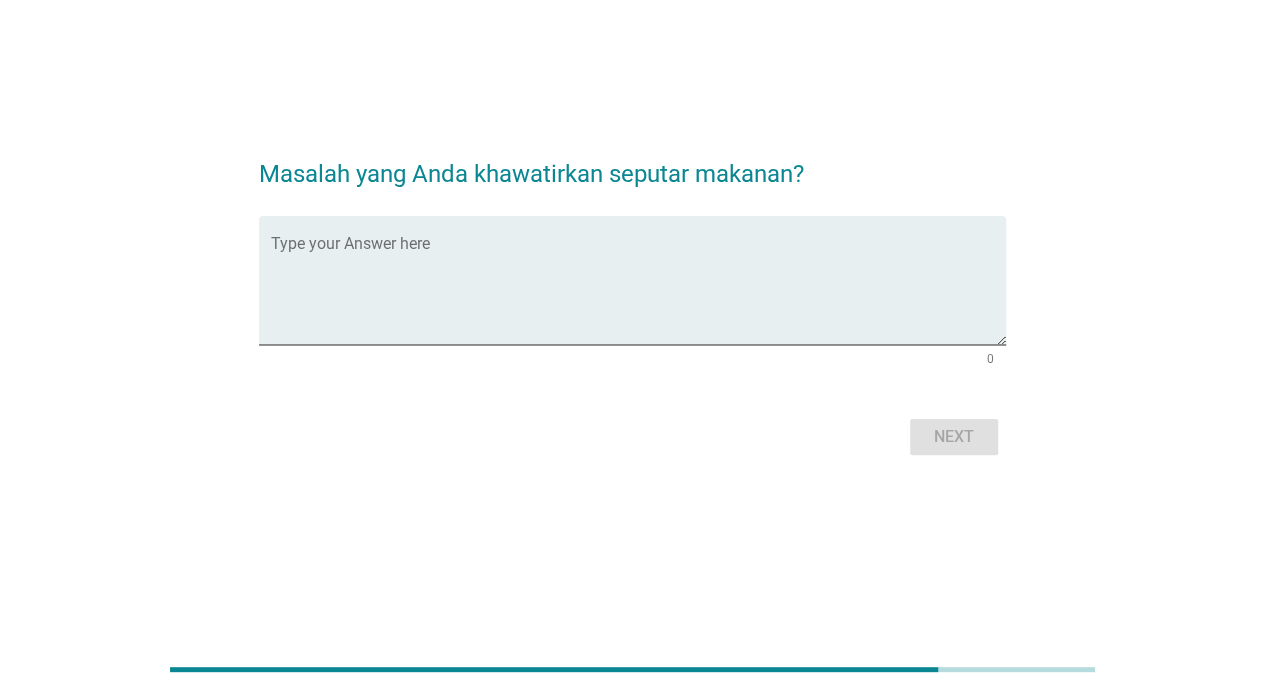 scroll, scrollTop: 0, scrollLeft: 0, axis: both 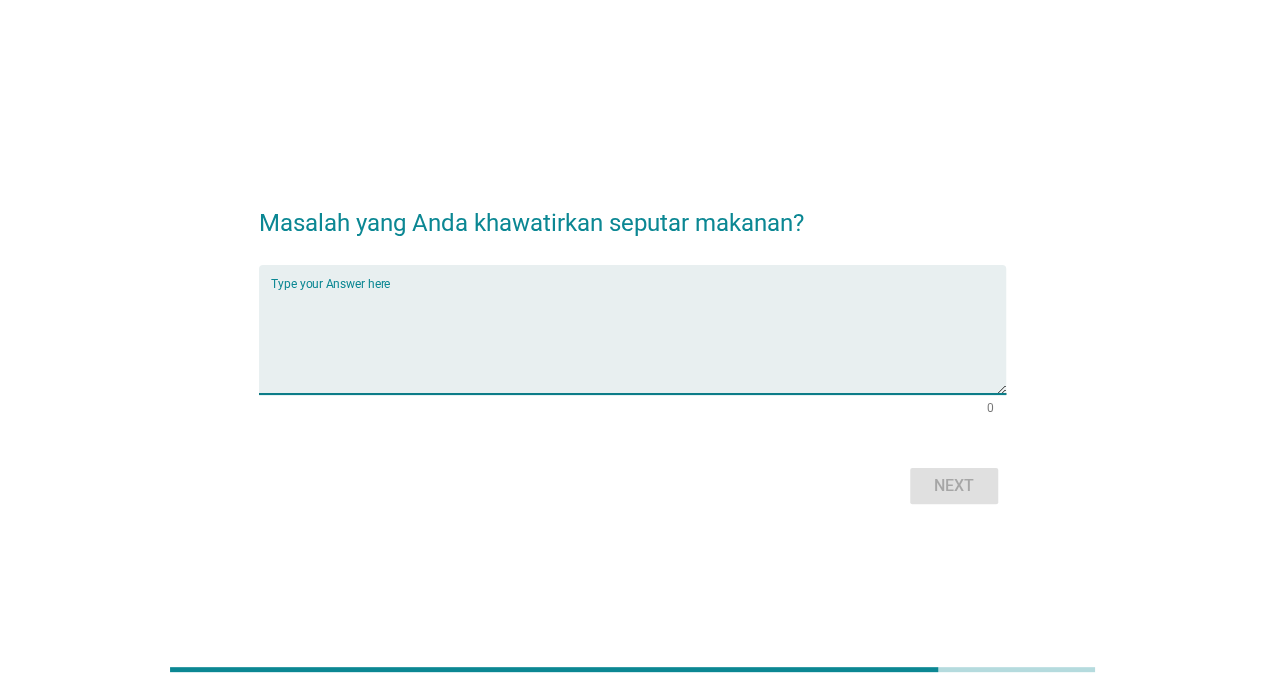 click at bounding box center [638, 341] 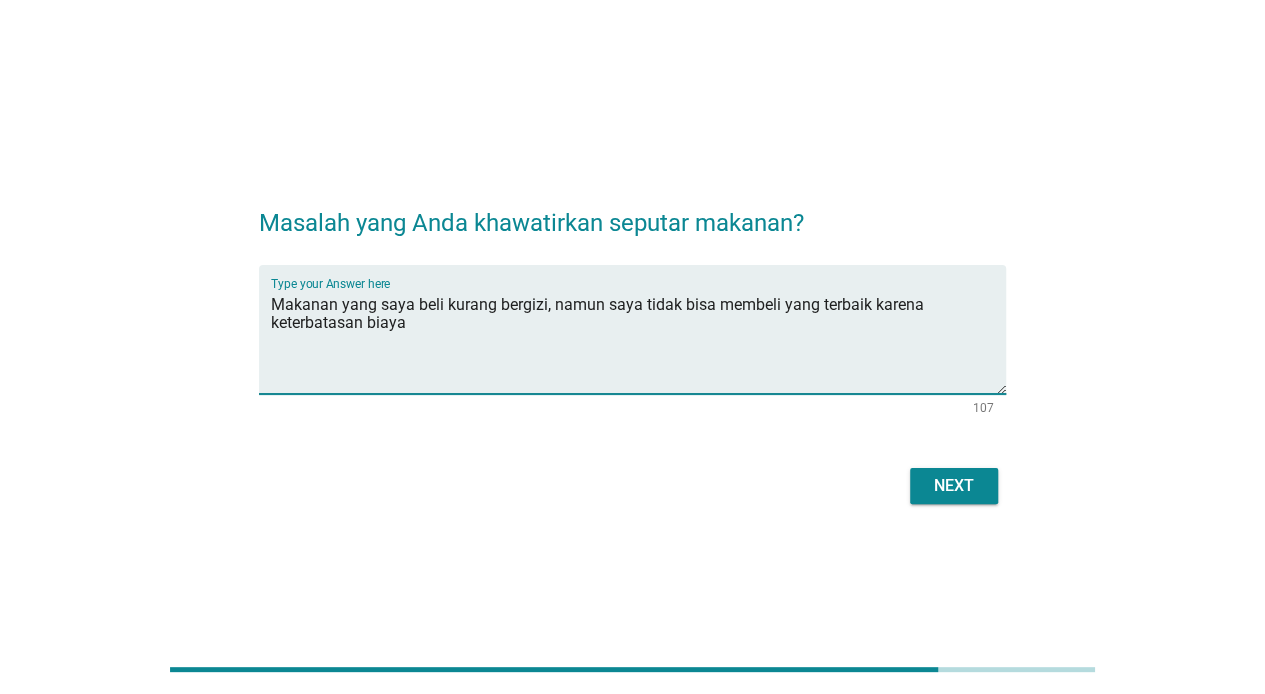 type on "Makanan yang saya beli kurang bergizi, namun saya tidak bisa membeli yang terbaik karena keterbatasan biaya" 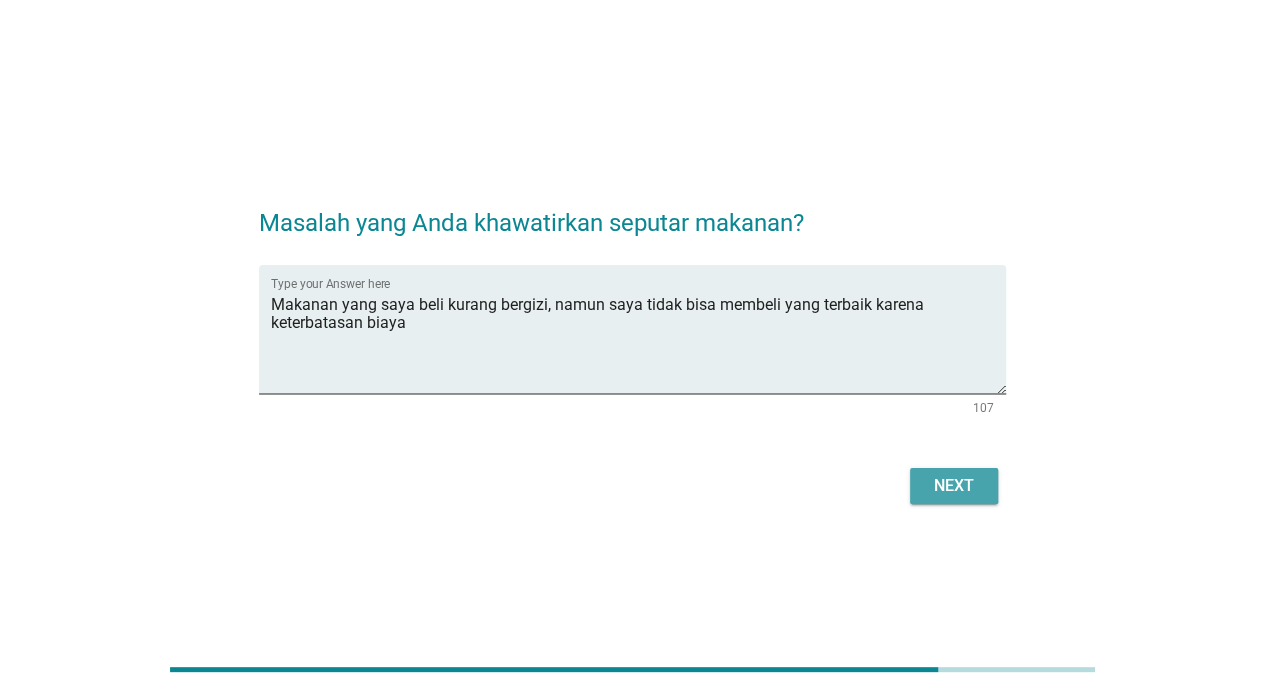 click on "Next" at bounding box center (954, 486) 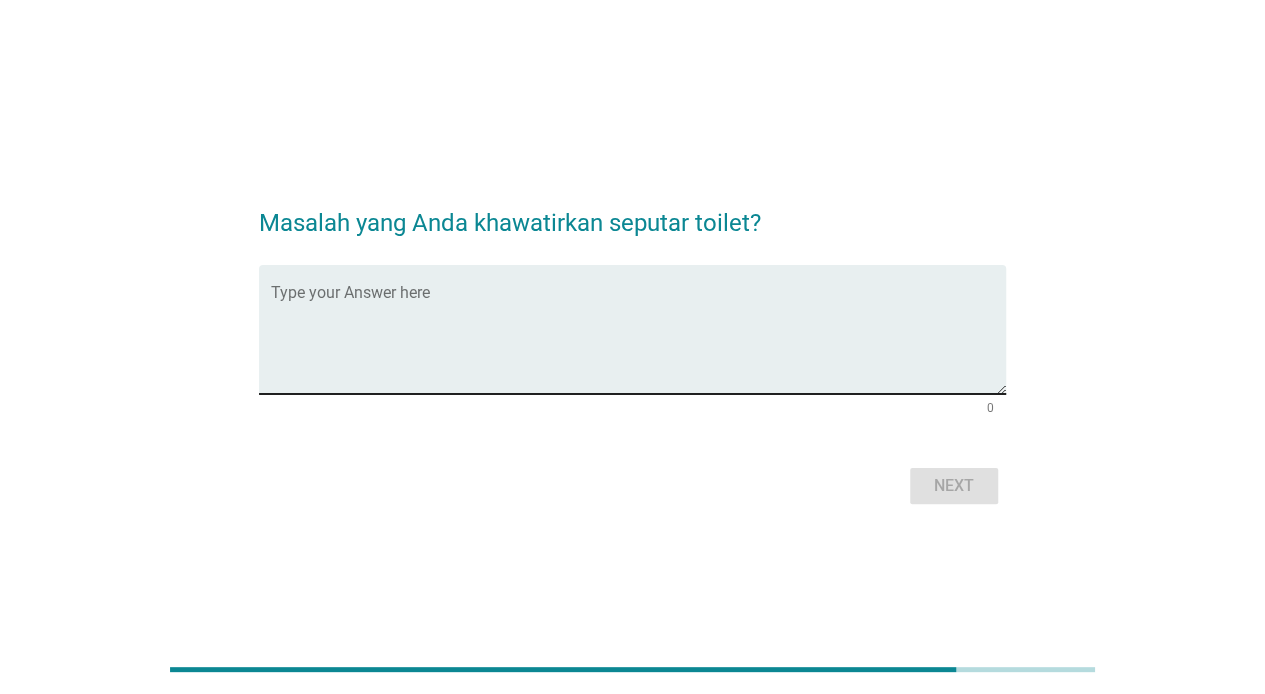 click at bounding box center (638, 341) 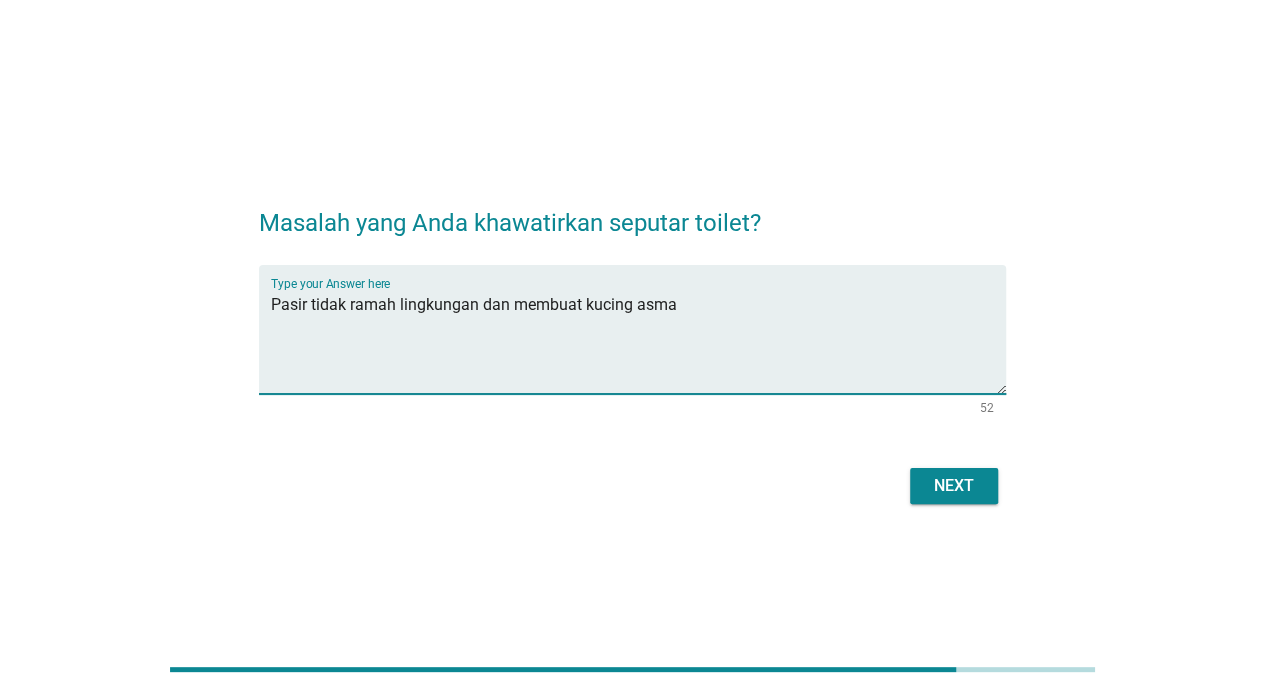 type on "Pasir tidak ramah lingkungan dan membuat kucing asma" 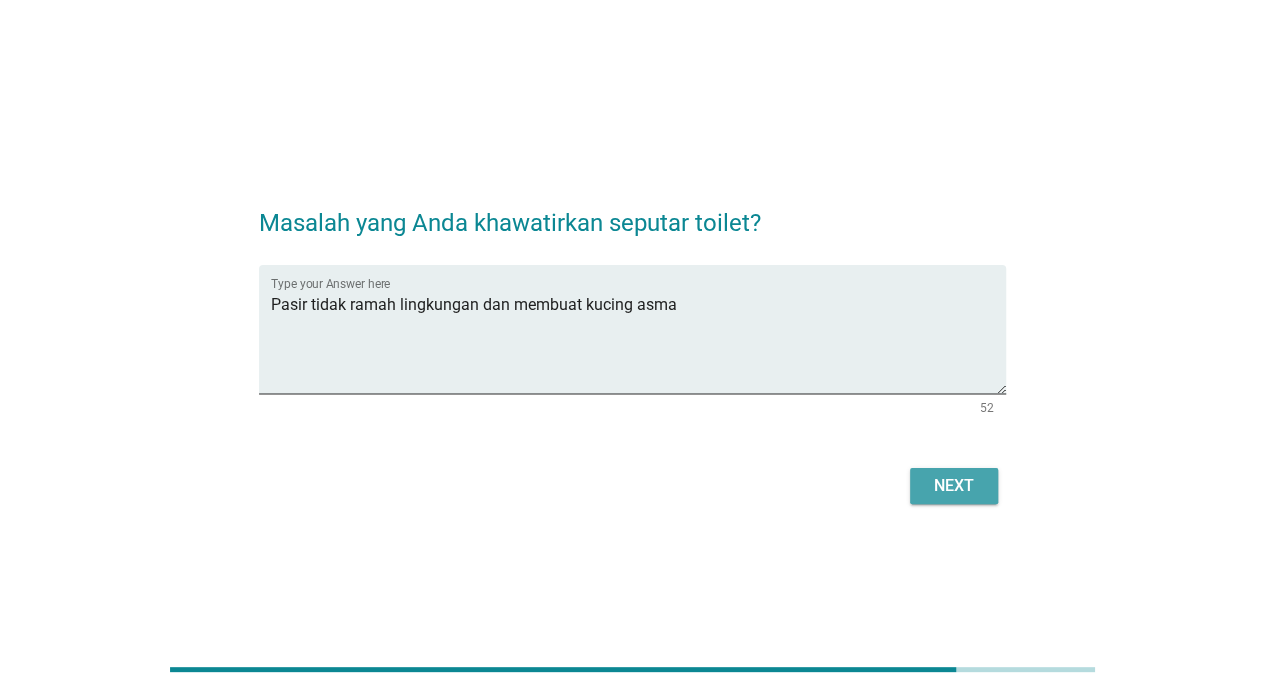 click on "Next" at bounding box center (954, 486) 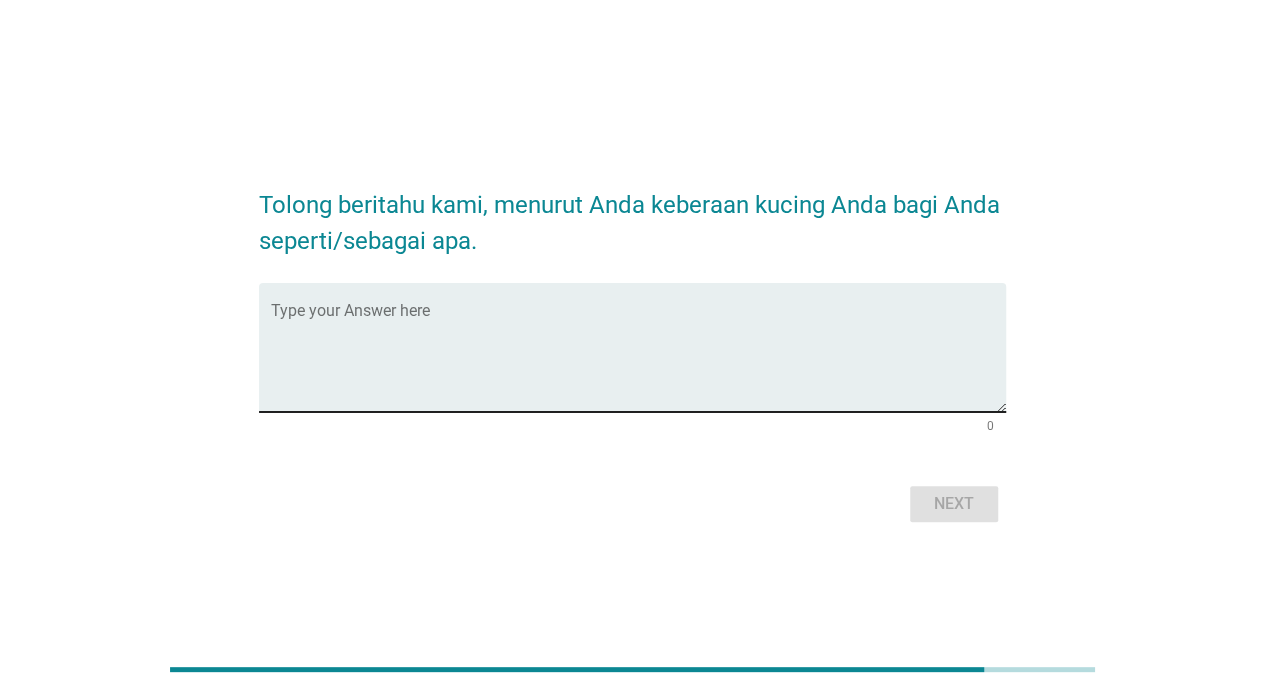 click on "Type your Answer here" at bounding box center (638, 347) 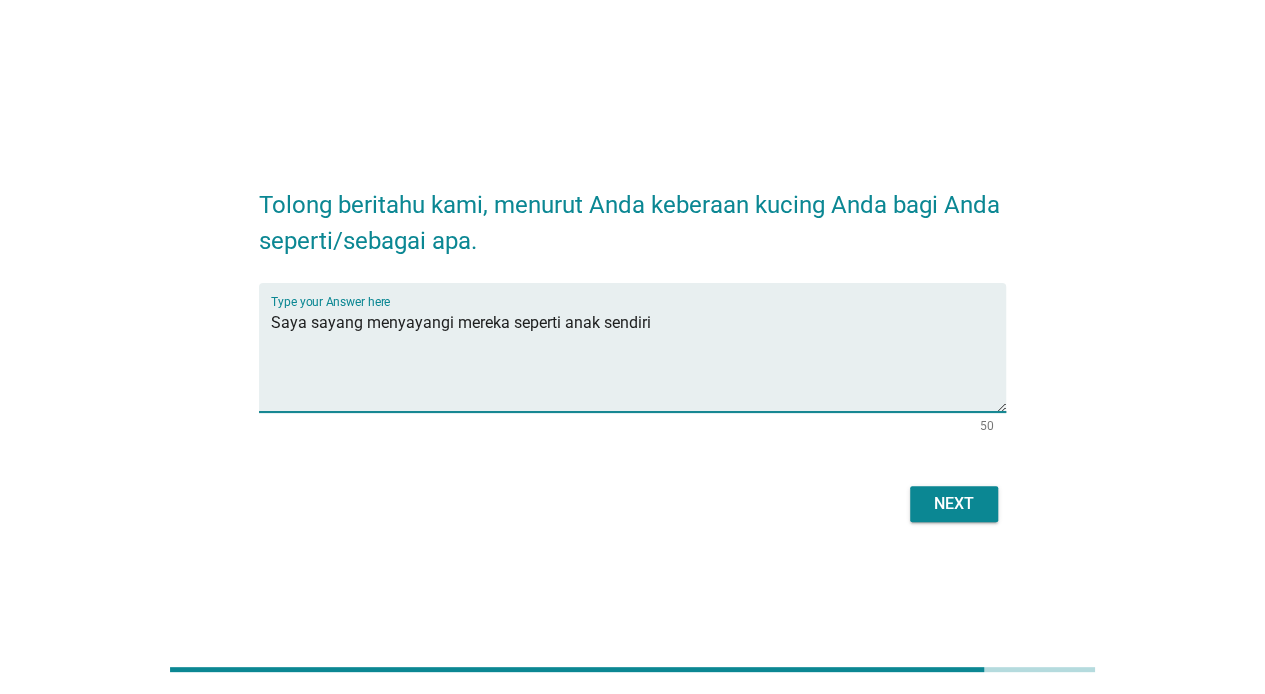 type on "Saya sayang menyayangi mereka seperti anak sendiri" 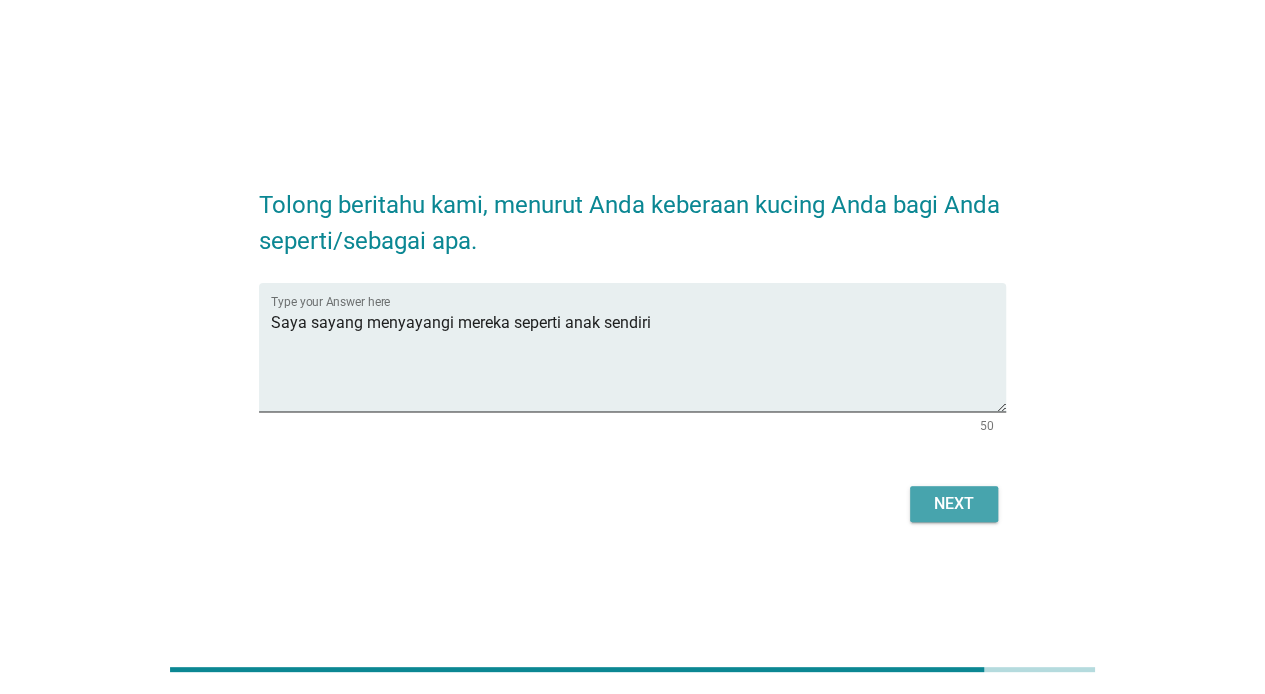 click on "Next" at bounding box center [954, 504] 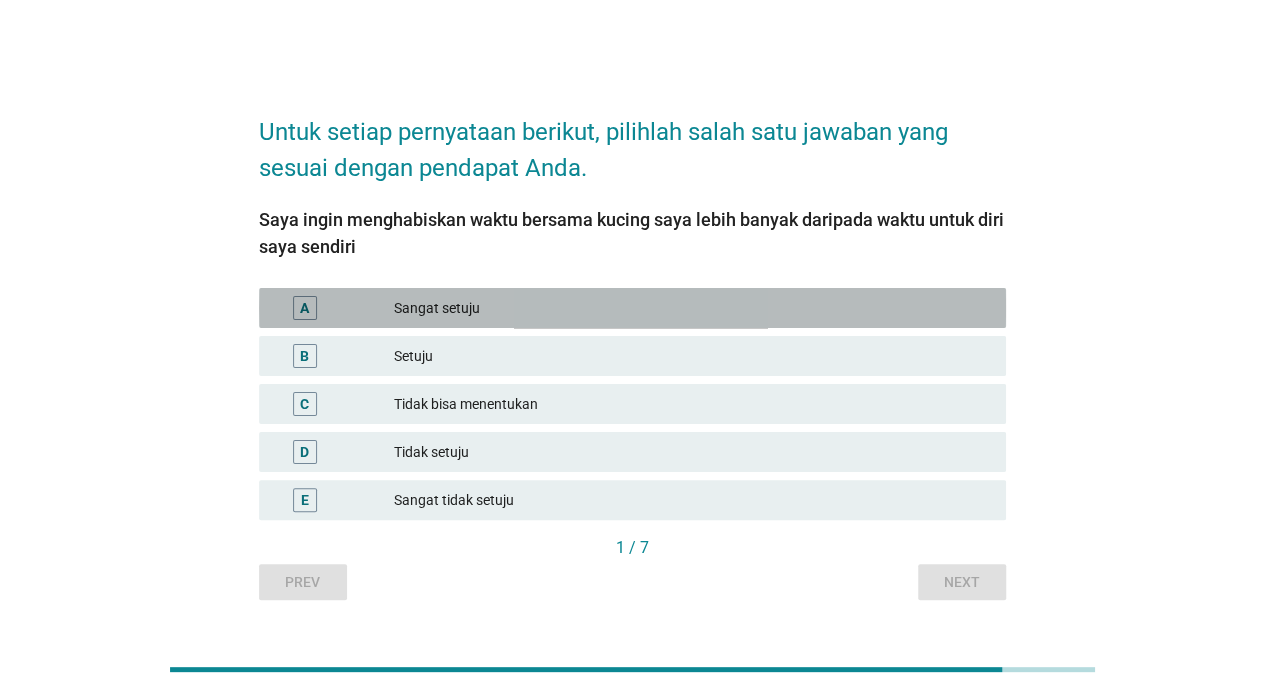 click on "Sangat setuju" at bounding box center [692, 308] 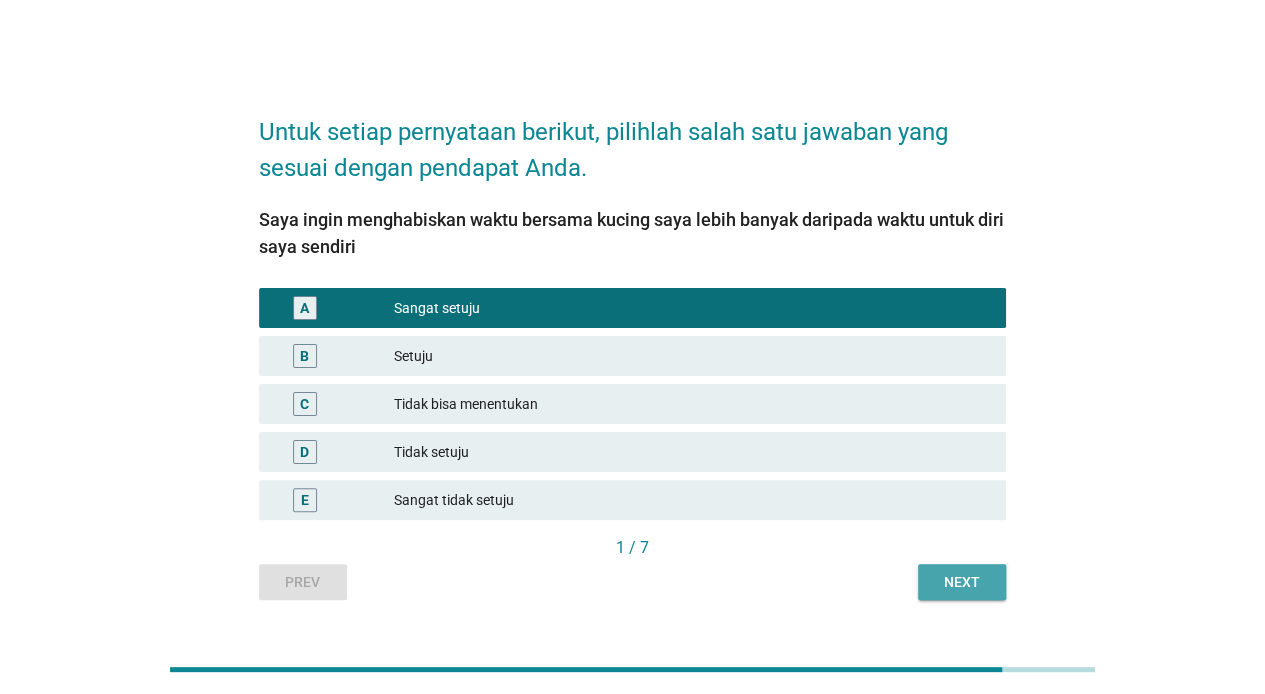 click on "Next" at bounding box center [962, 582] 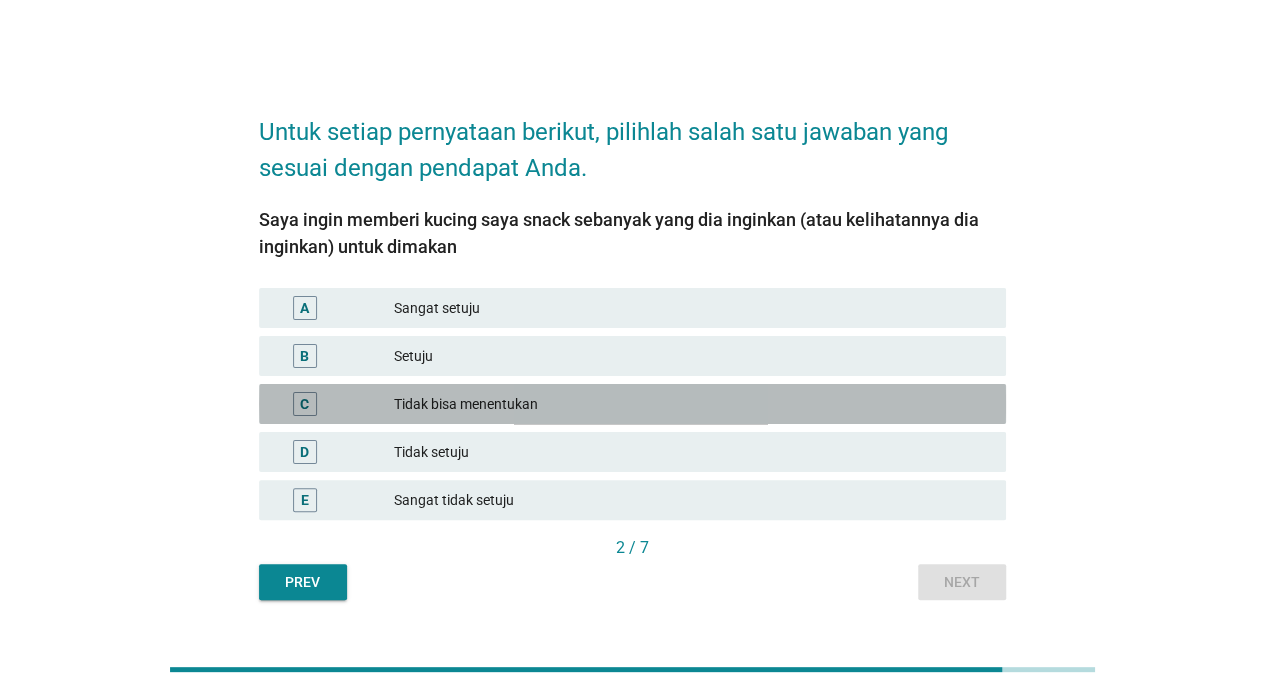 click on "Tidak bisa menentukan" at bounding box center (692, 404) 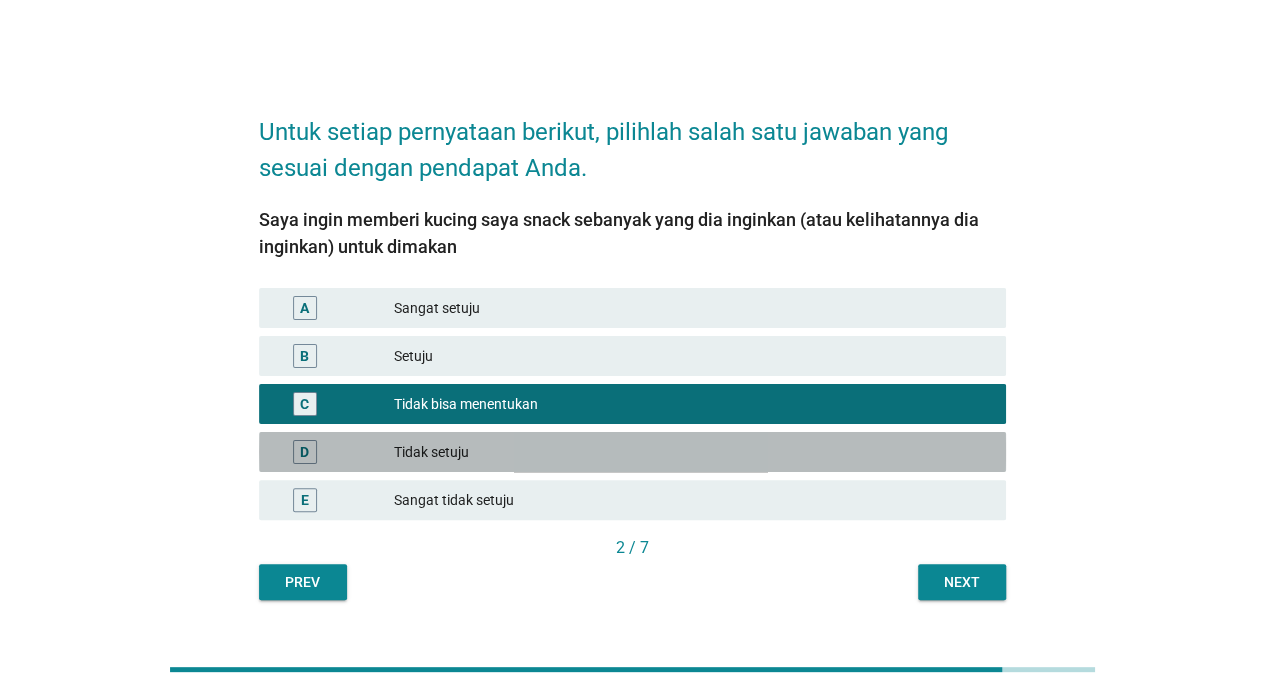 click on "D   Tidak setuju" at bounding box center [632, 452] 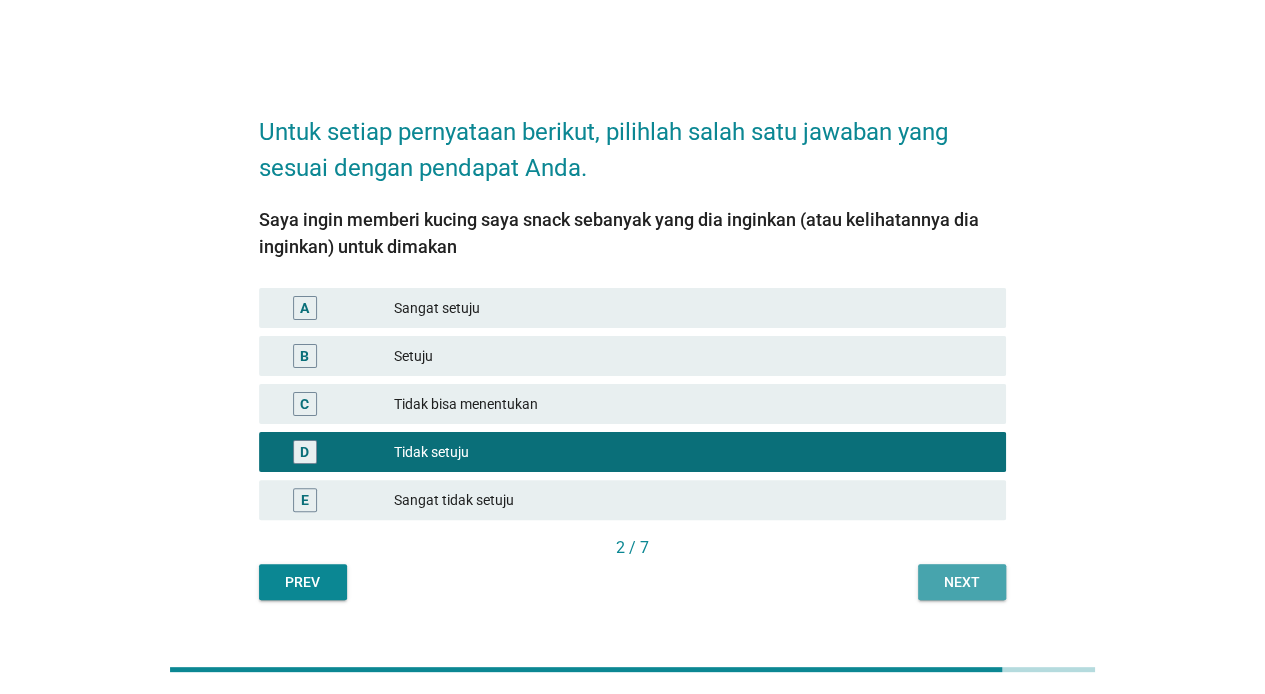 click on "Next" at bounding box center [962, 582] 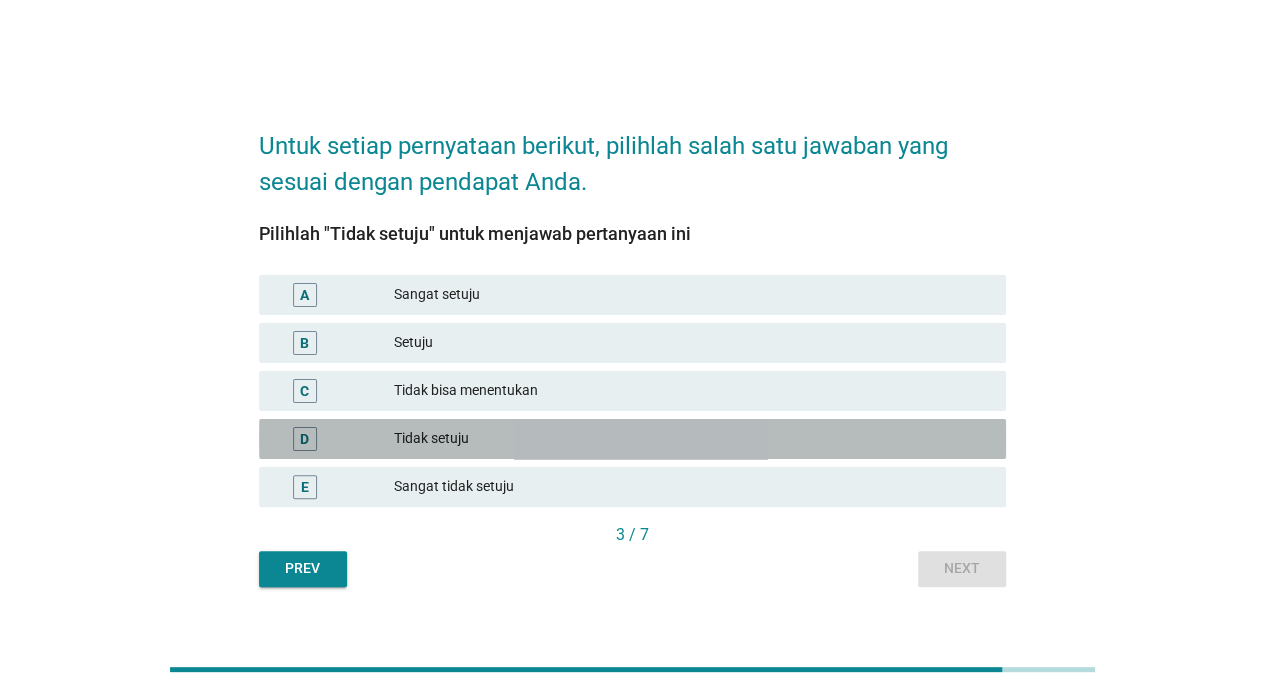 click on "Tidak setuju" at bounding box center [692, 439] 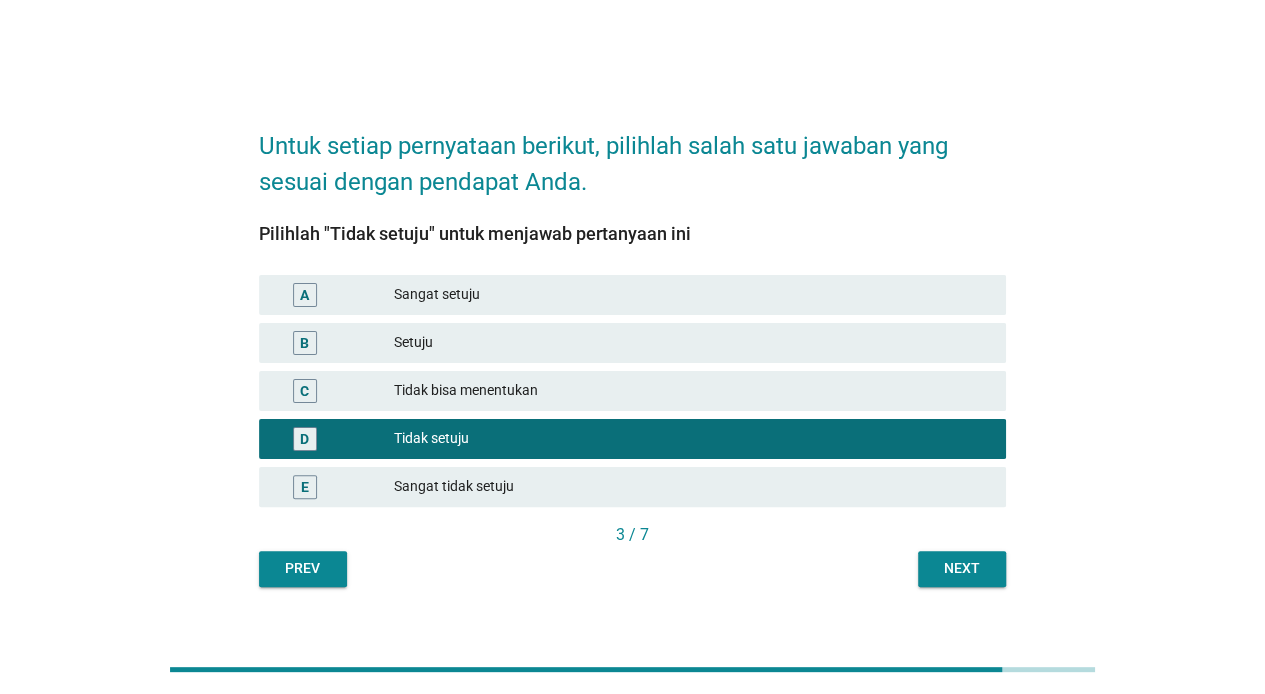 click on "Next" at bounding box center [962, 568] 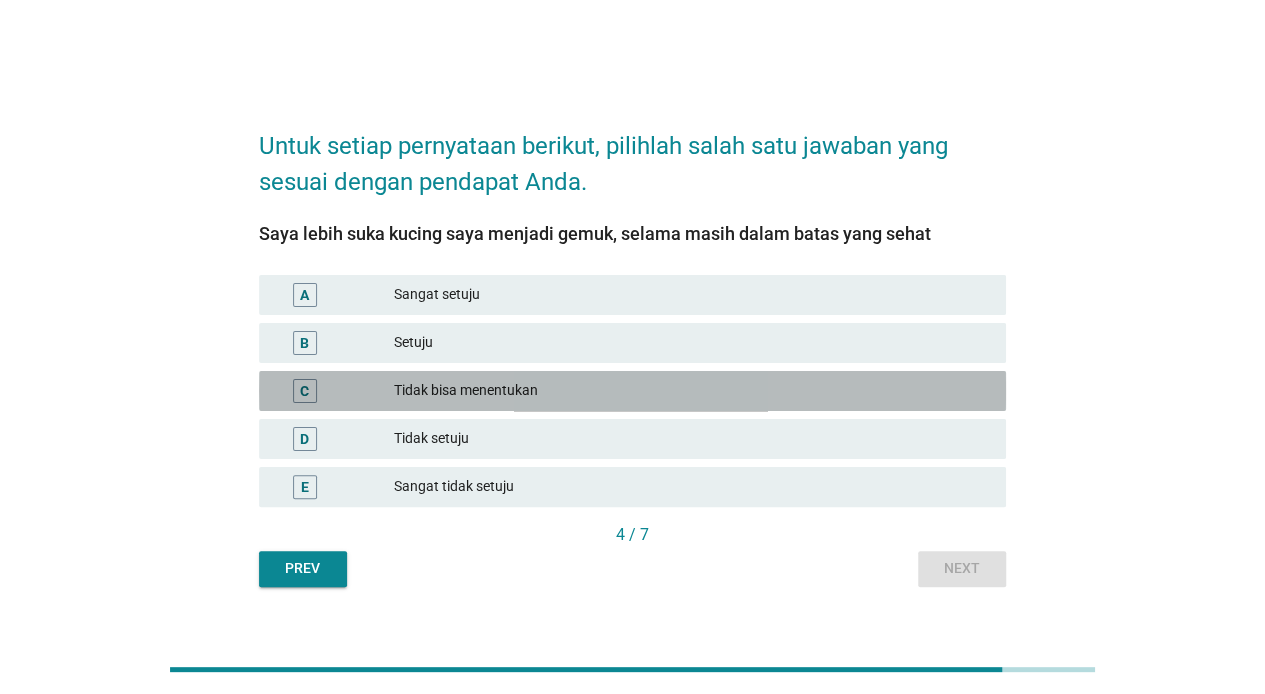 click on "Tidak bisa menentukan" at bounding box center (692, 391) 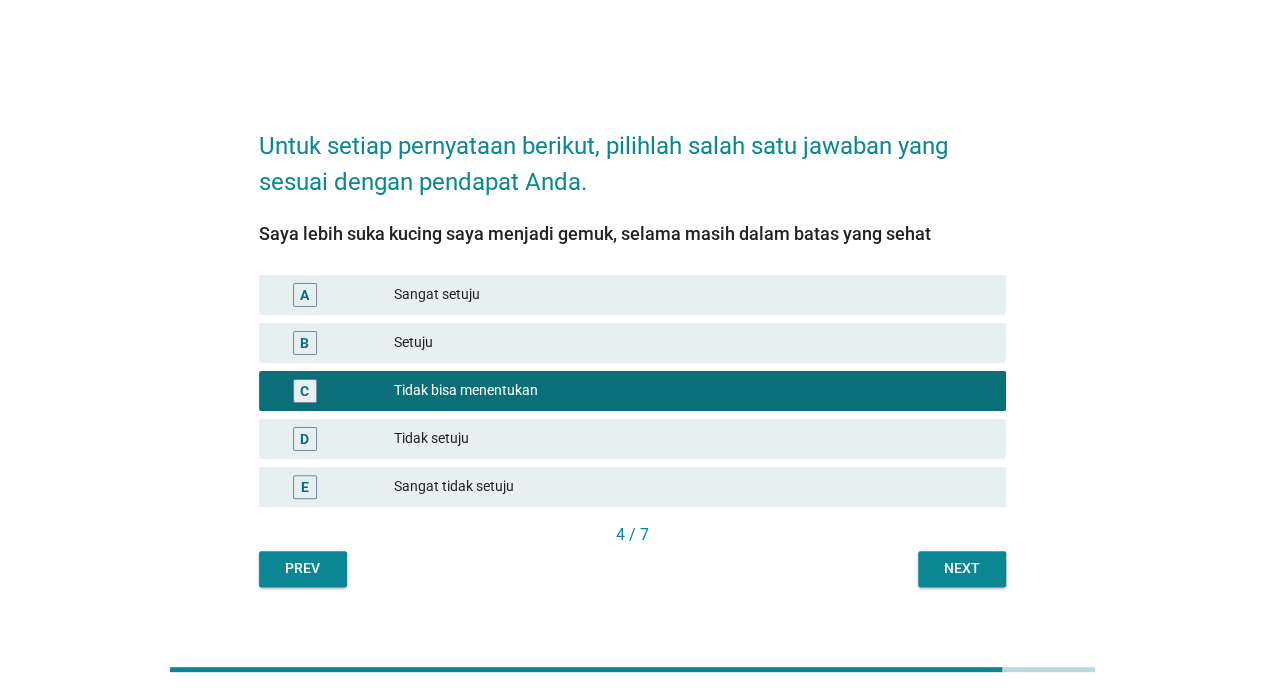 click on "Setuju" at bounding box center [692, 343] 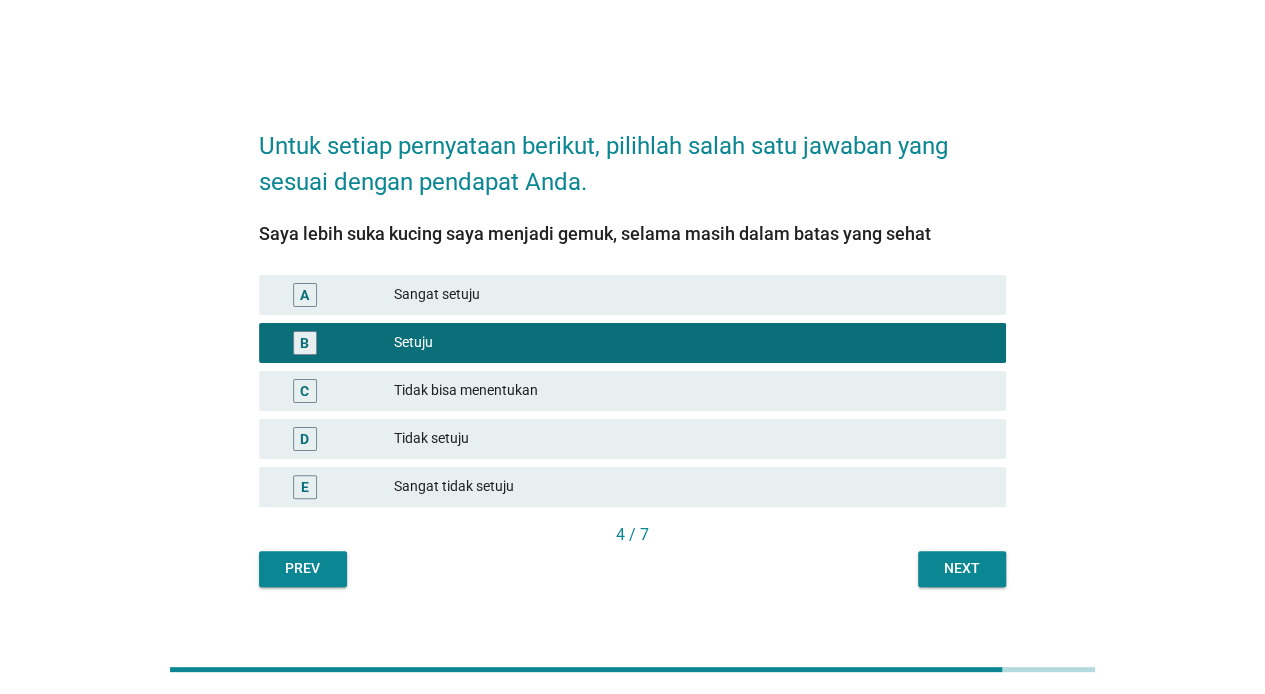 click on "Next" at bounding box center (962, 569) 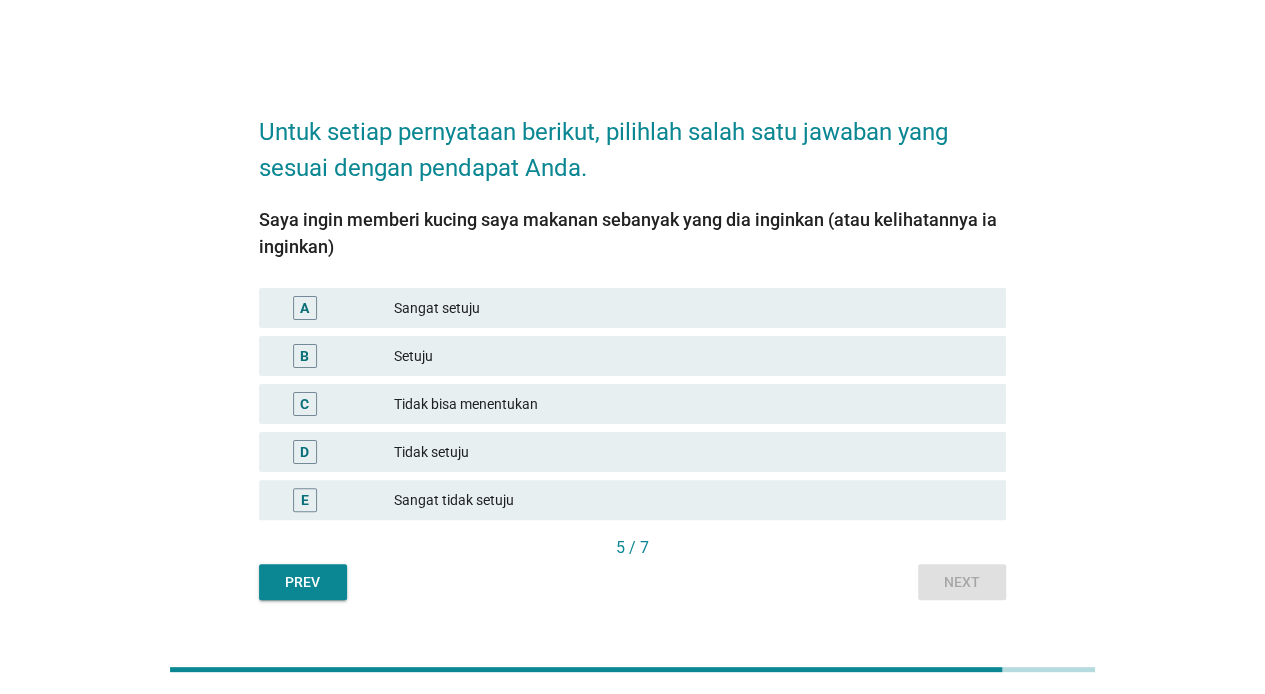 click on "Tidak setuju" at bounding box center (692, 452) 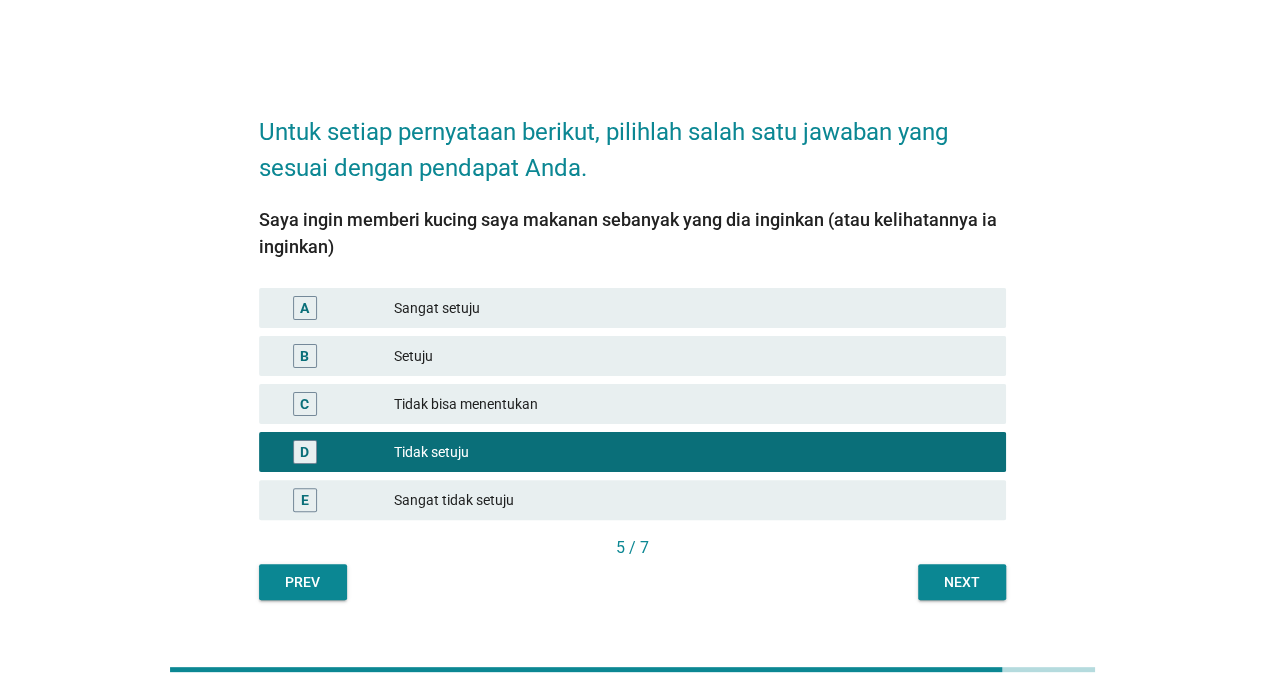 click on "Next" at bounding box center [962, 582] 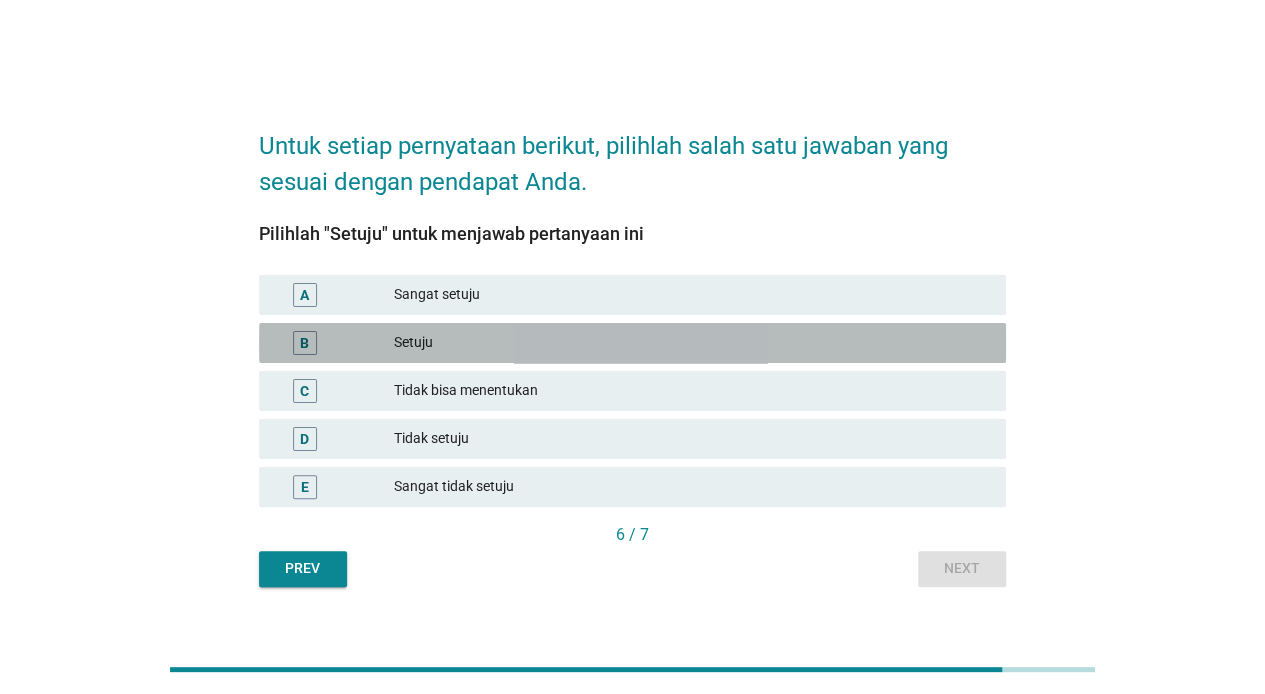 click on "Setuju" at bounding box center [692, 343] 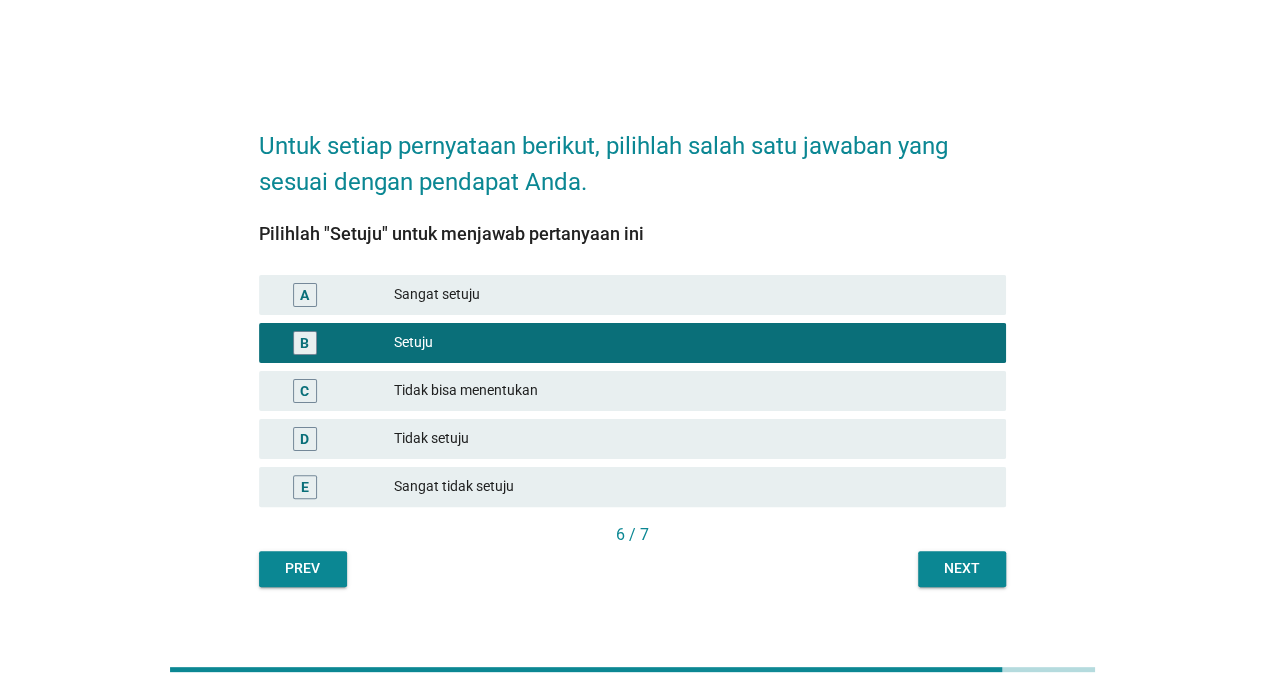 click on "Next" at bounding box center (962, 568) 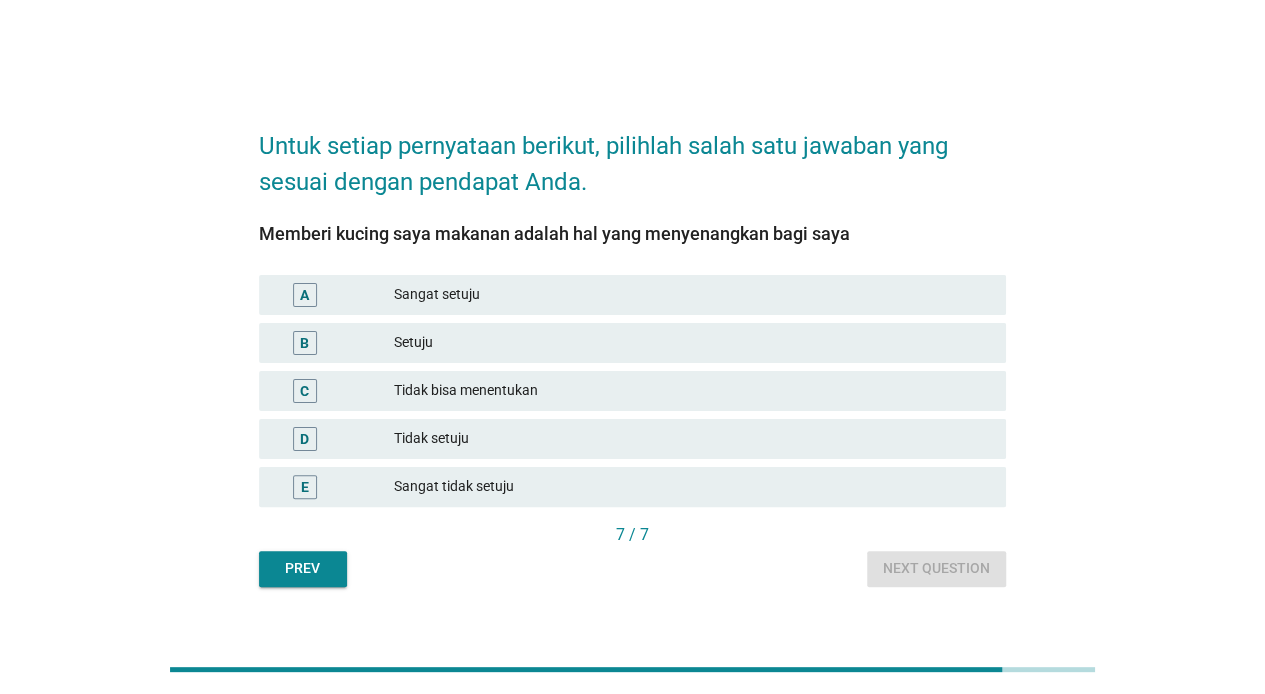 click on "Setuju" at bounding box center [692, 343] 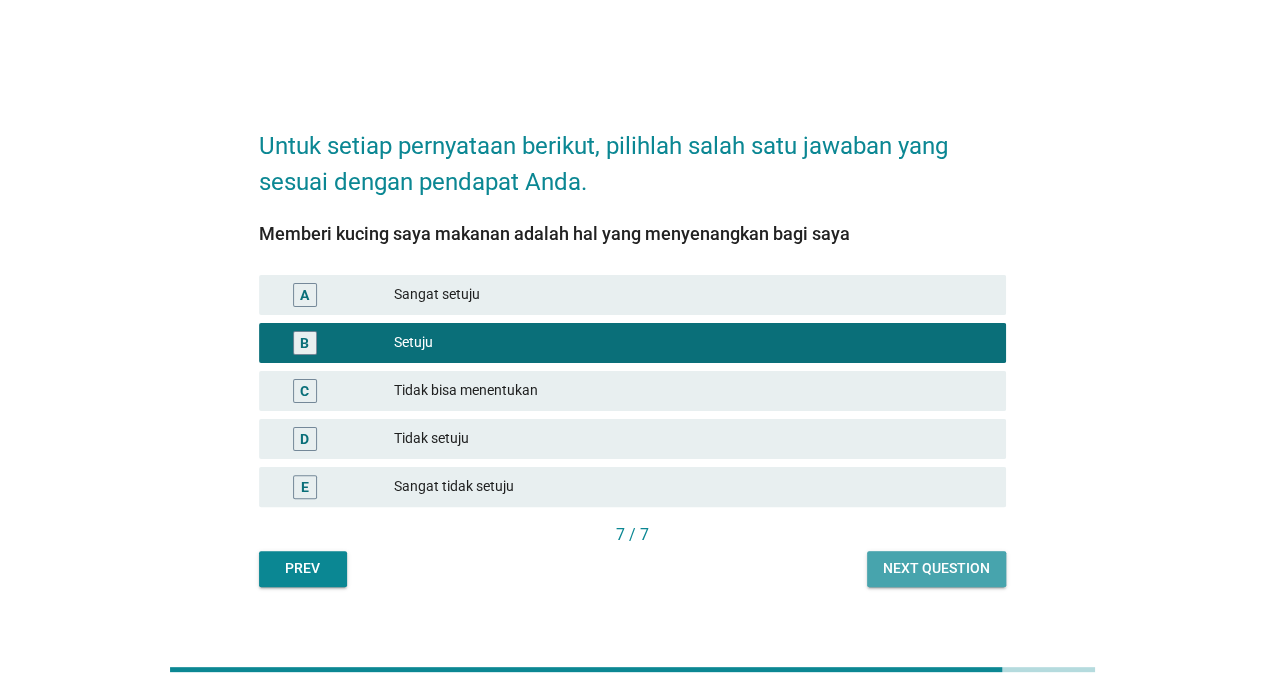 click on "Next question" at bounding box center [936, 568] 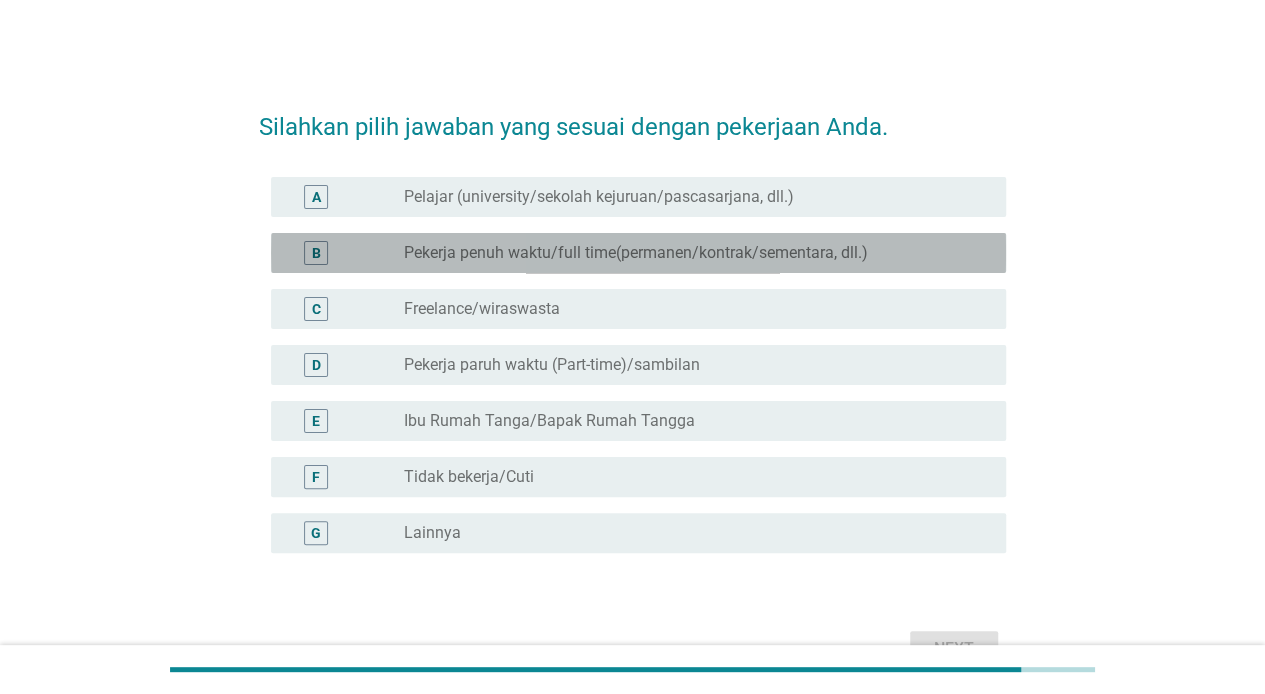 click on "Pekerja penuh waktu/full time(permanen/kontrak/sementara, dll.)" at bounding box center [636, 253] 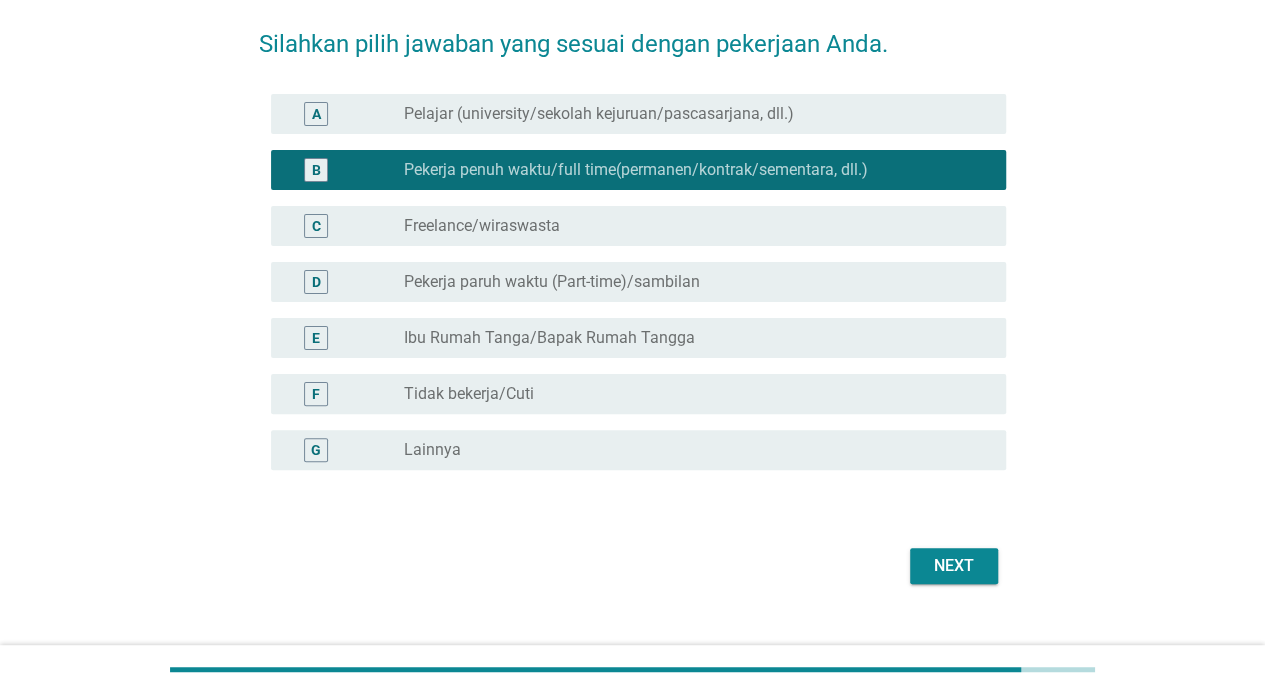 scroll, scrollTop: 116, scrollLeft: 0, axis: vertical 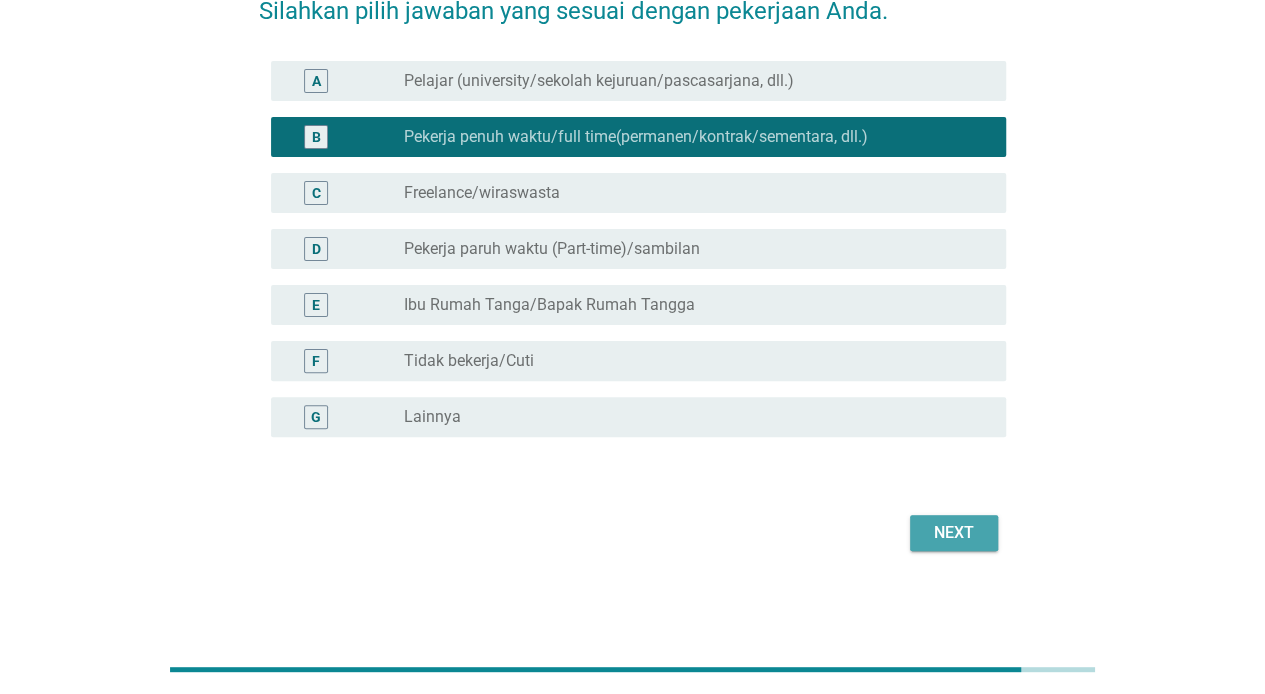 click on "Next" at bounding box center (954, 533) 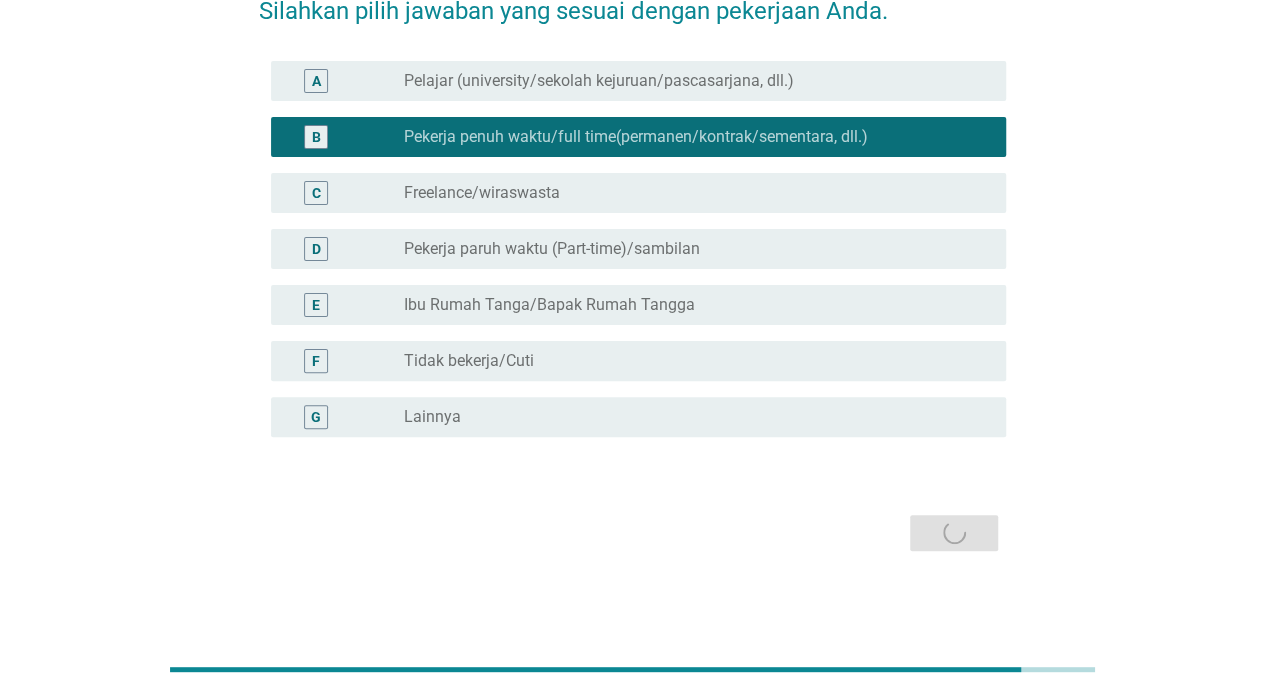 scroll, scrollTop: 0, scrollLeft: 0, axis: both 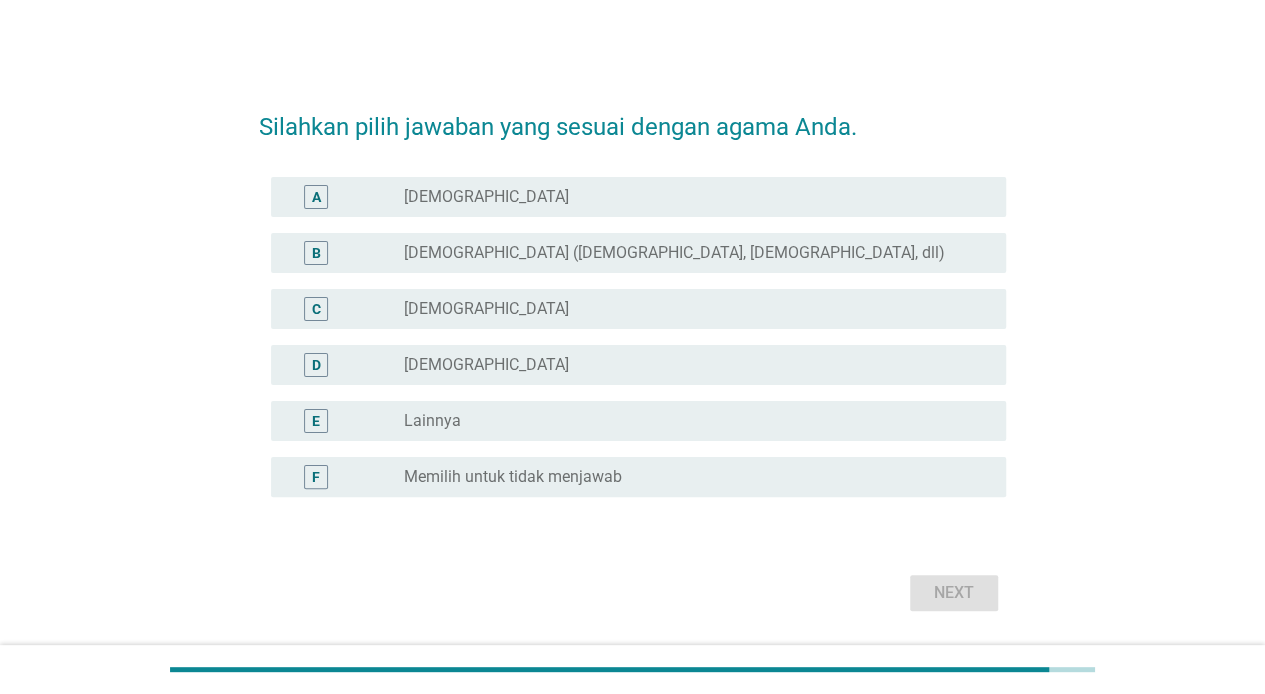 click on "radio_button_unchecked [DEMOGRAPHIC_DATA]" at bounding box center [689, 309] 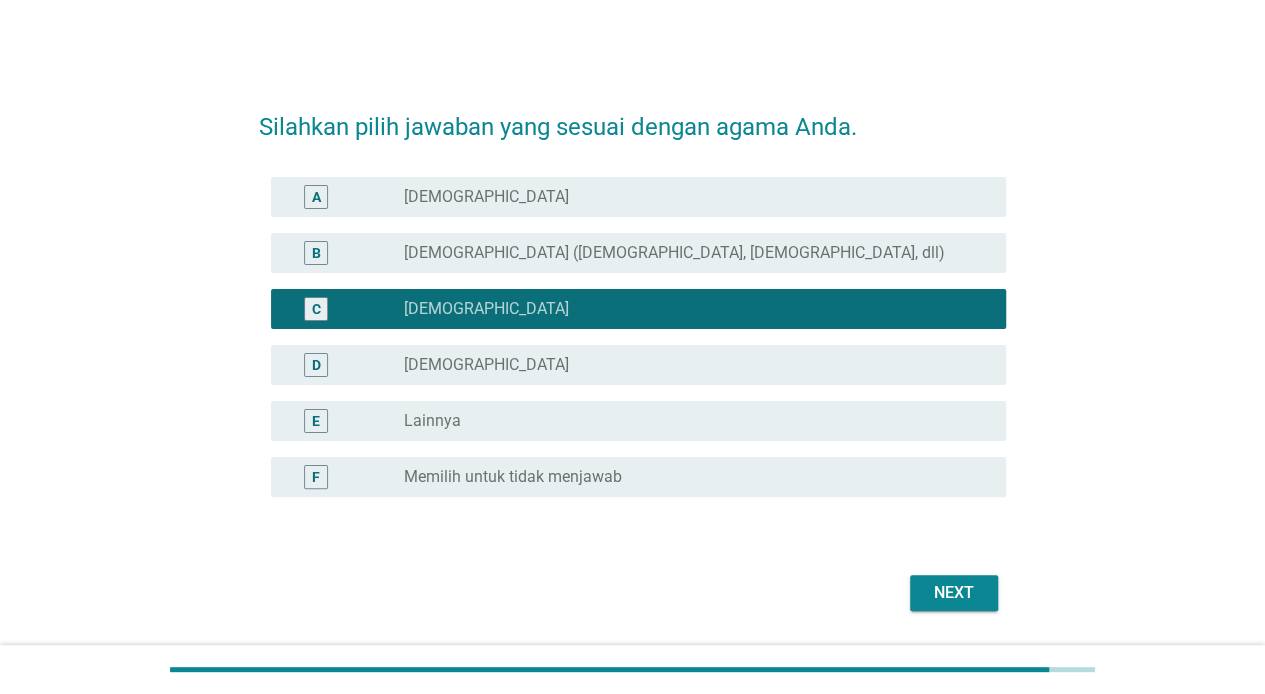 click on "Next" at bounding box center (954, 593) 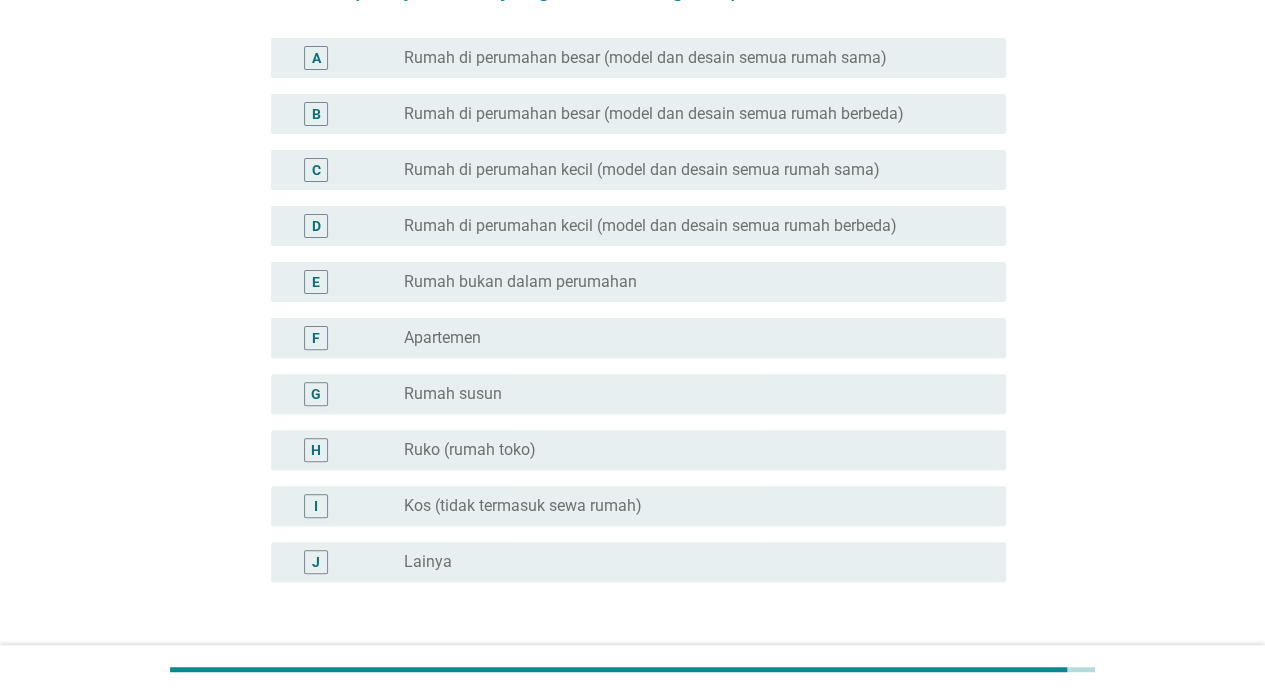 scroll, scrollTop: 166, scrollLeft: 0, axis: vertical 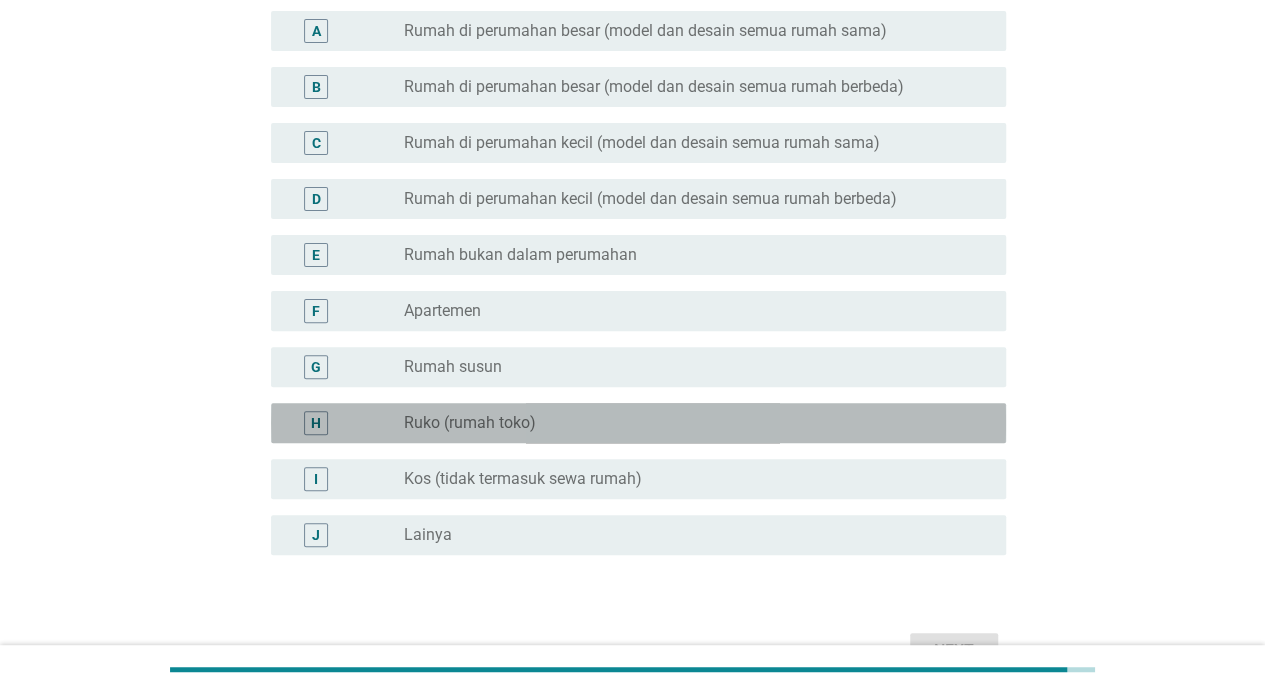 click on "radio_button_unchecked Ruko (rumah toko)" at bounding box center [689, 423] 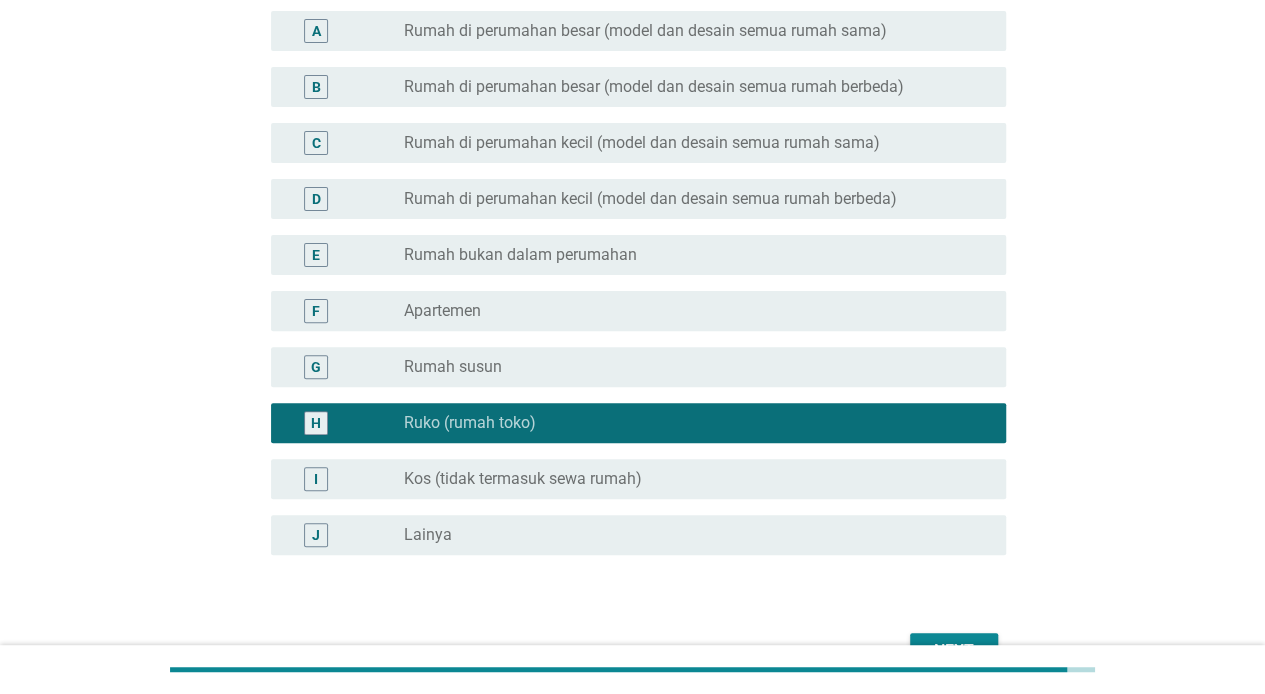 scroll, scrollTop: 284, scrollLeft: 0, axis: vertical 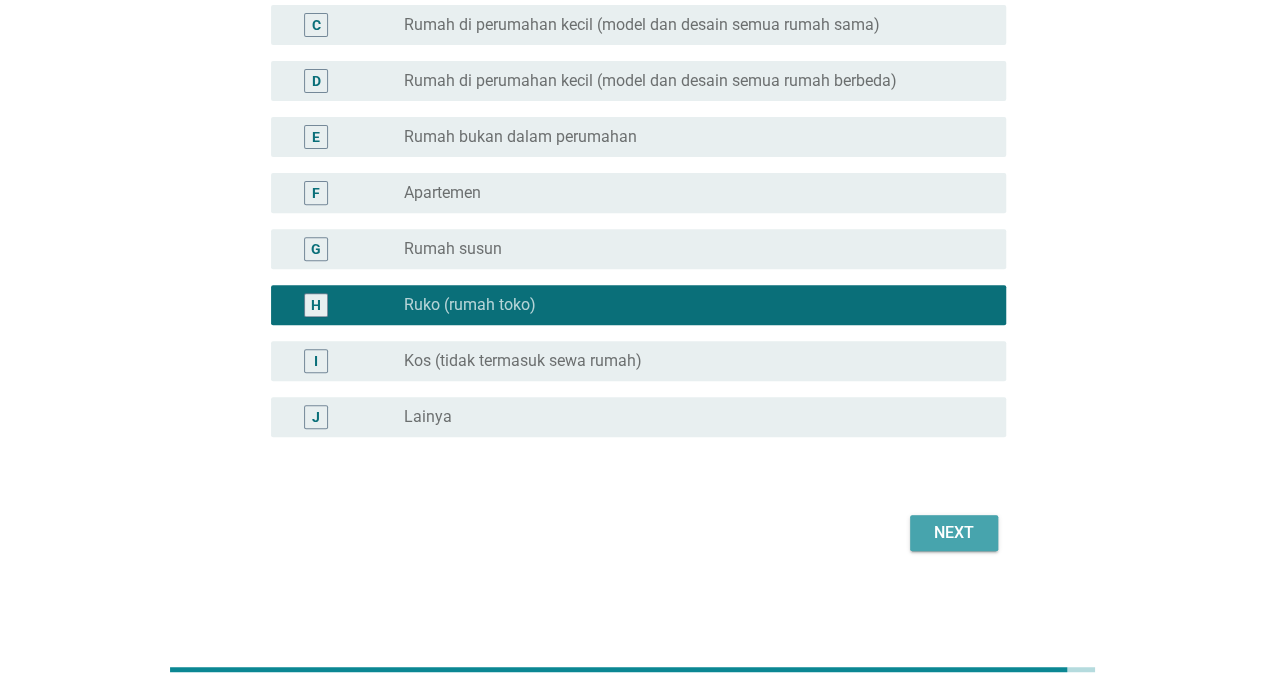 click on "Next" at bounding box center (954, 533) 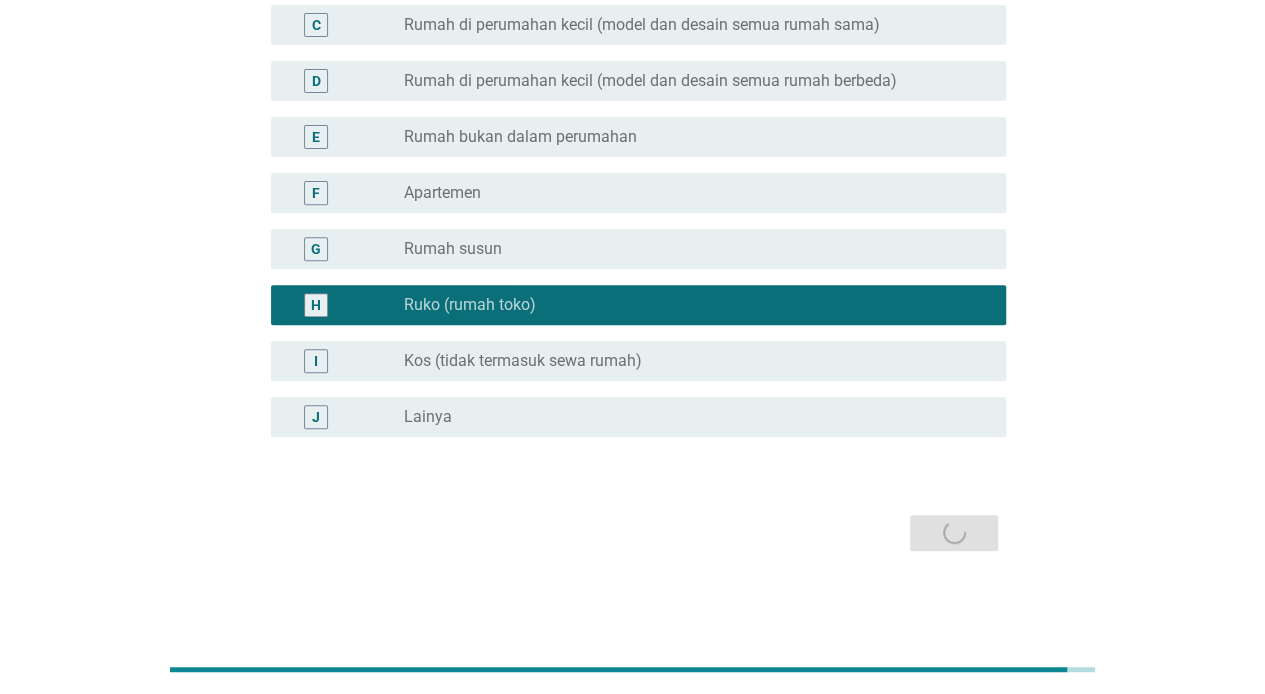 scroll, scrollTop: 0, scrollLeft: 0, axis: both 